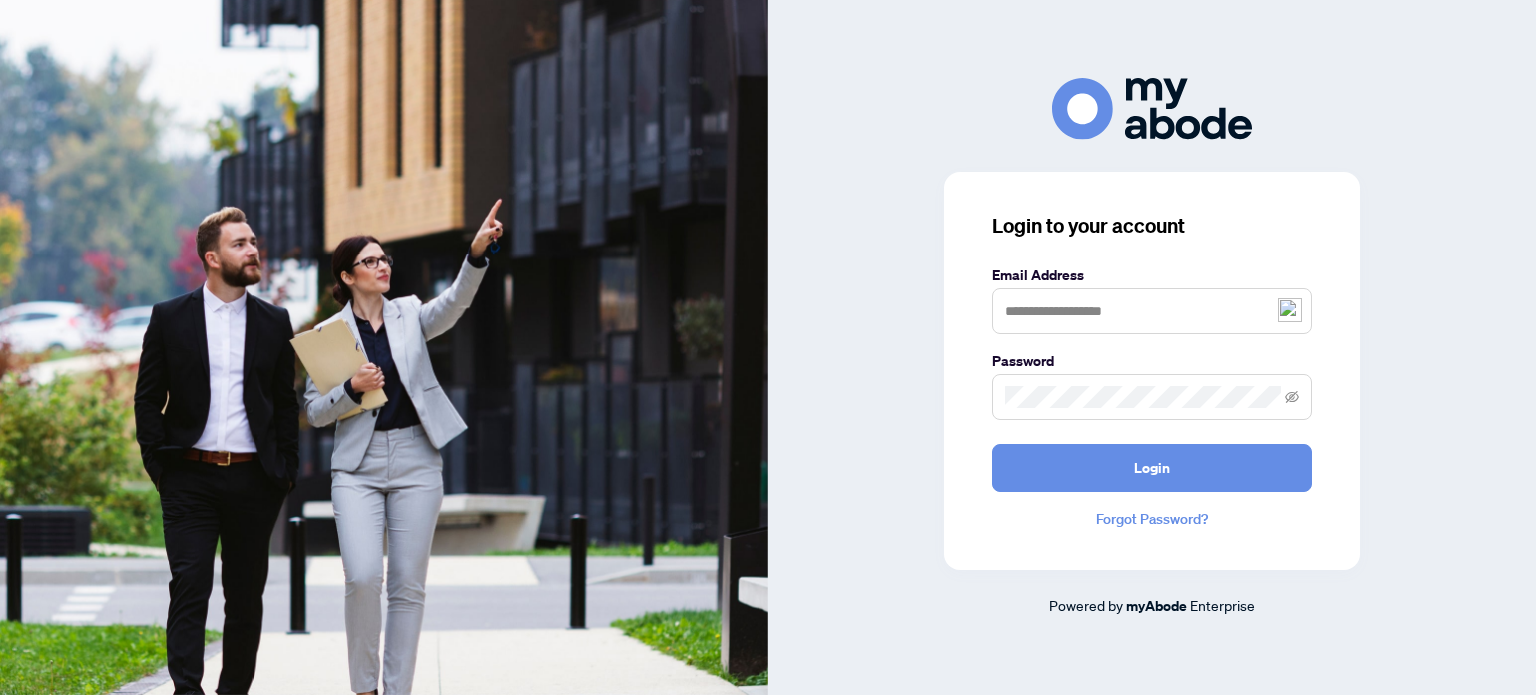 scroll, scrollTop: 0, scrollLeft: 0, axis: both 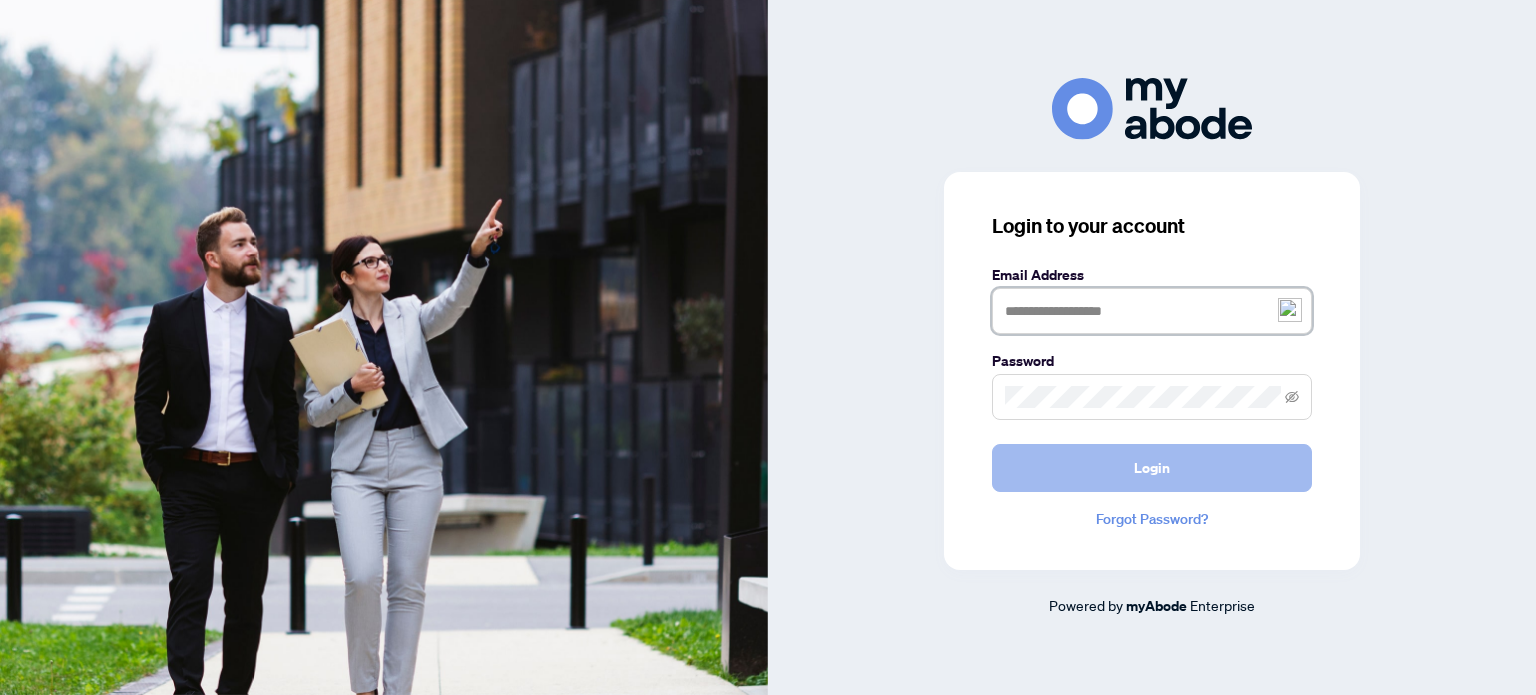 type on "**********" 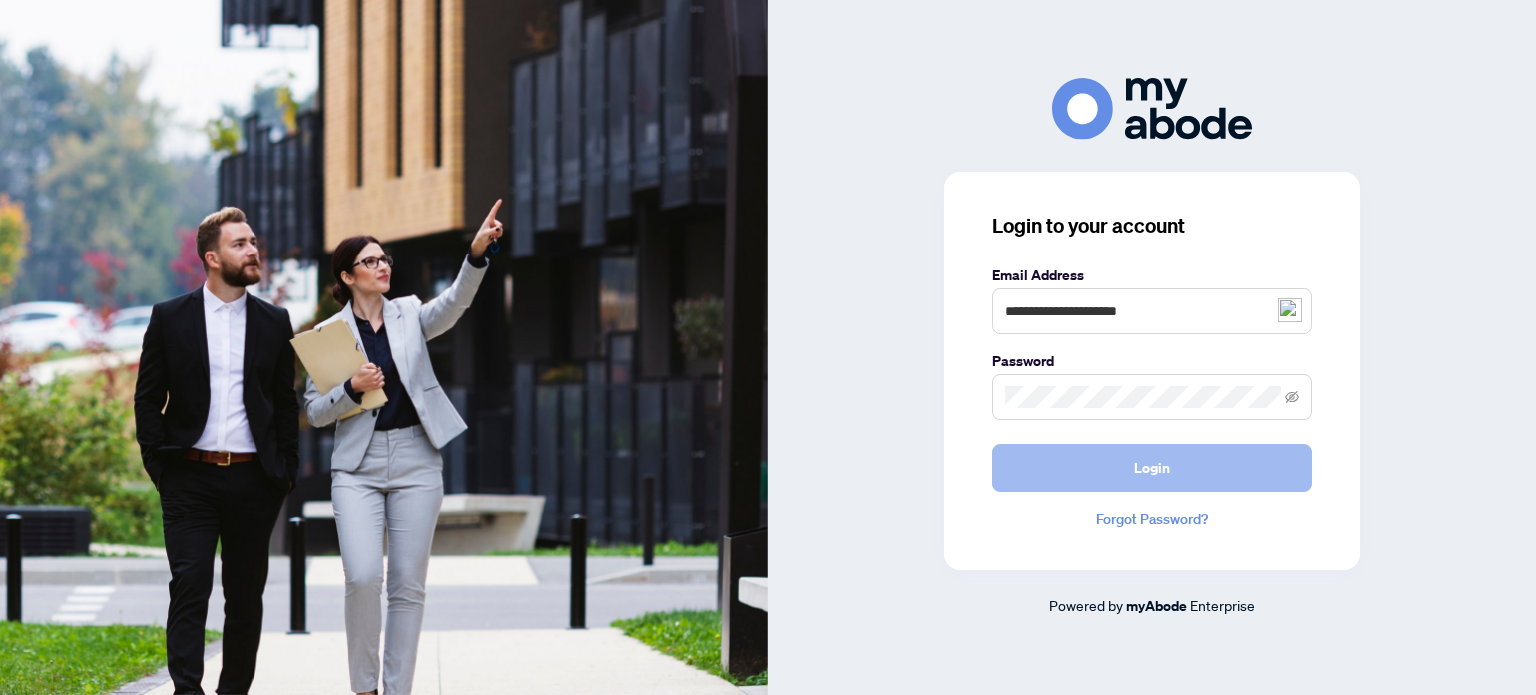 click on "Login" at bounding box center (1152, 468) 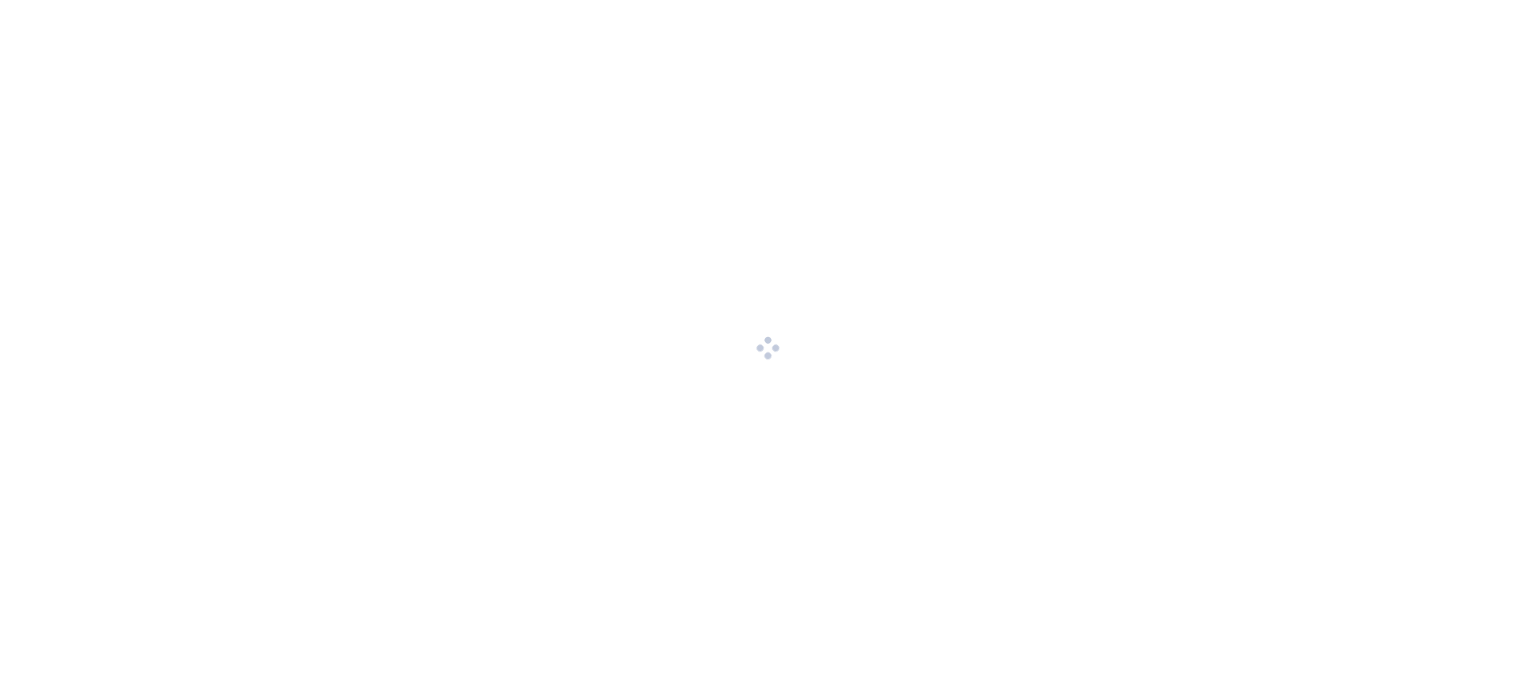 scroll, scrollTop: 0, scrollLeft: 0, axis: both 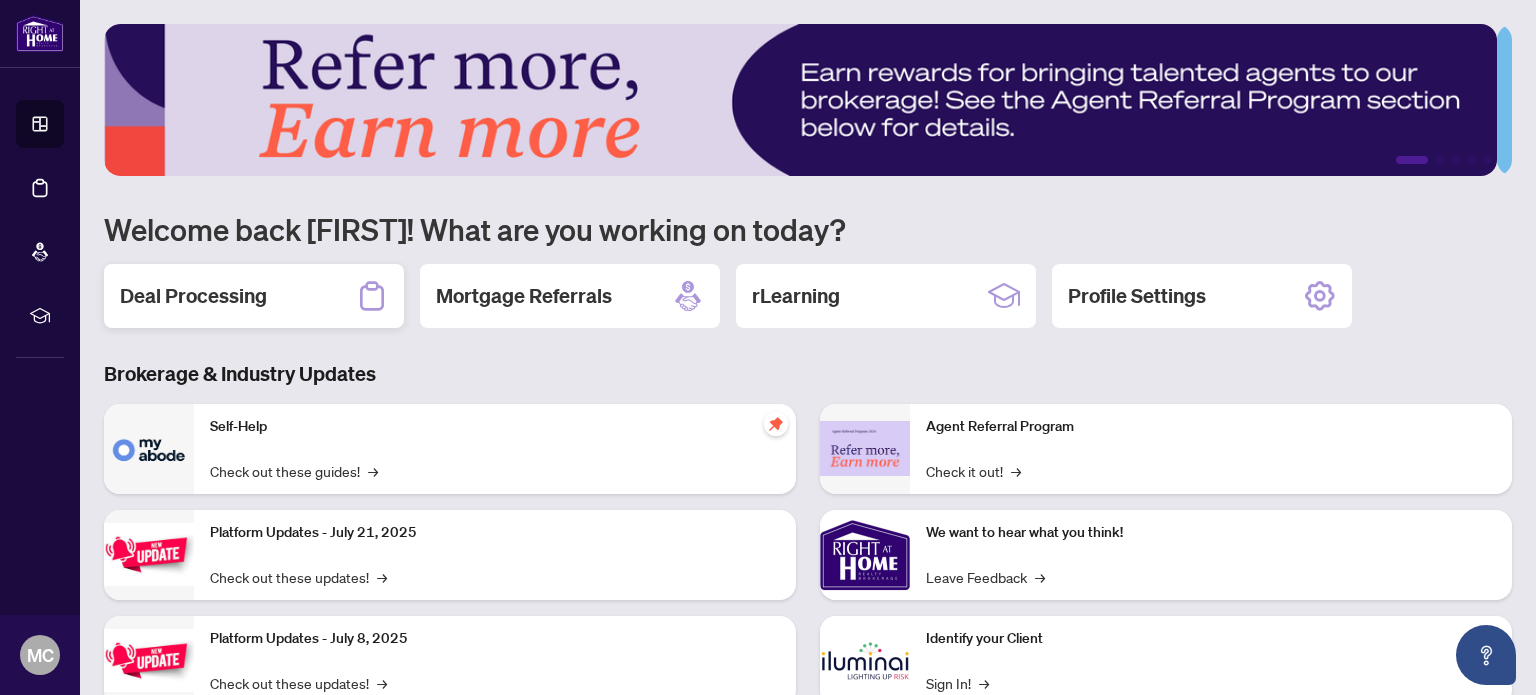 click on "Deal Processing" at bounding box center (193, 296) 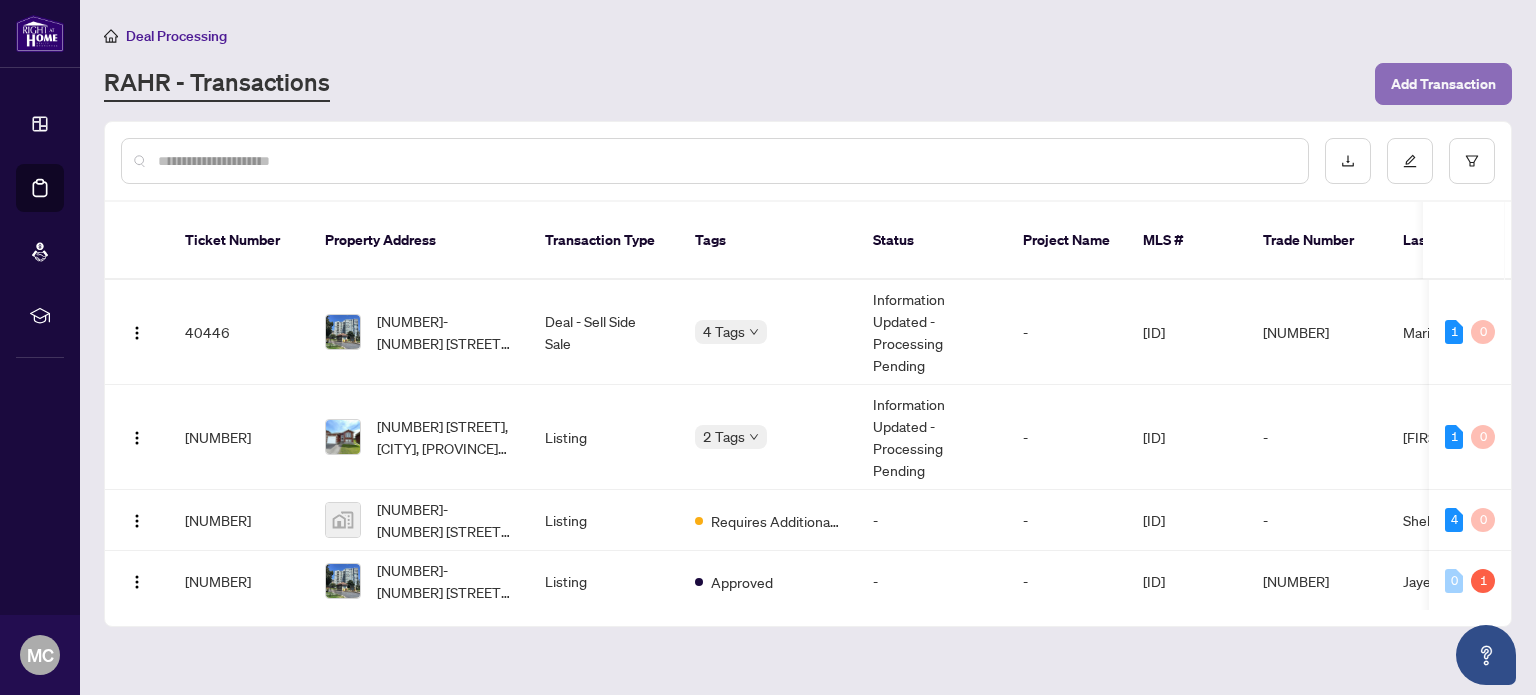 click on "Add Transaction" at bounding box center [1443, 84] 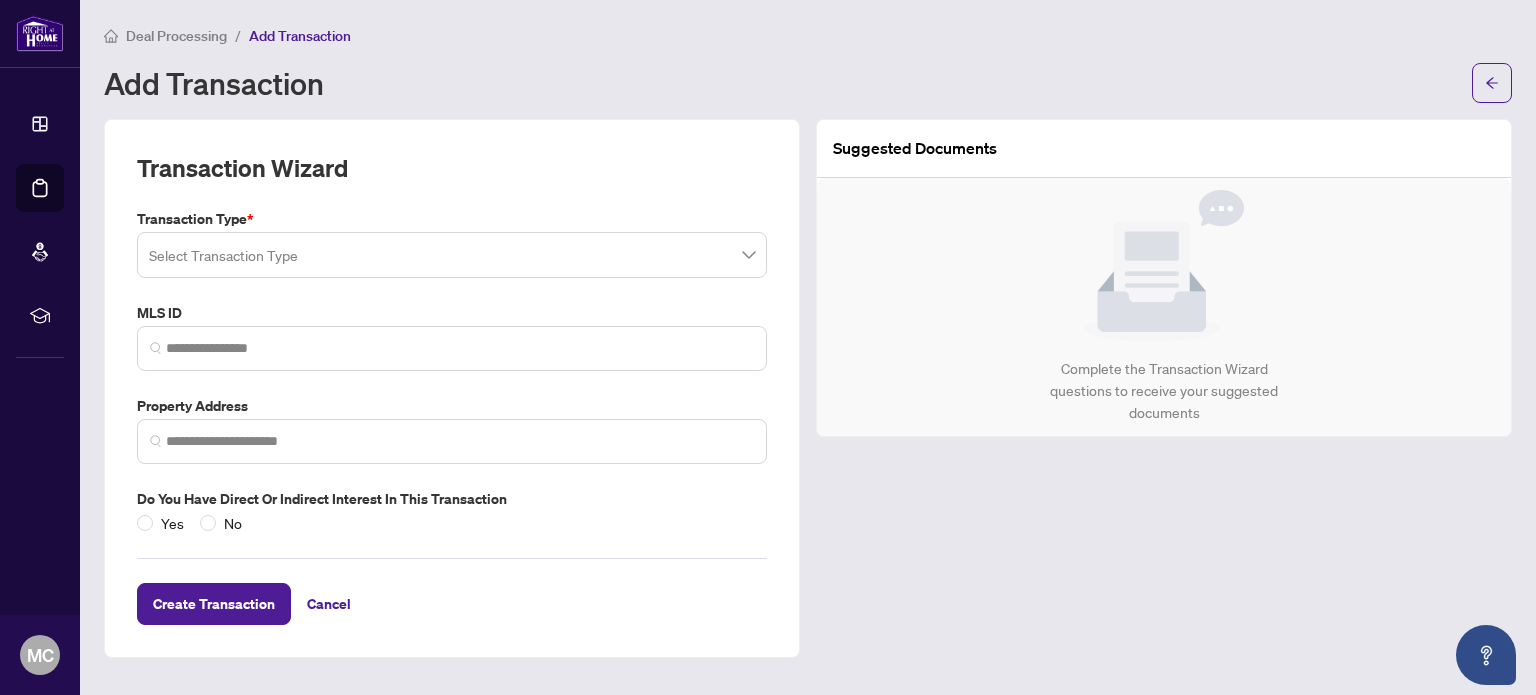 click at bounding box center [452, 255] 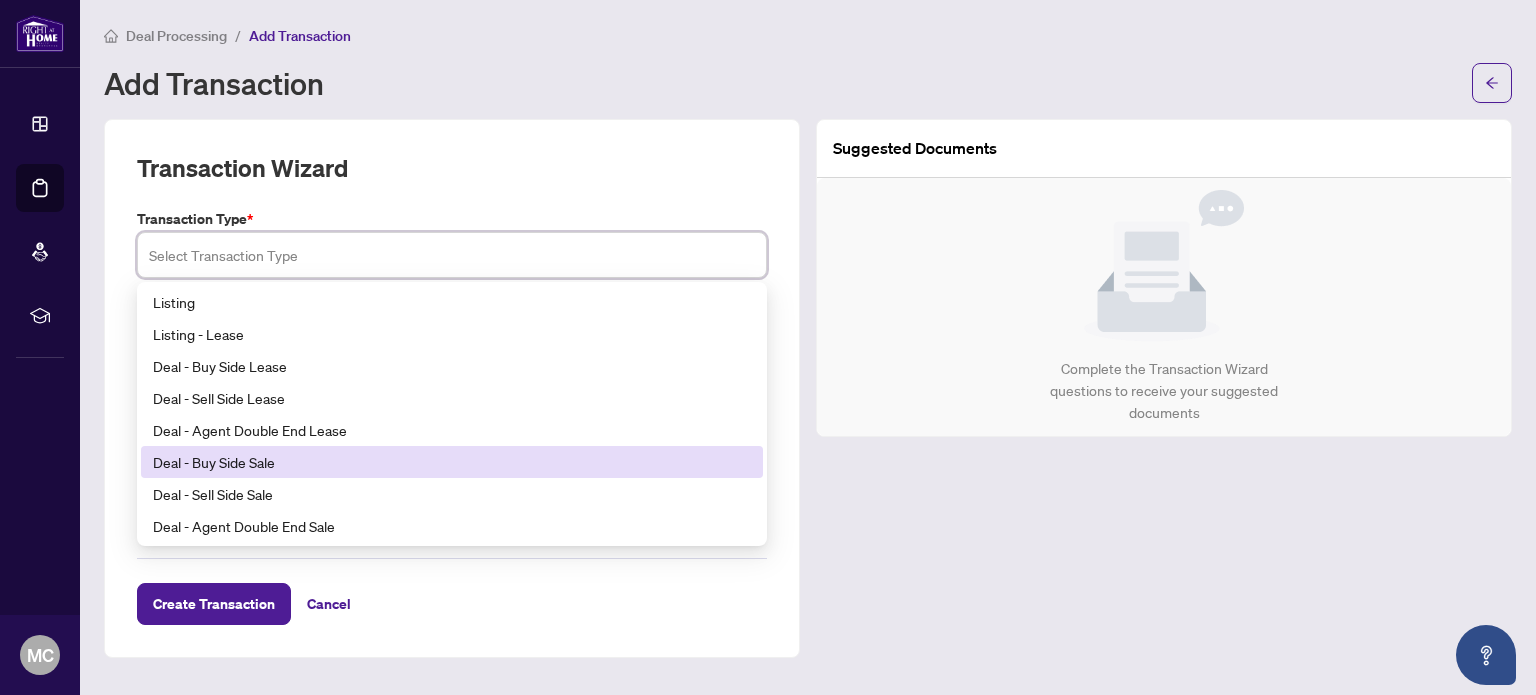 click on "Deal - Buy Side Sale" at bounding box center (452, 462) 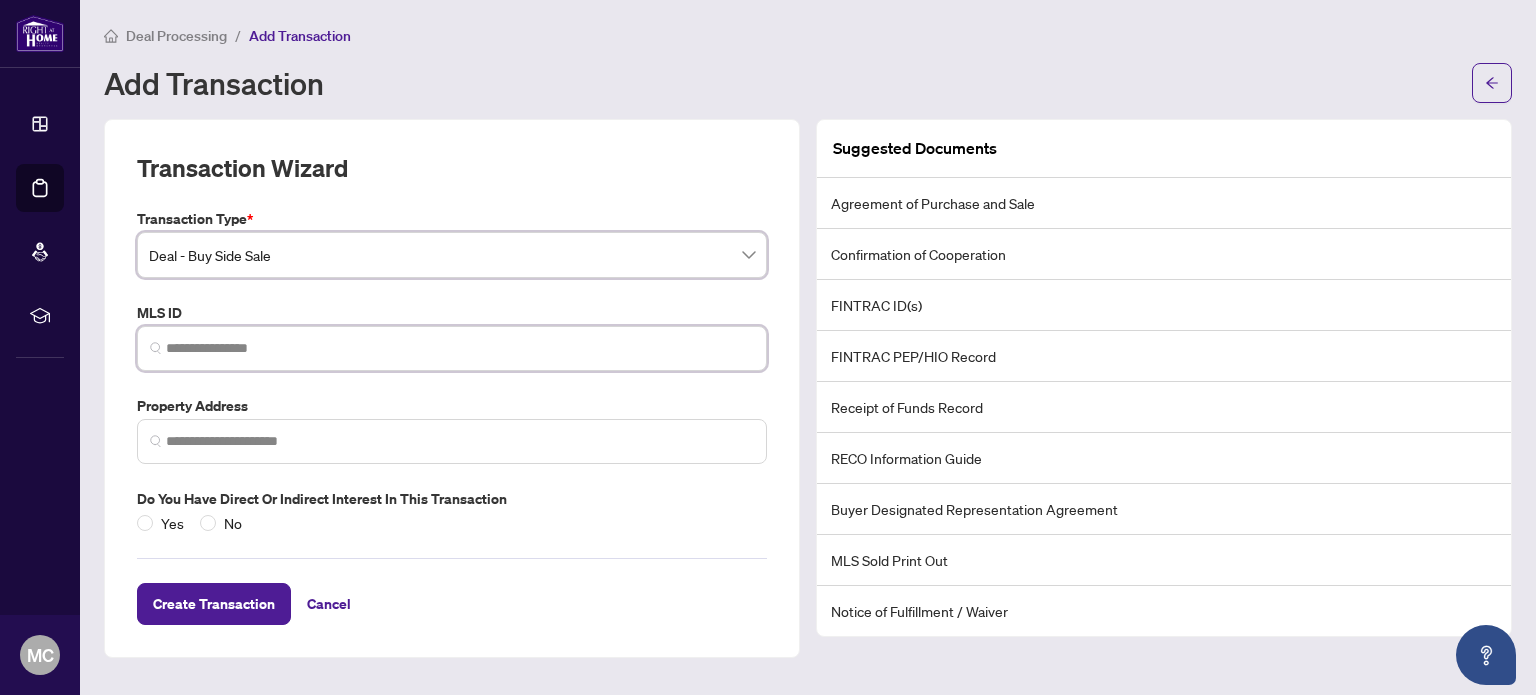 click at bounding box center [460, 348] 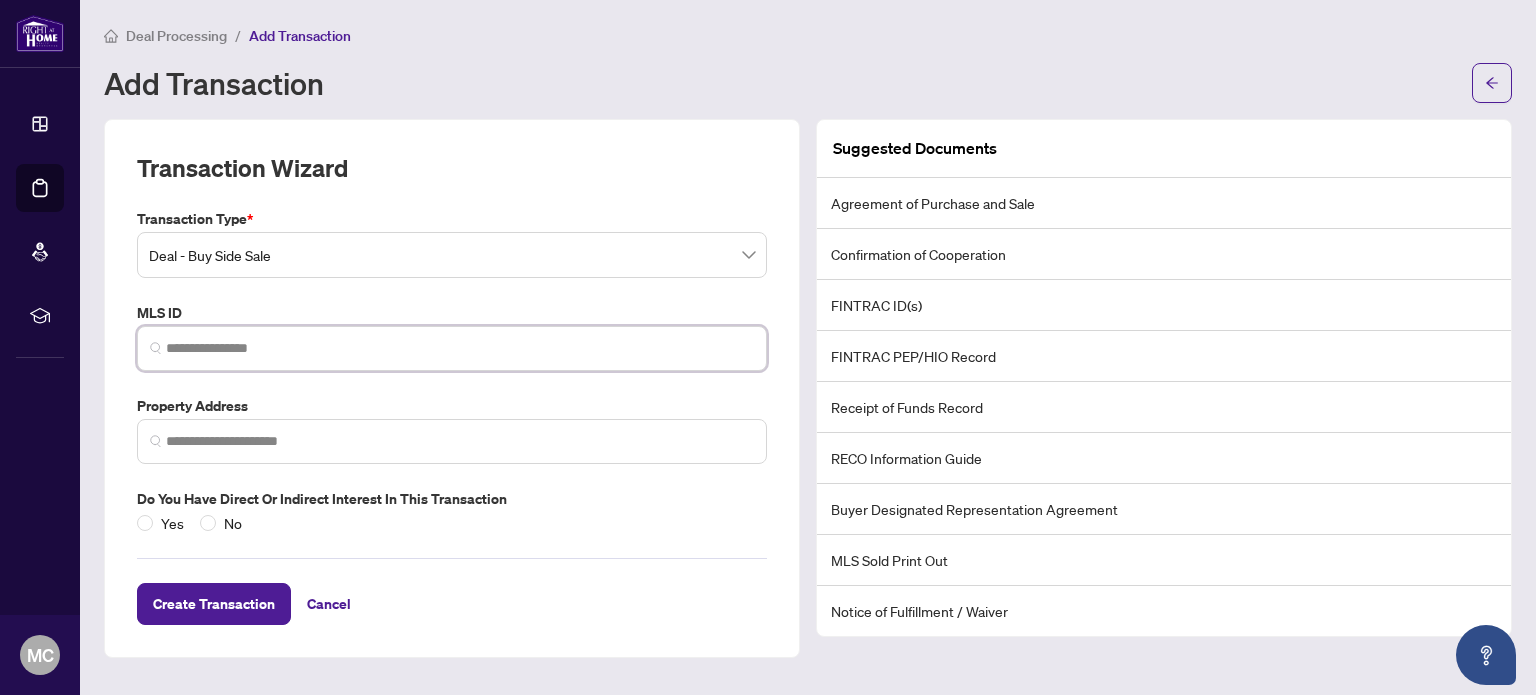paste on "*********" 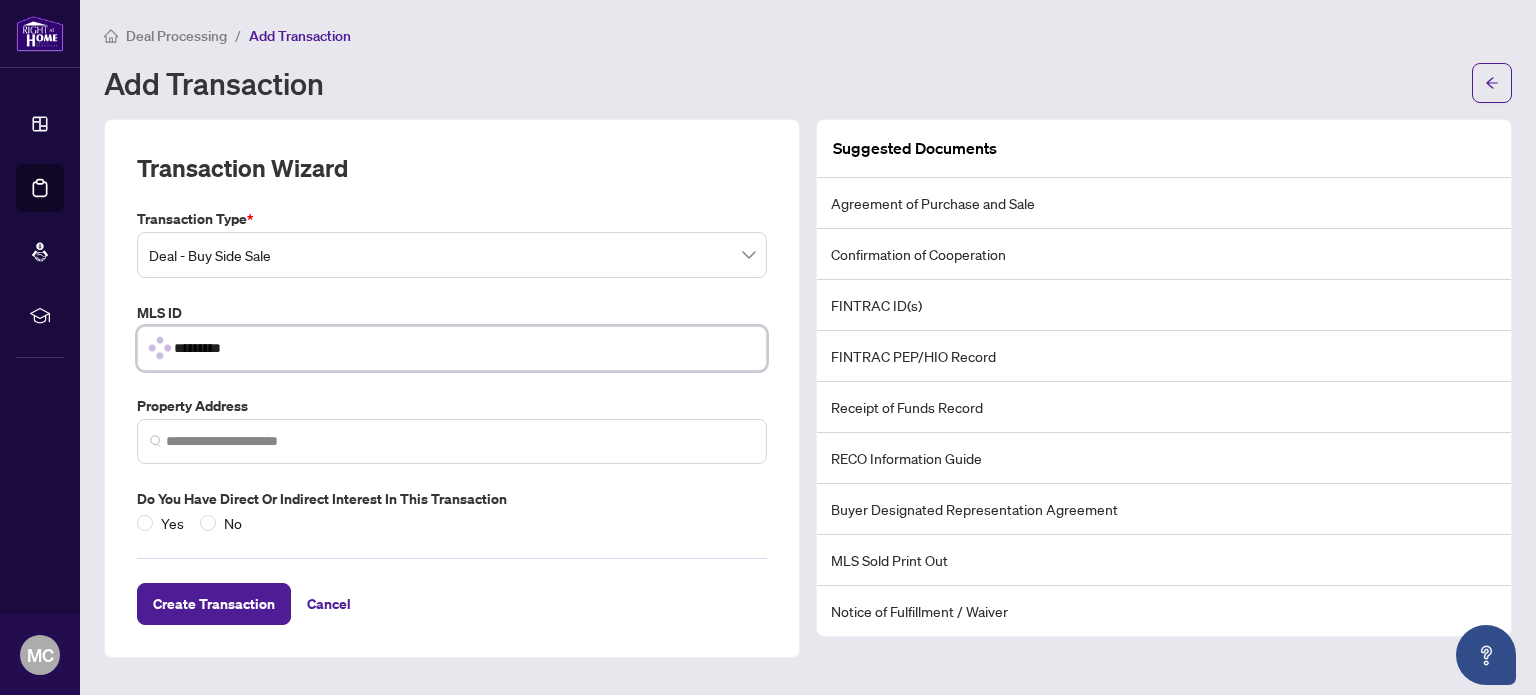 type on "*********" 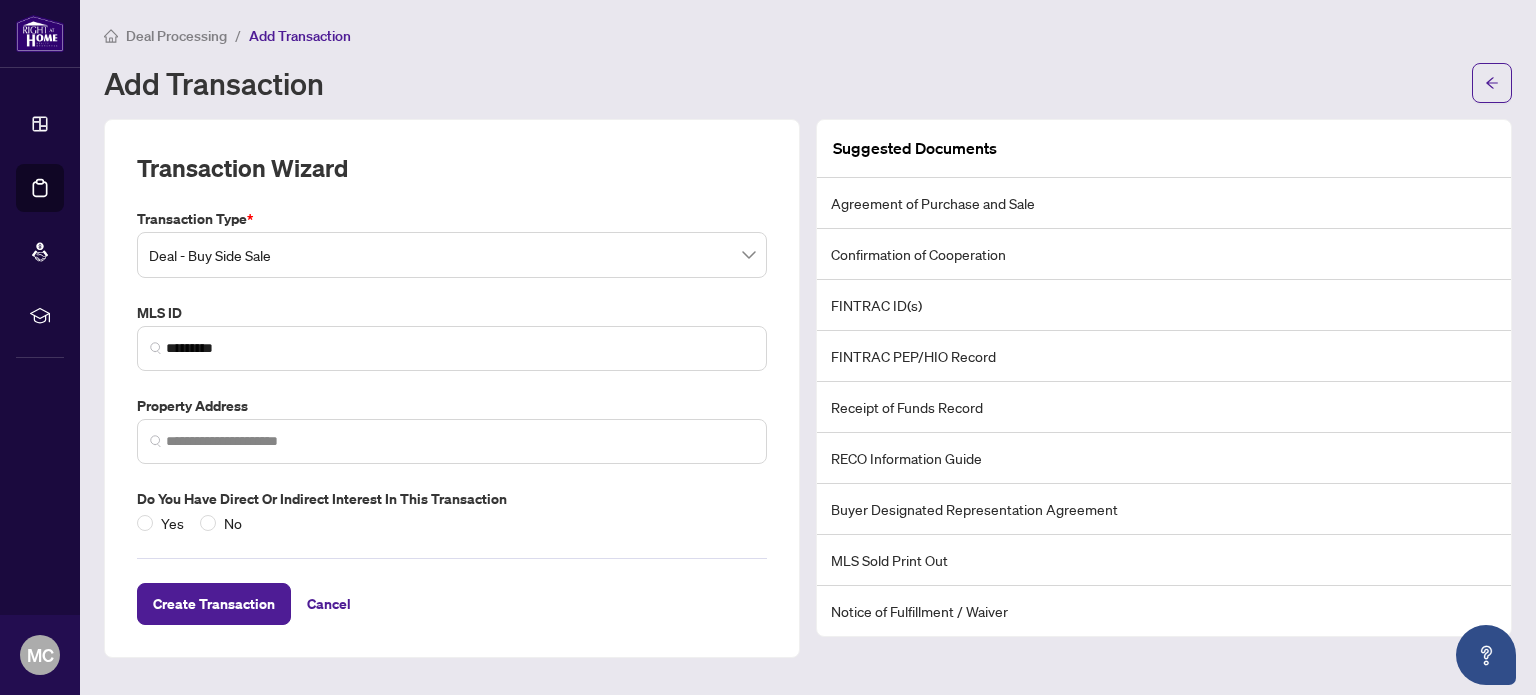 click on "Create Transaction Cancel" at bounding box center (452, 579) 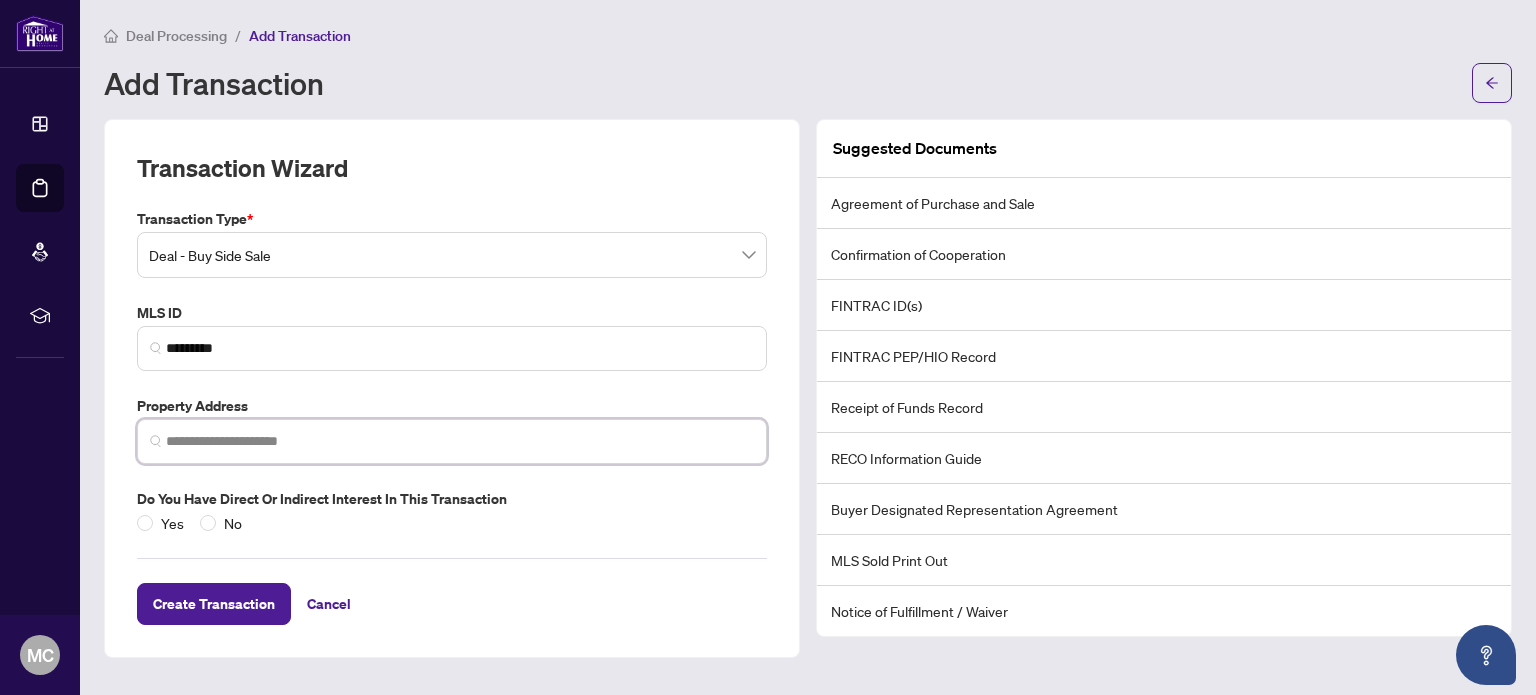 click at bounding box center (460, 441) 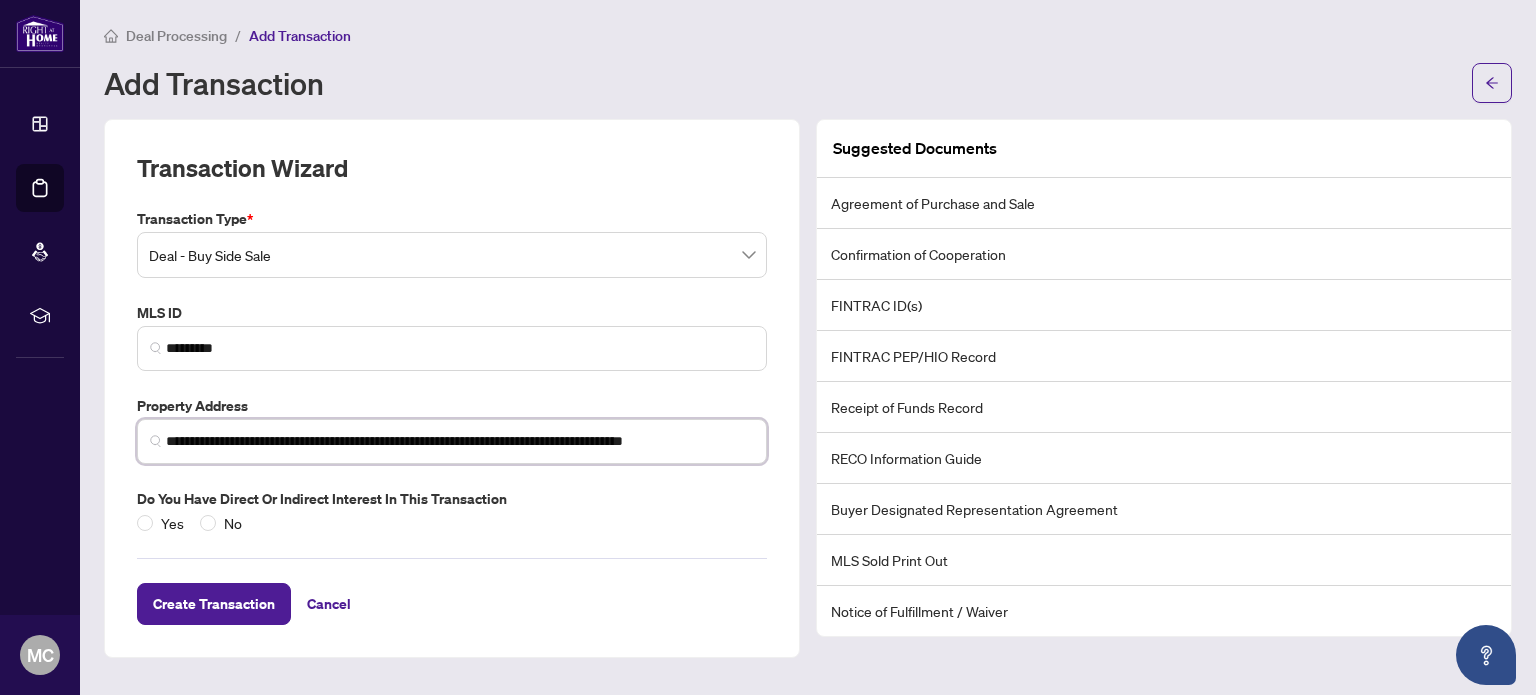 scroll, scrollTop: 0, scrollLeft: 16, axis: horizontal 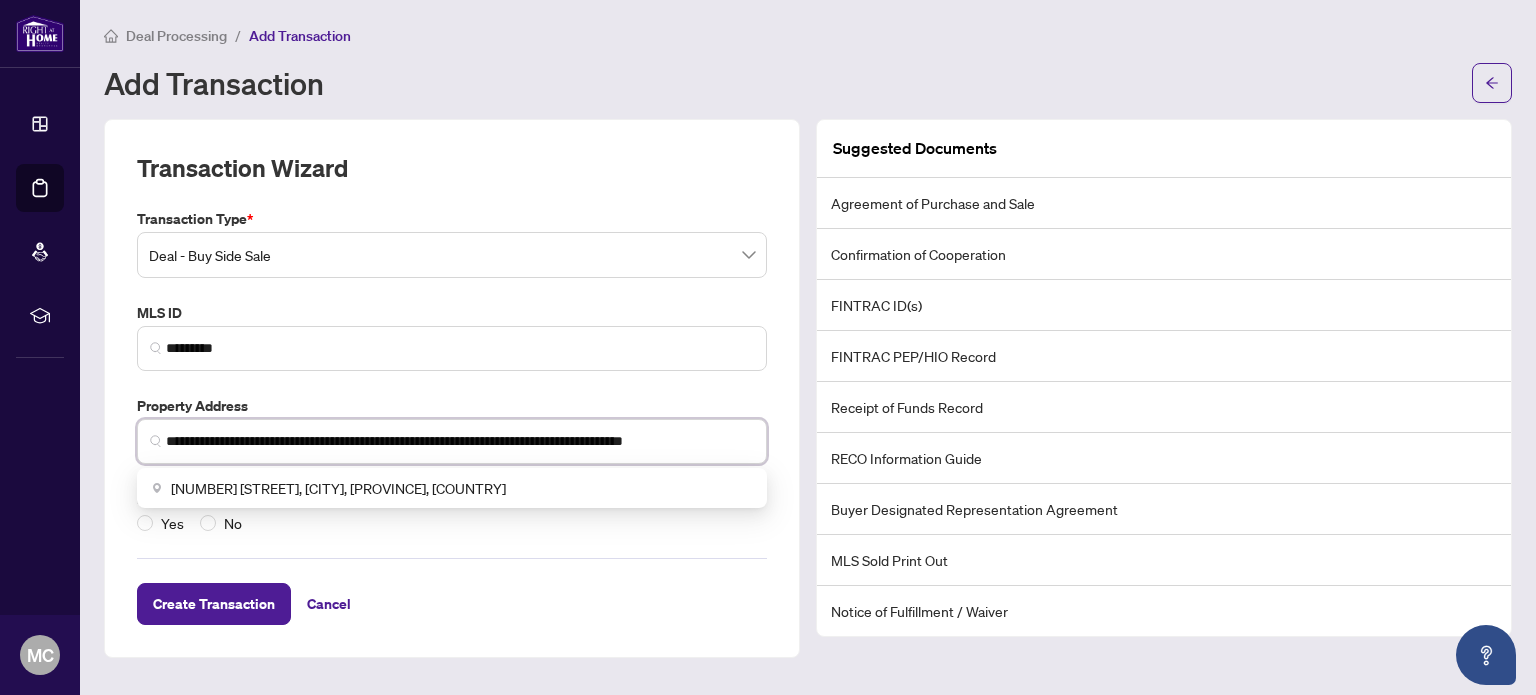 type on "**********" 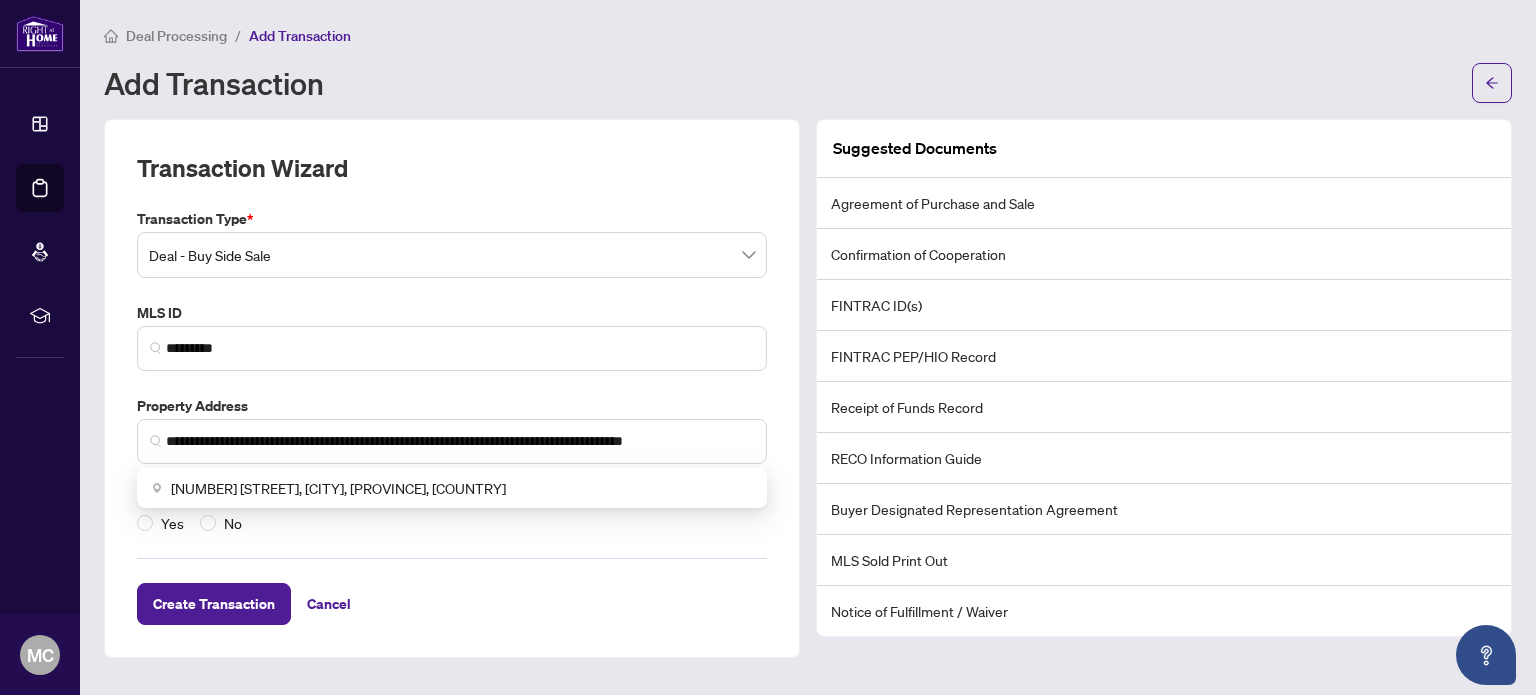click on "Create Transaction Cancel" at bounding box center [452, 579] 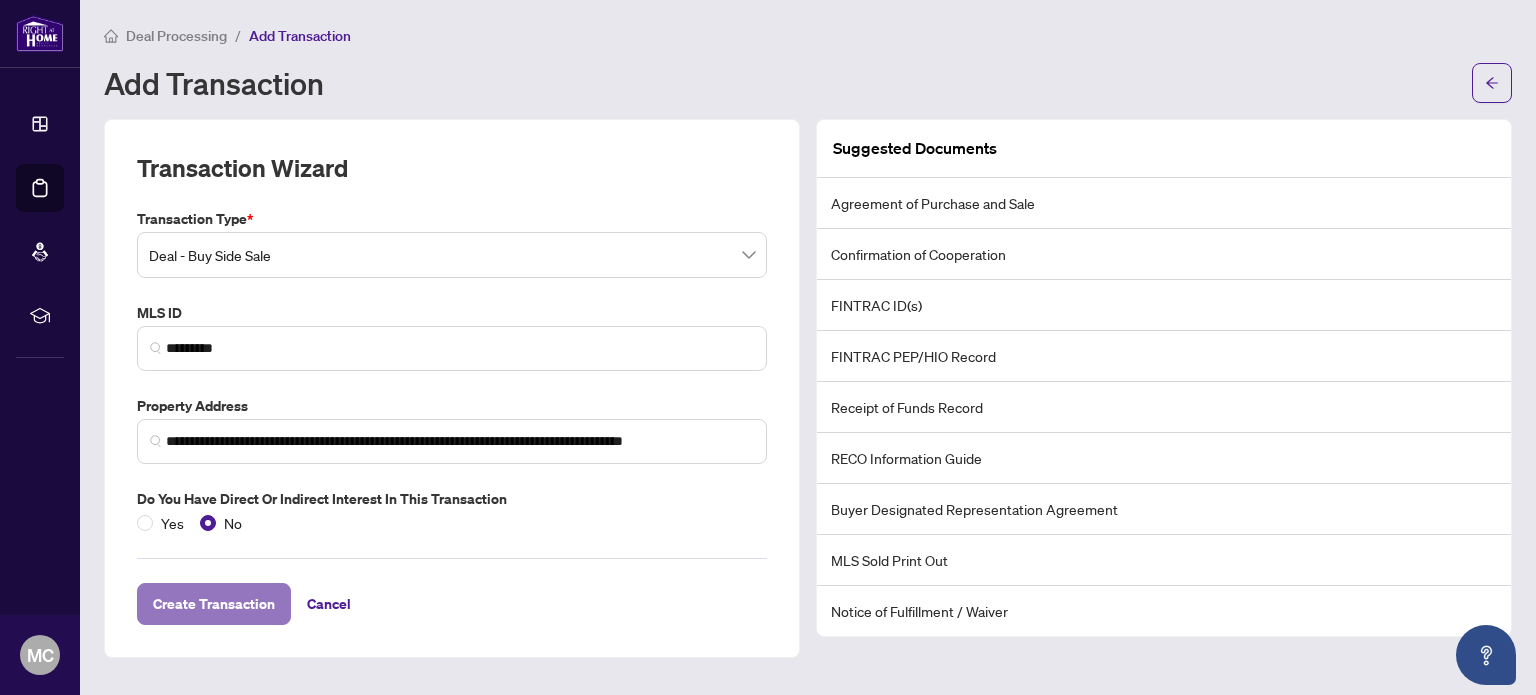 click on "Create Transaction" at bounding box center [214, 604] 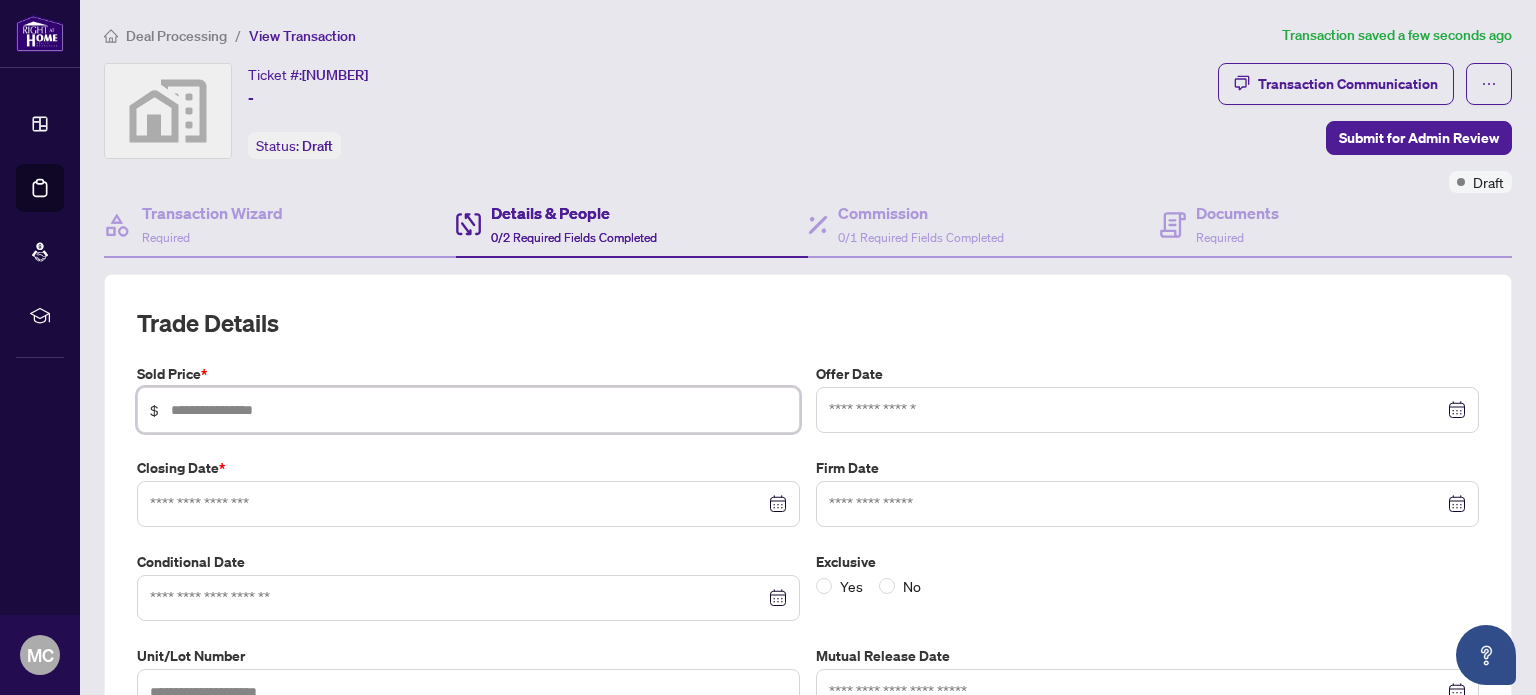 click at bounding box center [479, 410] 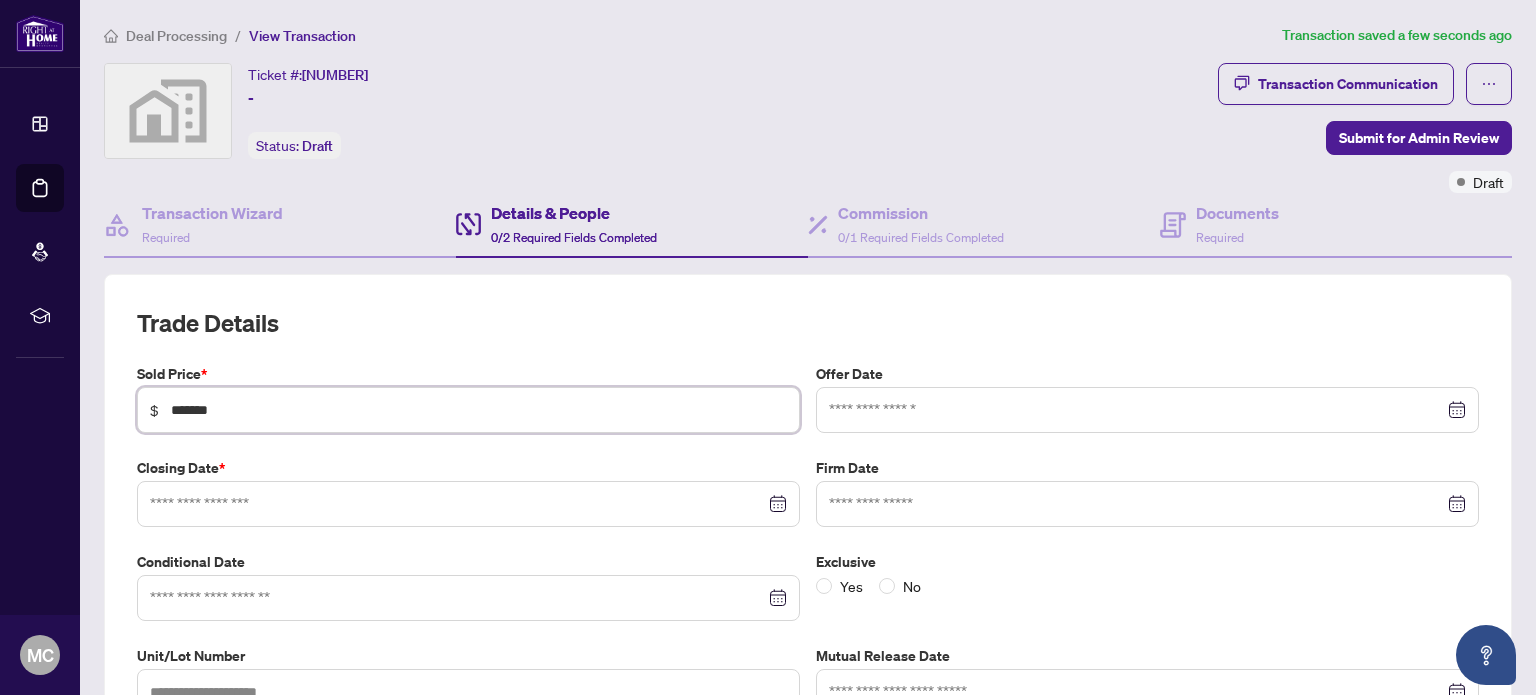 type on "*******" 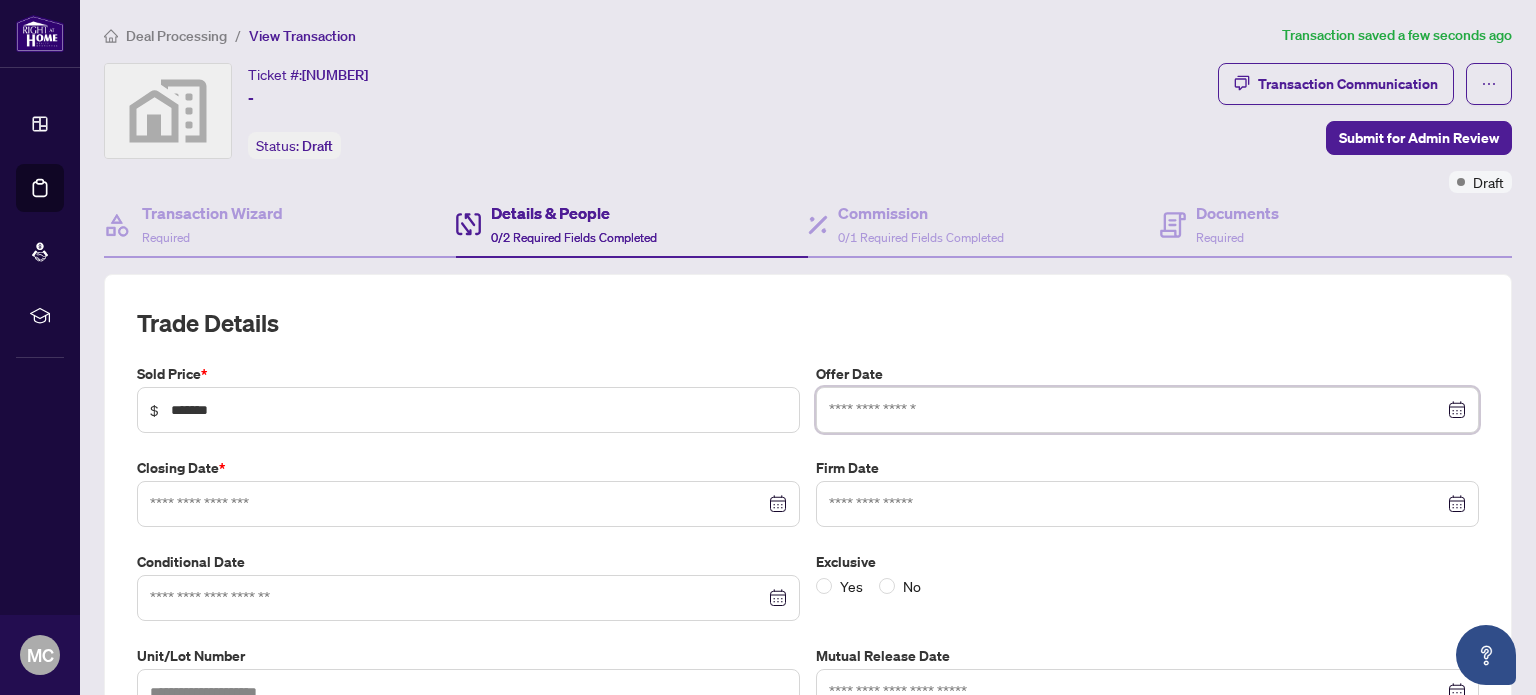 click at bounding box center [1136, 410] 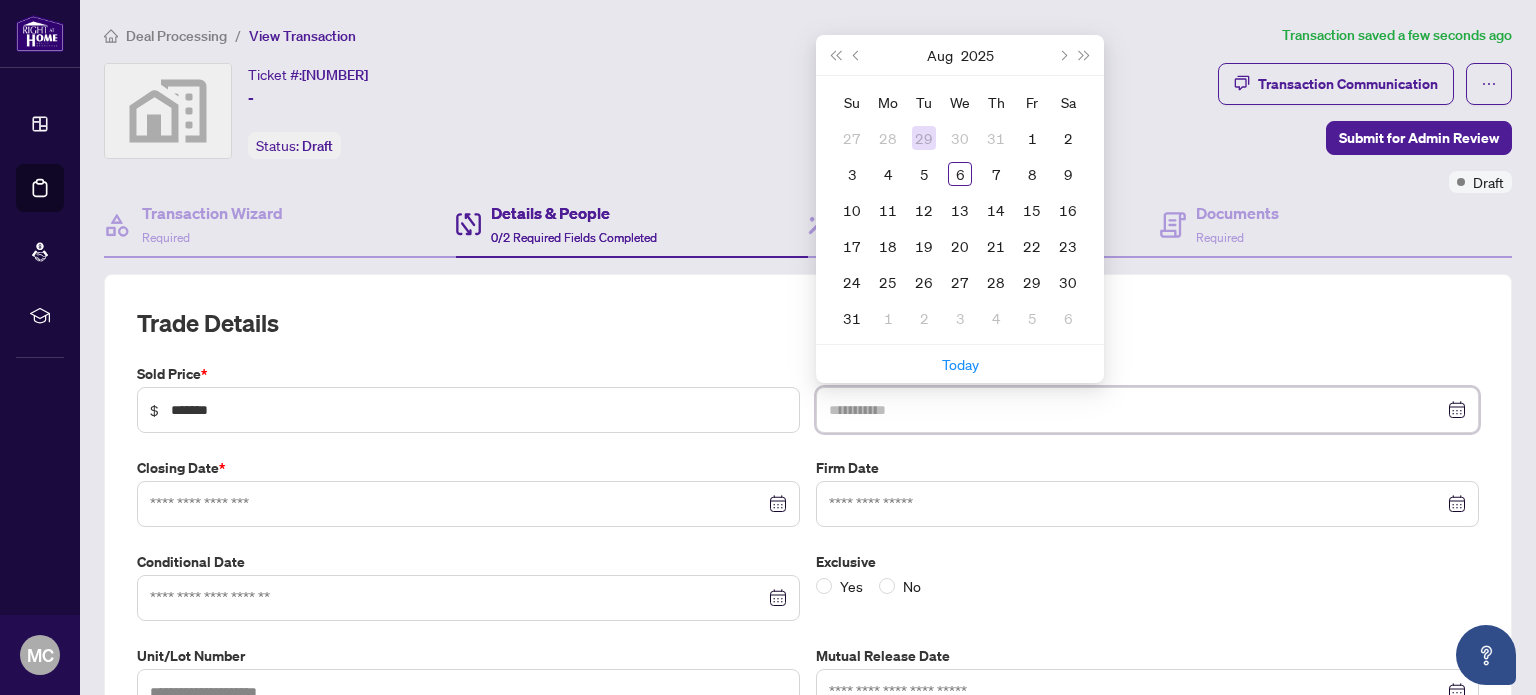 type on "**********" 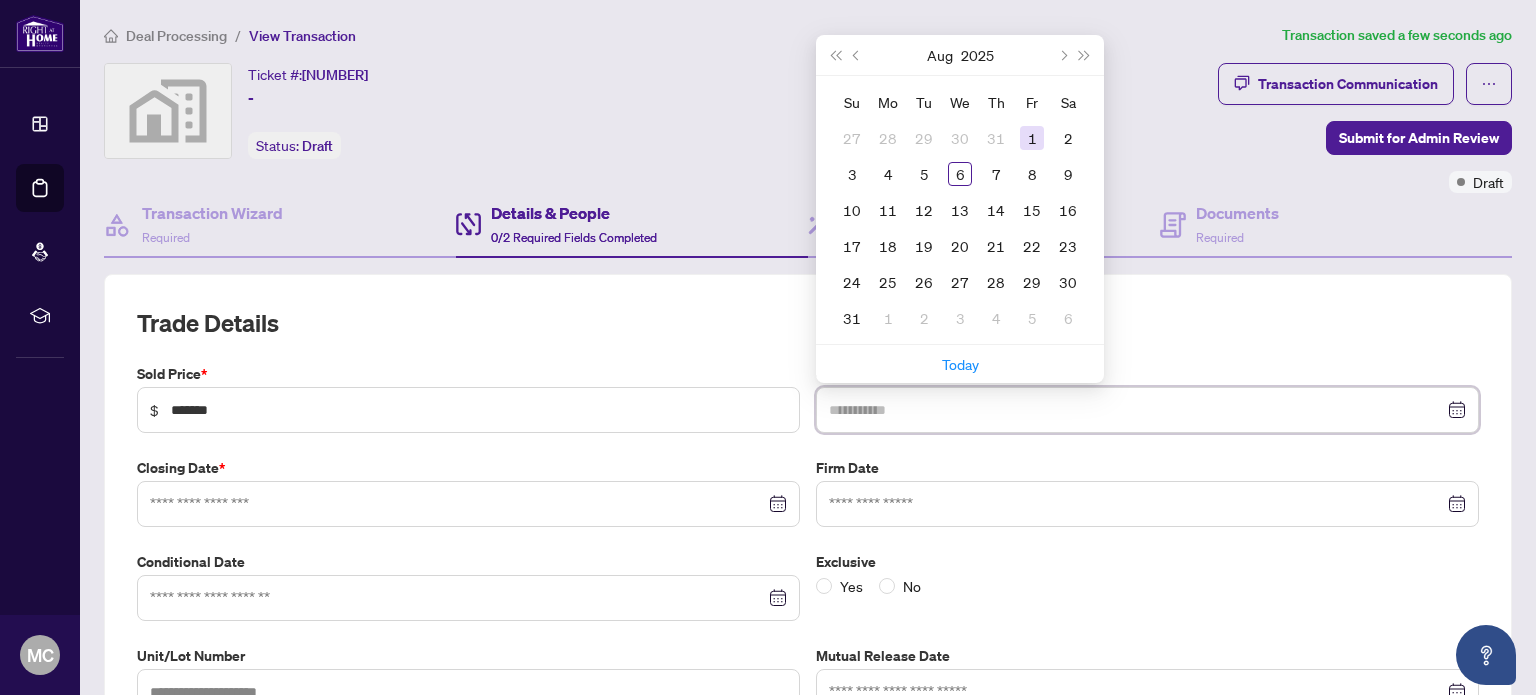 type on "**********" 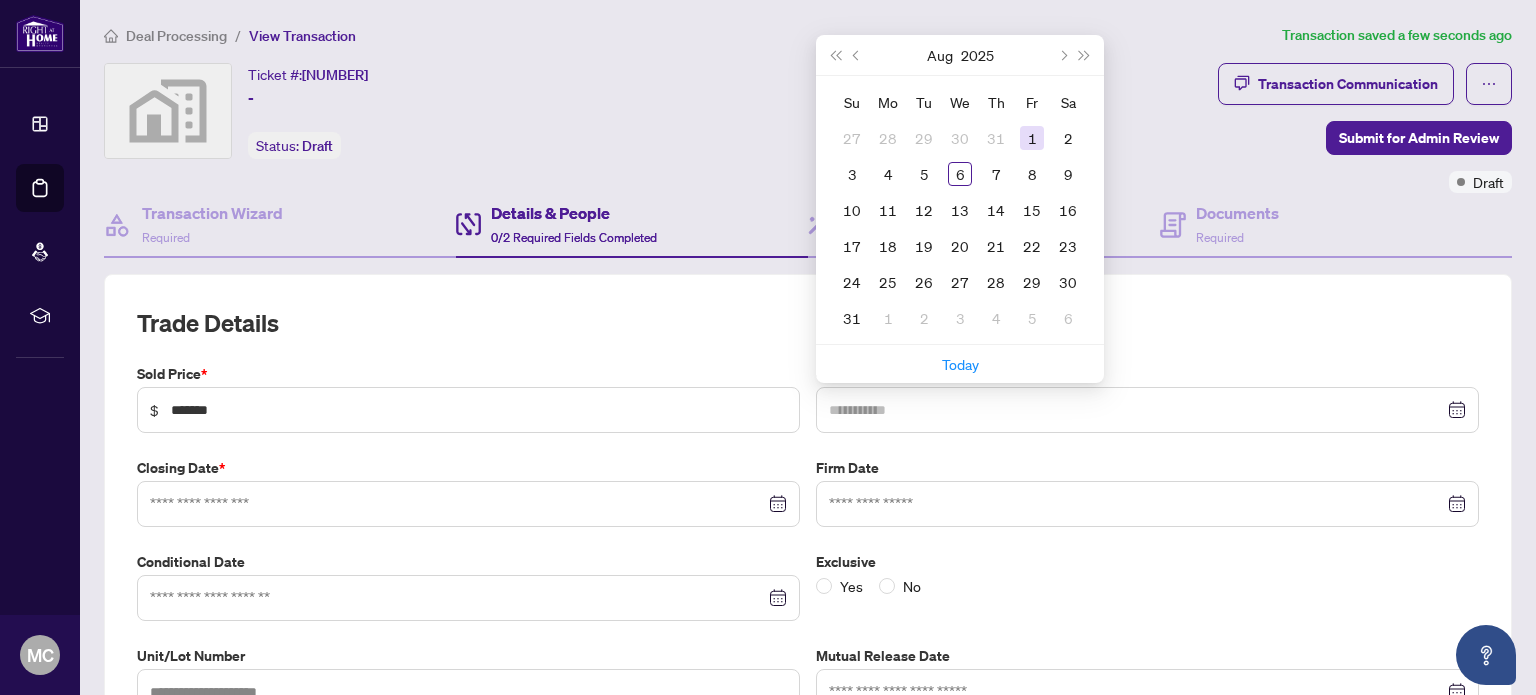 click on "1" at bounding box center [1032, 138] 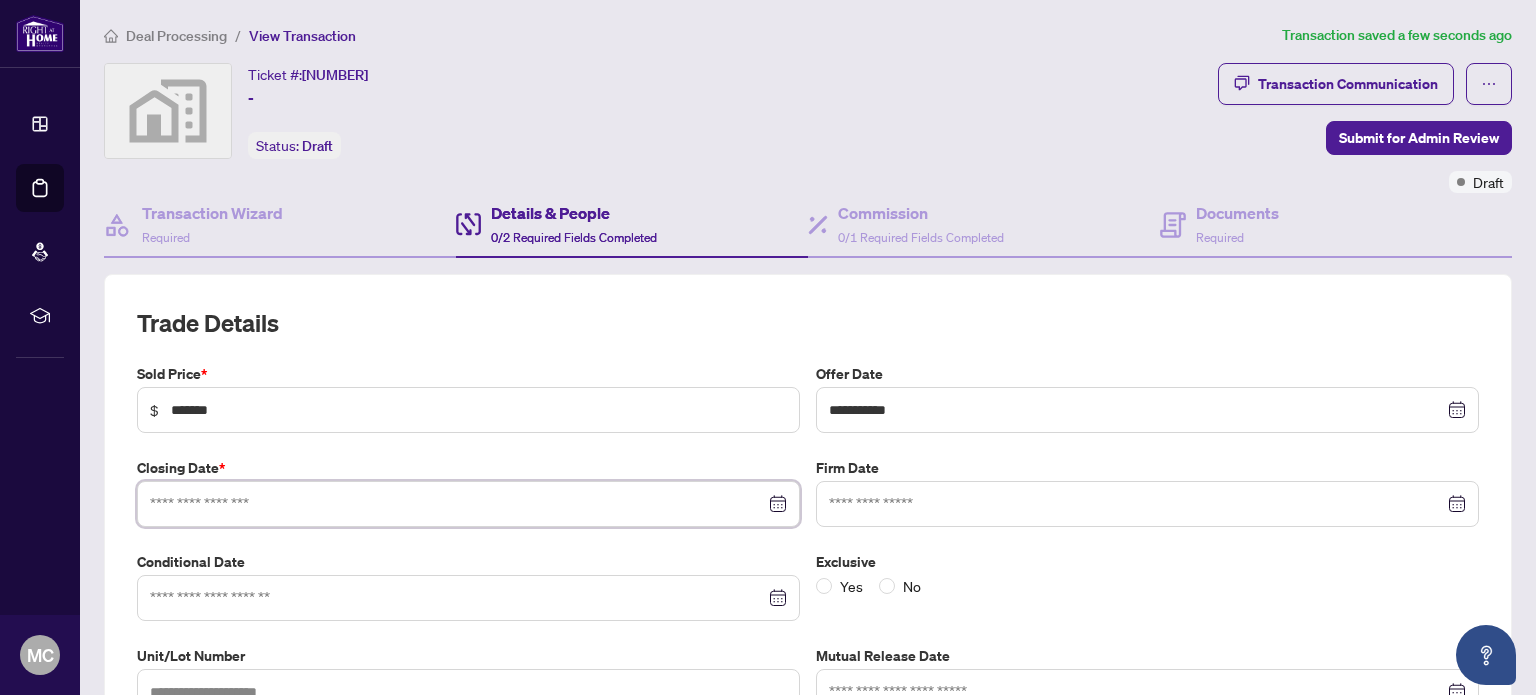 click at bounding box center [457, 504] 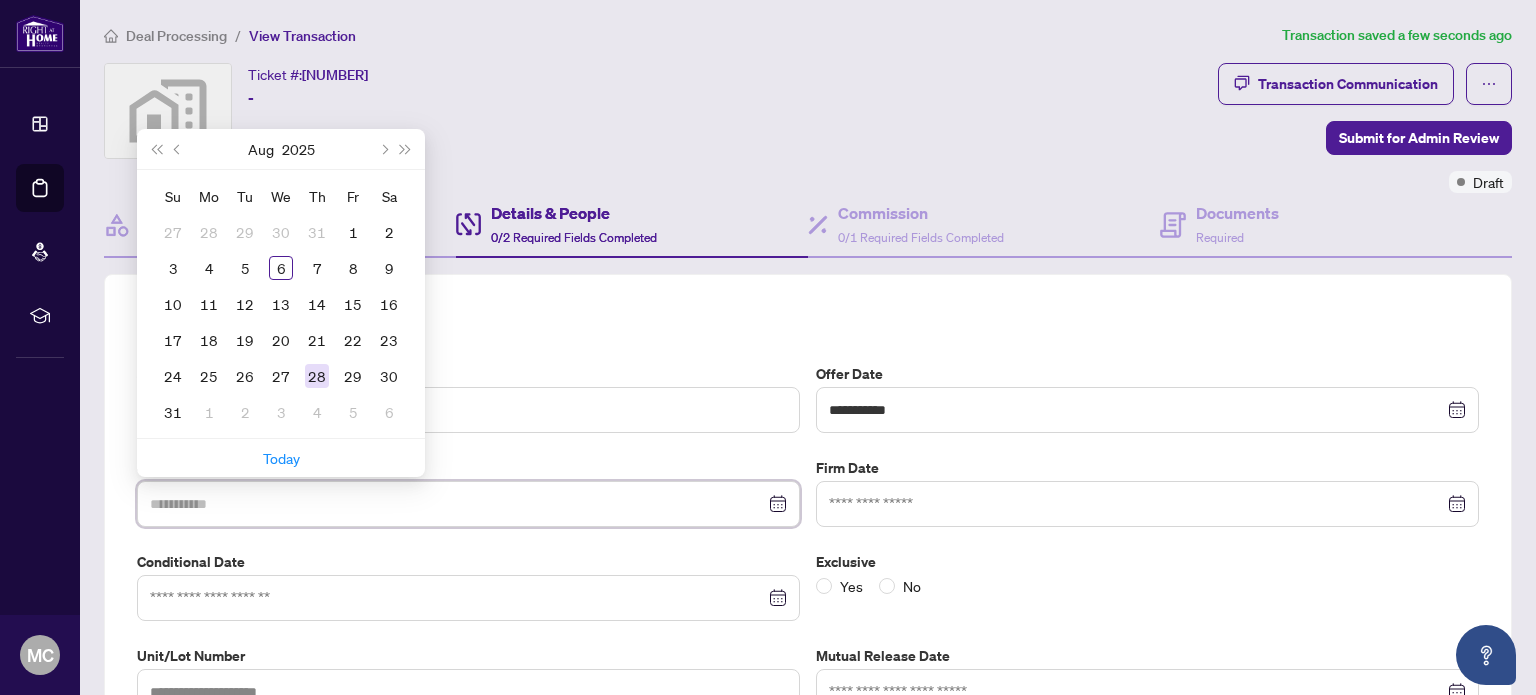 type on "**********" 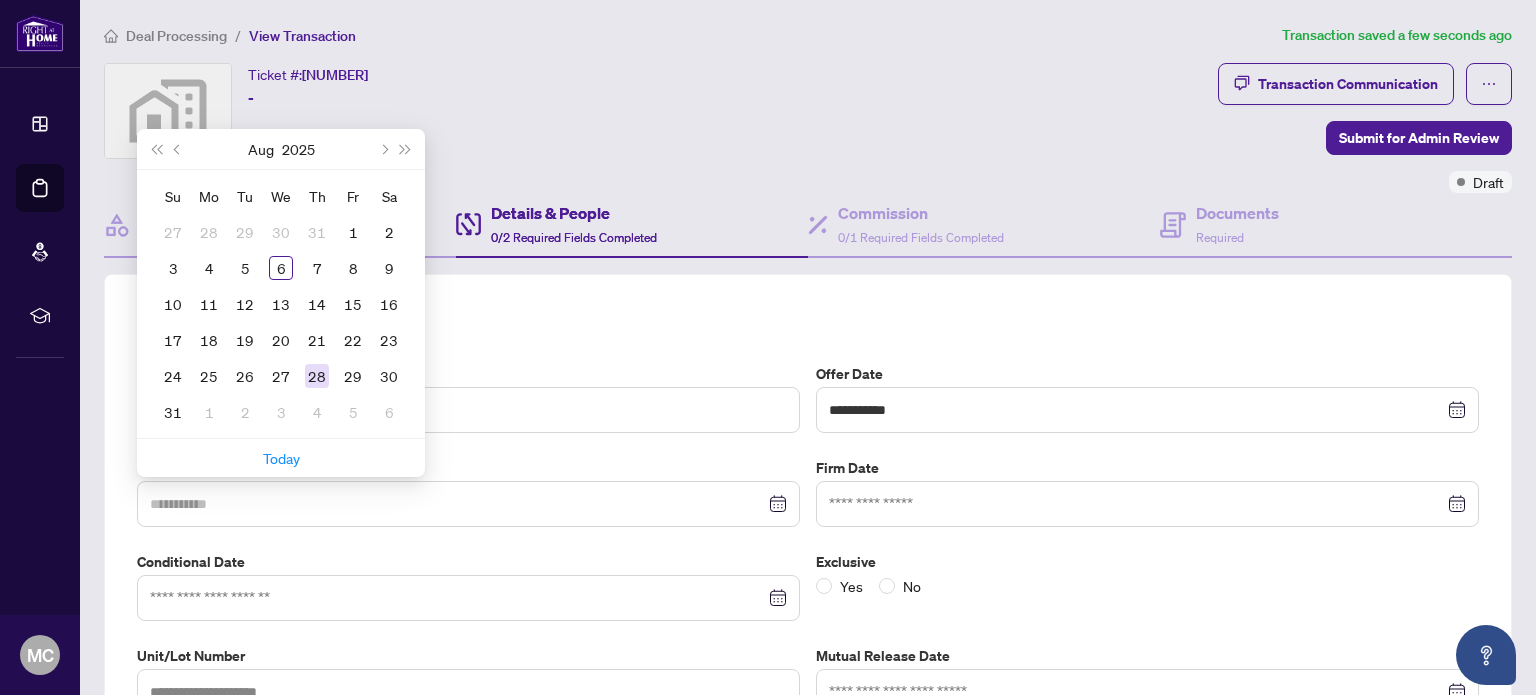 click on "28" at bounding box center [317, 376] 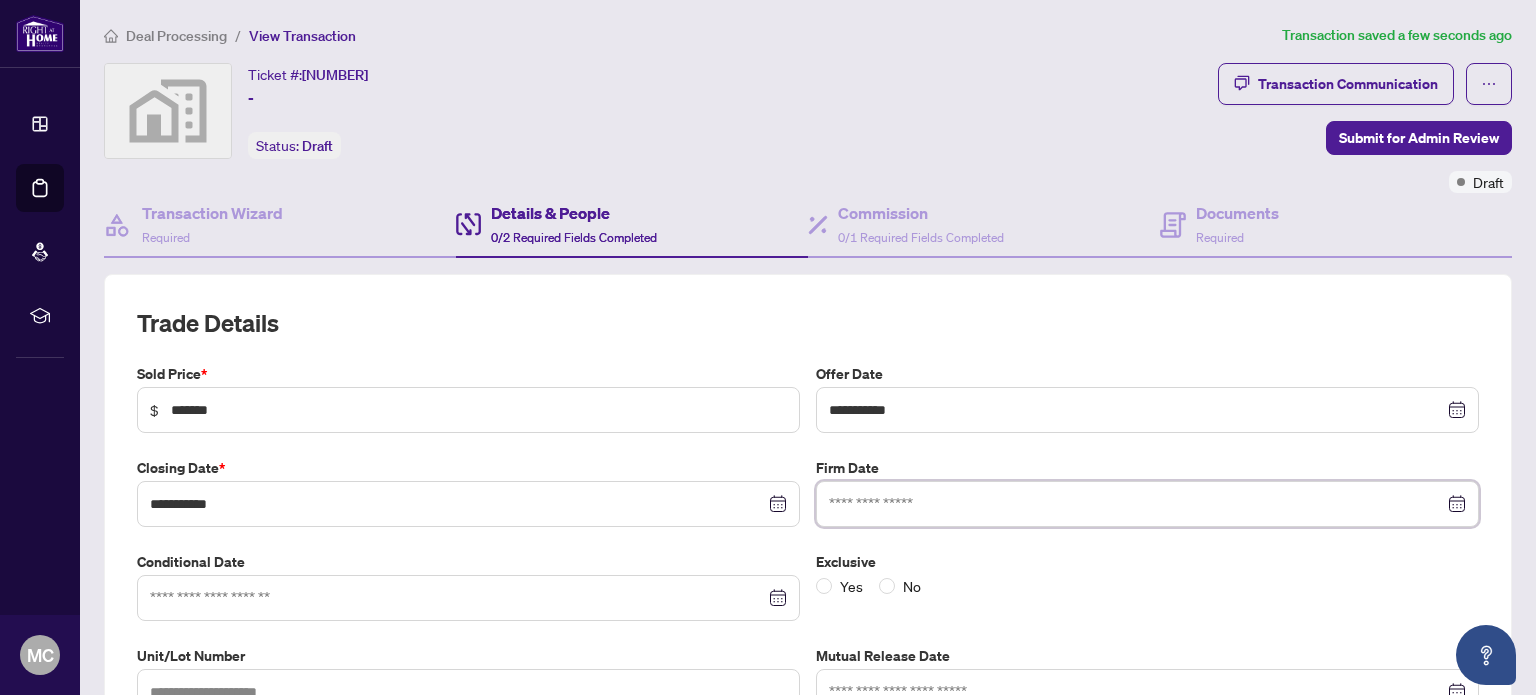 click at bounding box center [1136, 504] 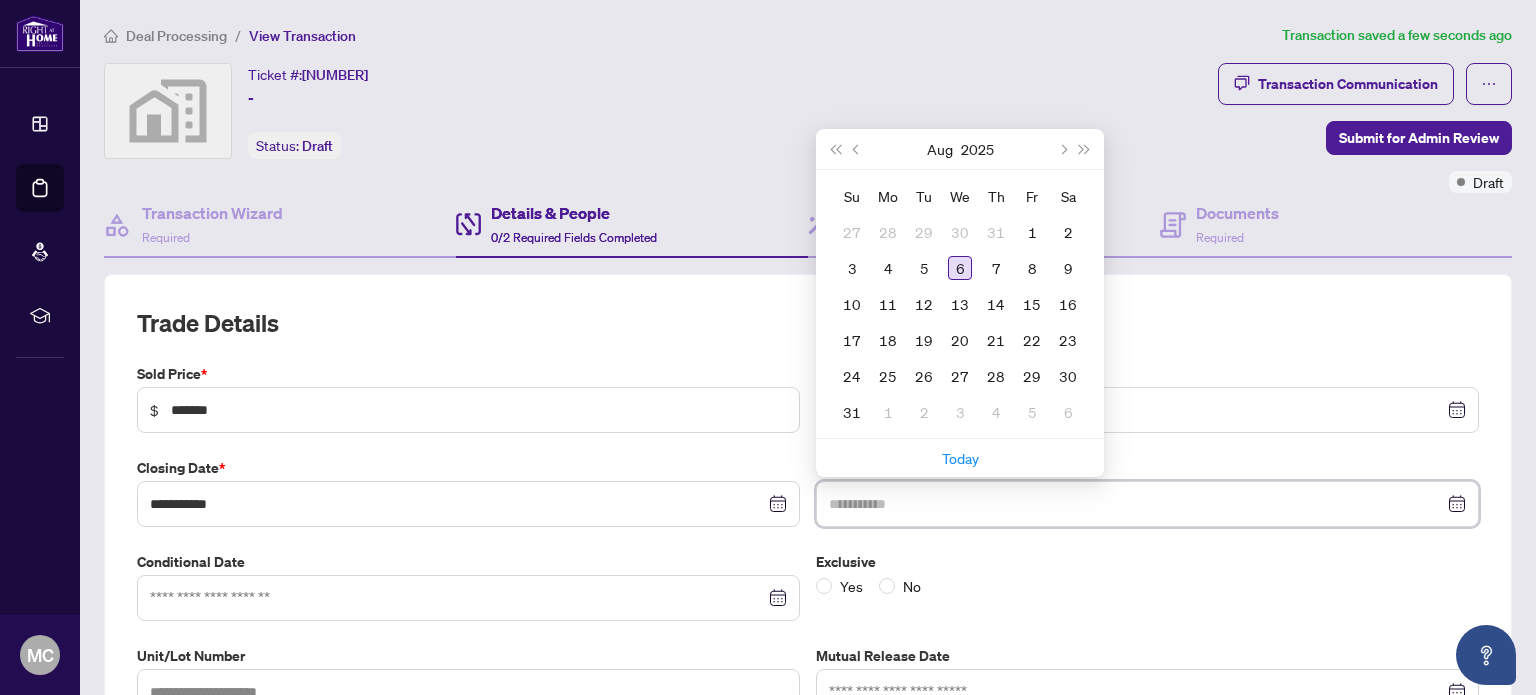 type on "**********" 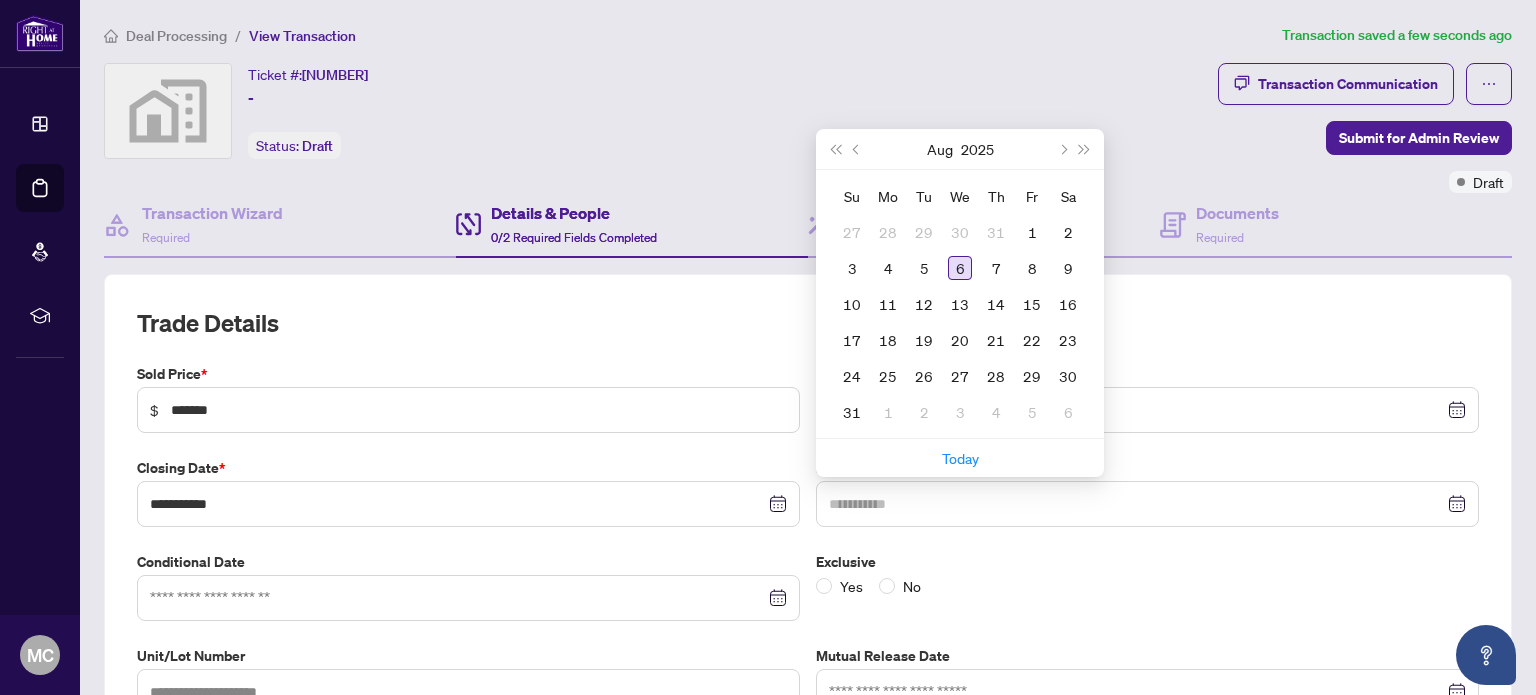click on "6" at bounding box center (960, 268) 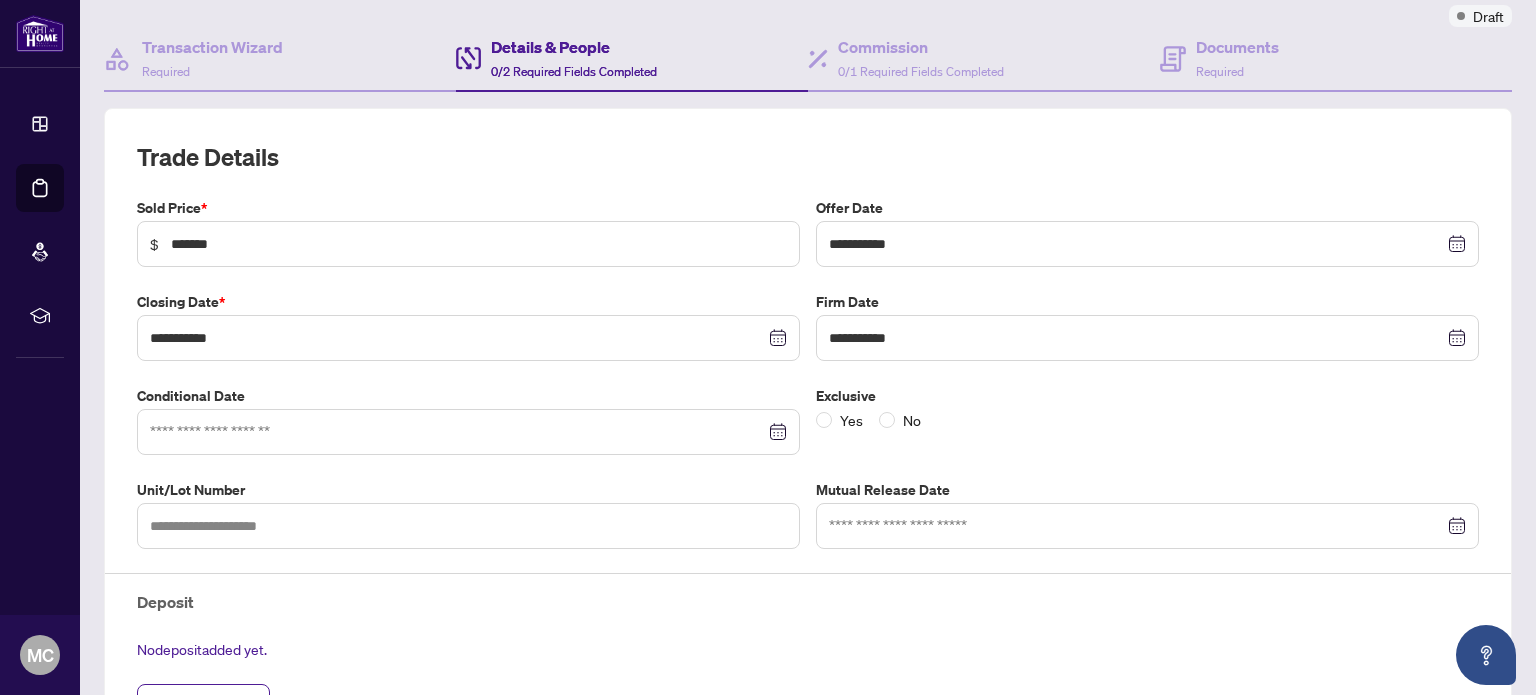 scroll, scrollTop: 200, scrollLeft: 0, axis: vertical 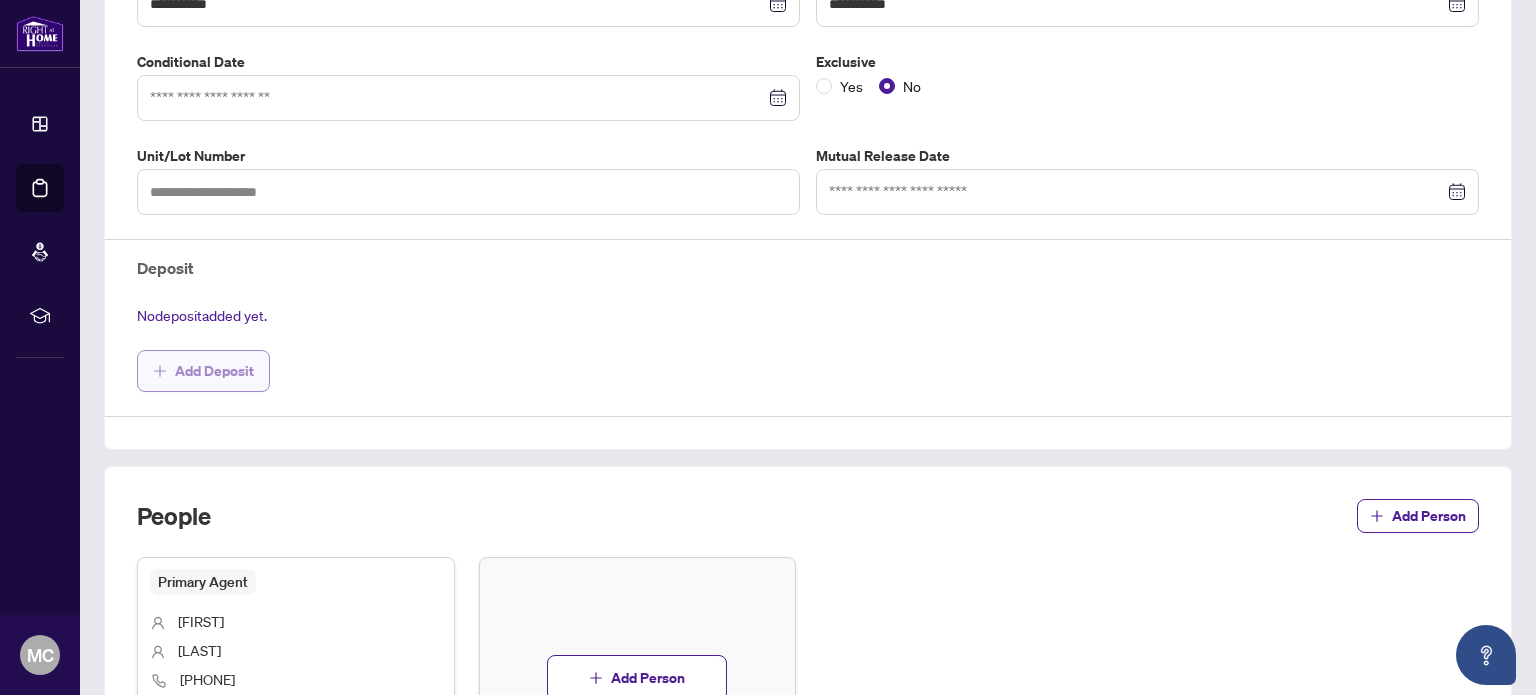 click on "Add Deposit" at bounding box center (214, 371) 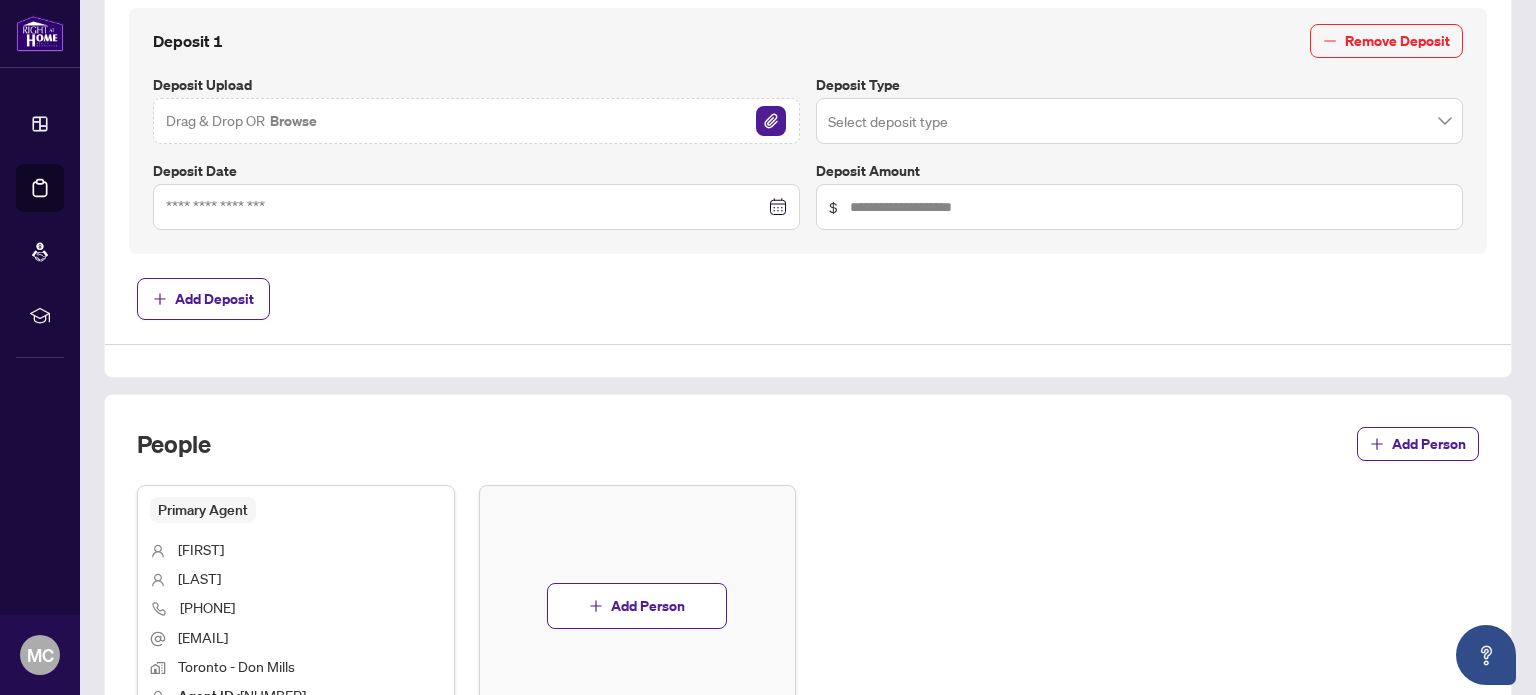 scroll, scrollTop: 800, scrollLeft: 0, axis: vertical 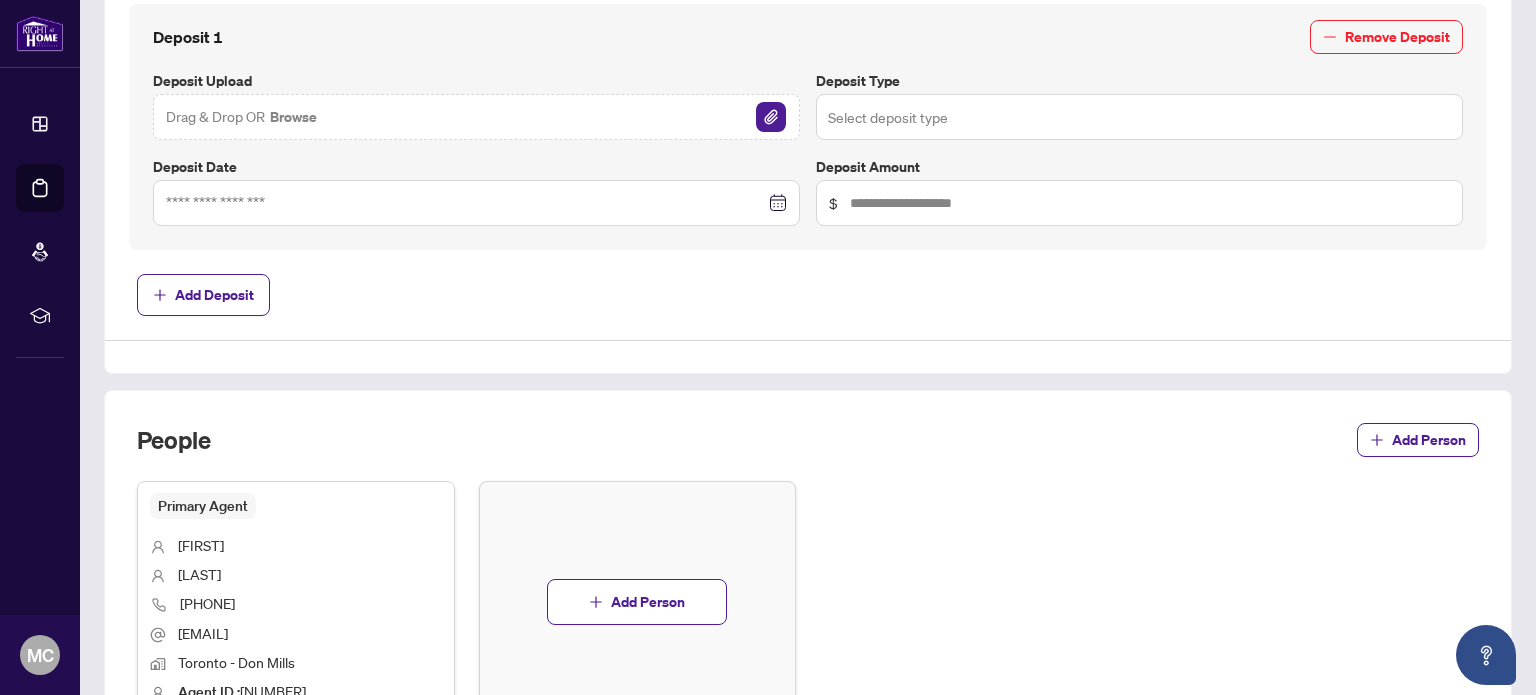 click at bounding box center (1139, 117) 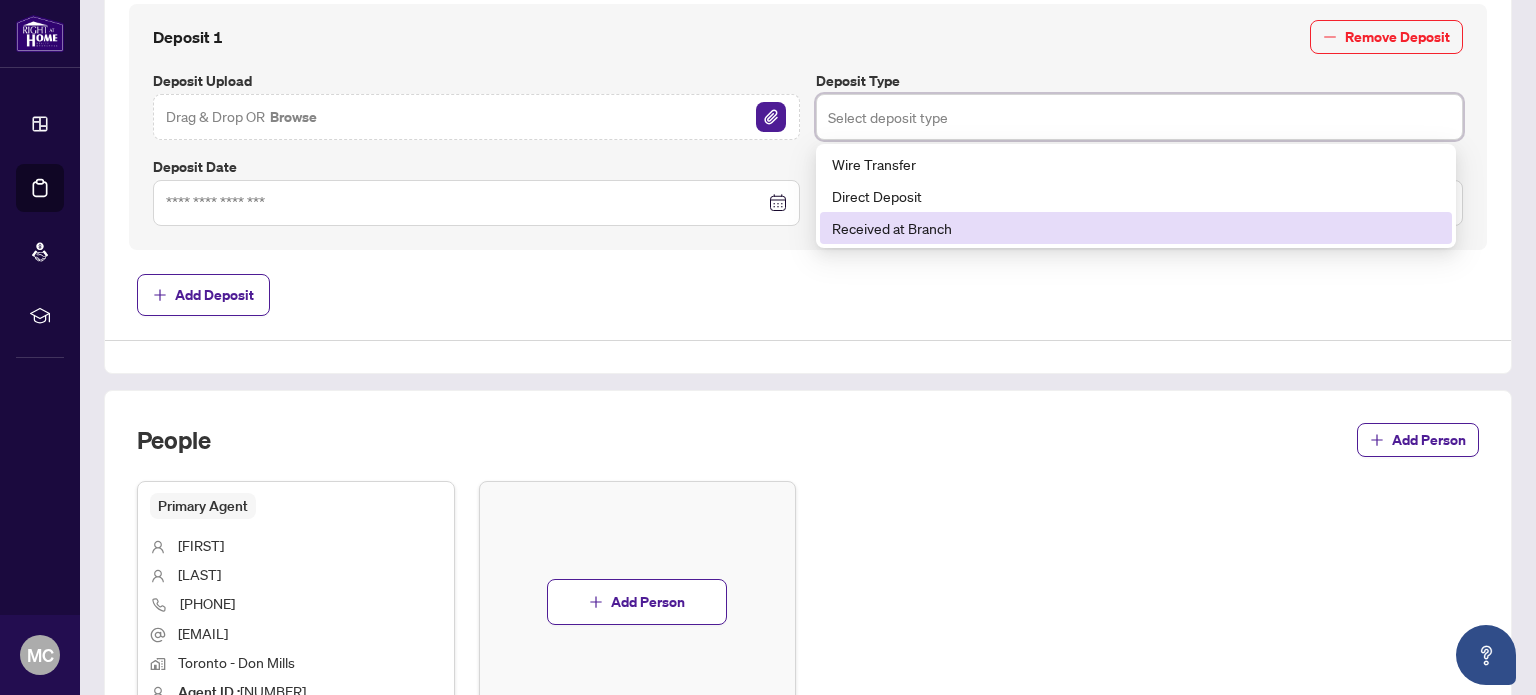 scroll, scrollTop: 900, scrollLeft: 0, axis: vertical 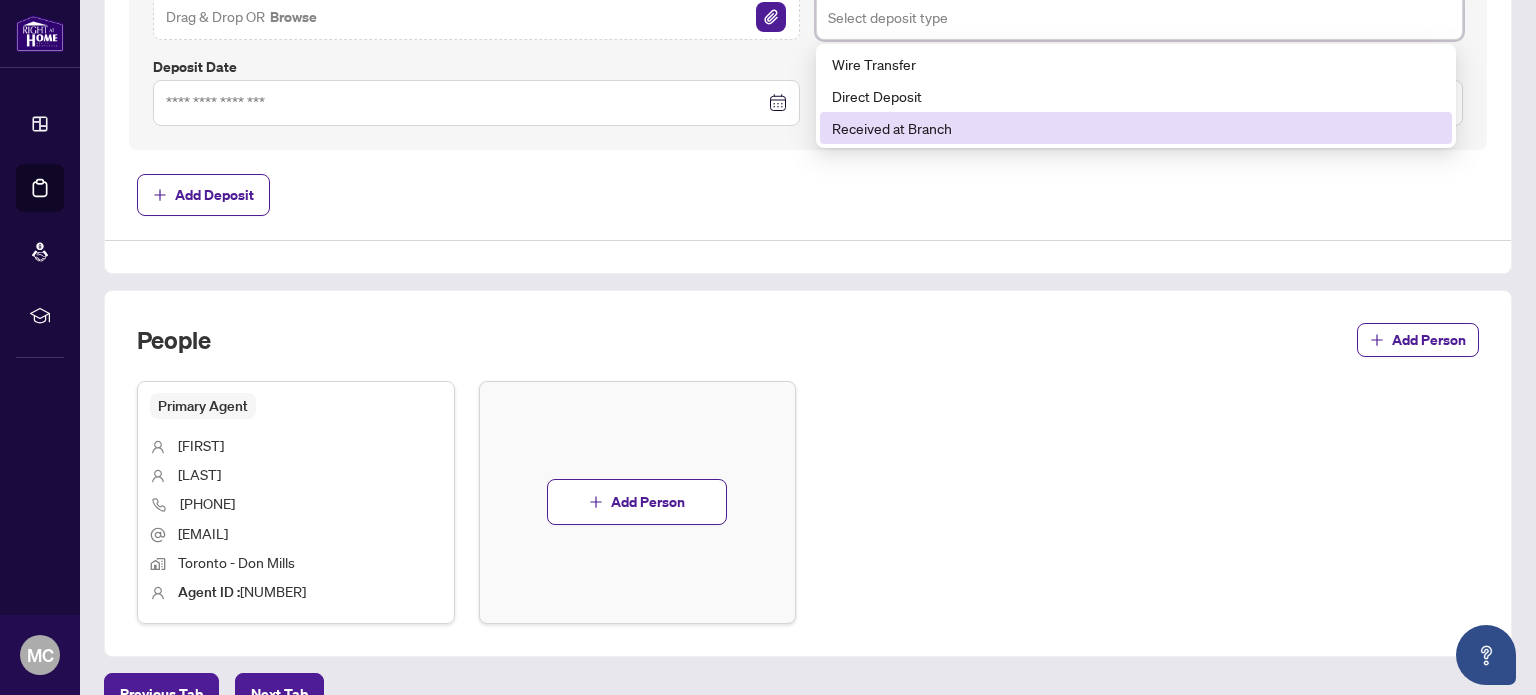 click on "Received at Branch" at bounding box center [1136, 128] 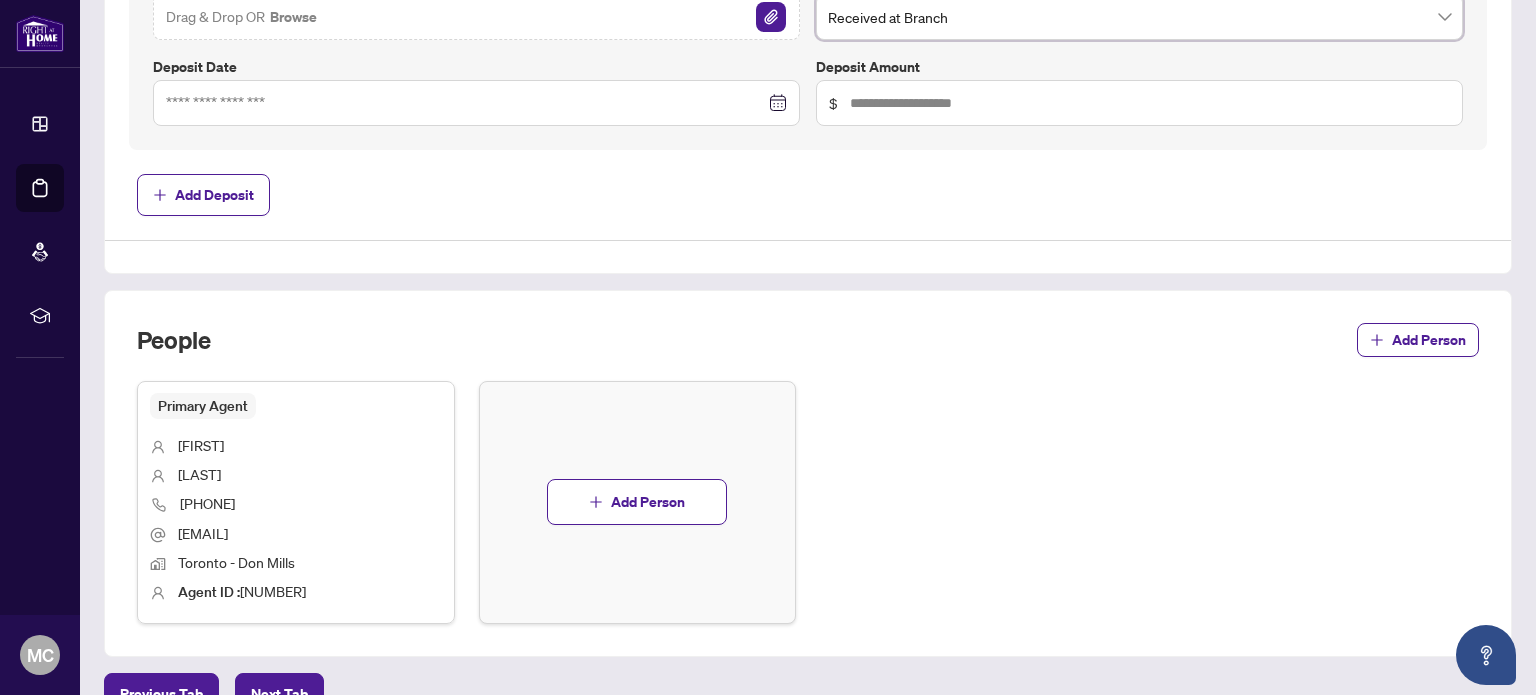 scroll, scrollTop: 800, scrollLeft: 0, axis: vertical 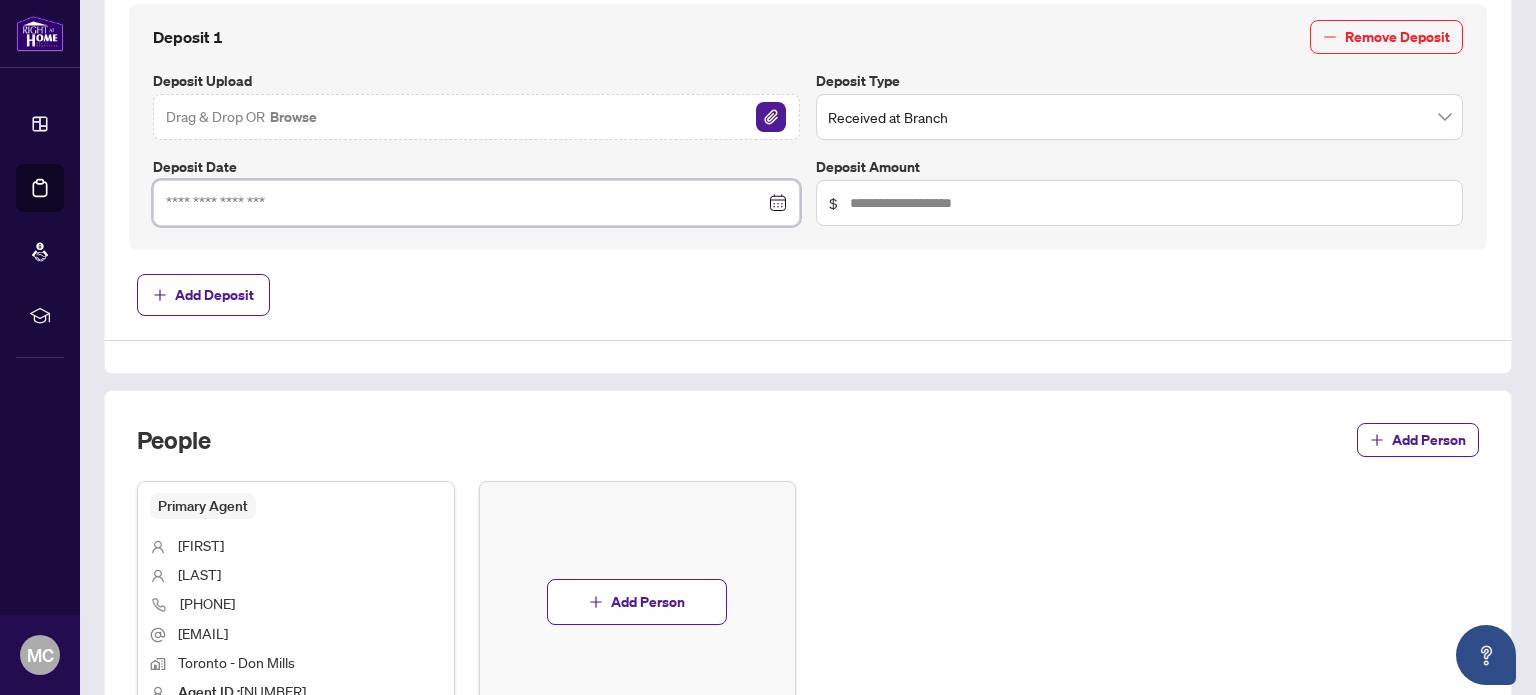 click at bounding box center [465, 203] 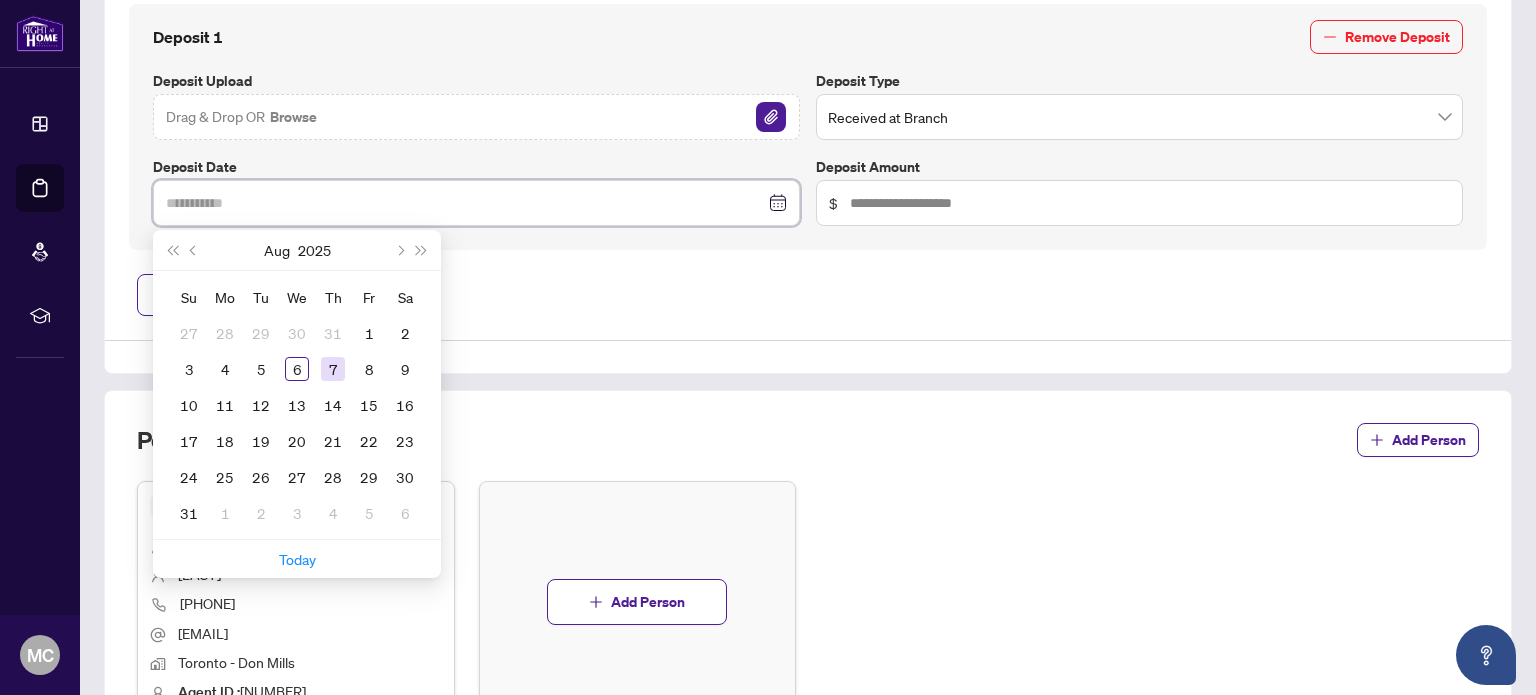 type on "**********" 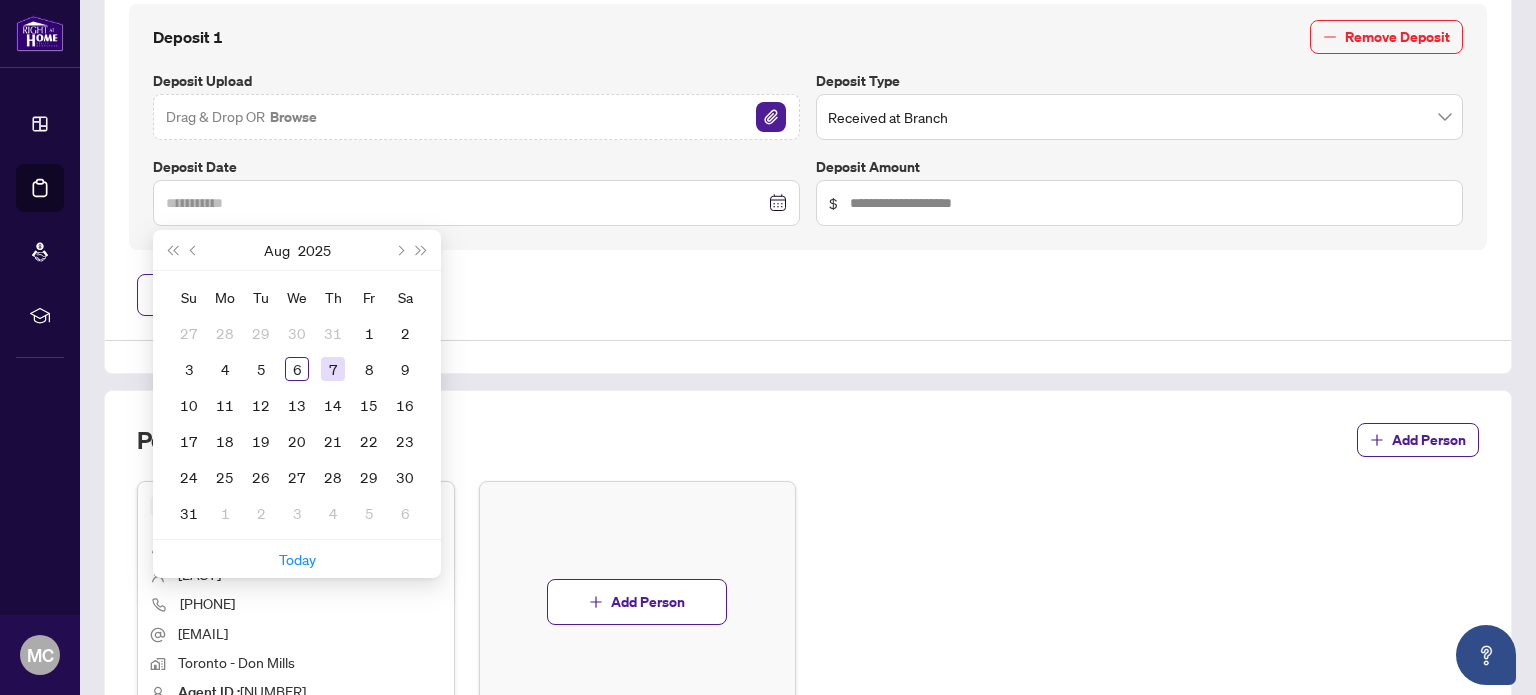 click on "7" at bounding box center (333, 369) 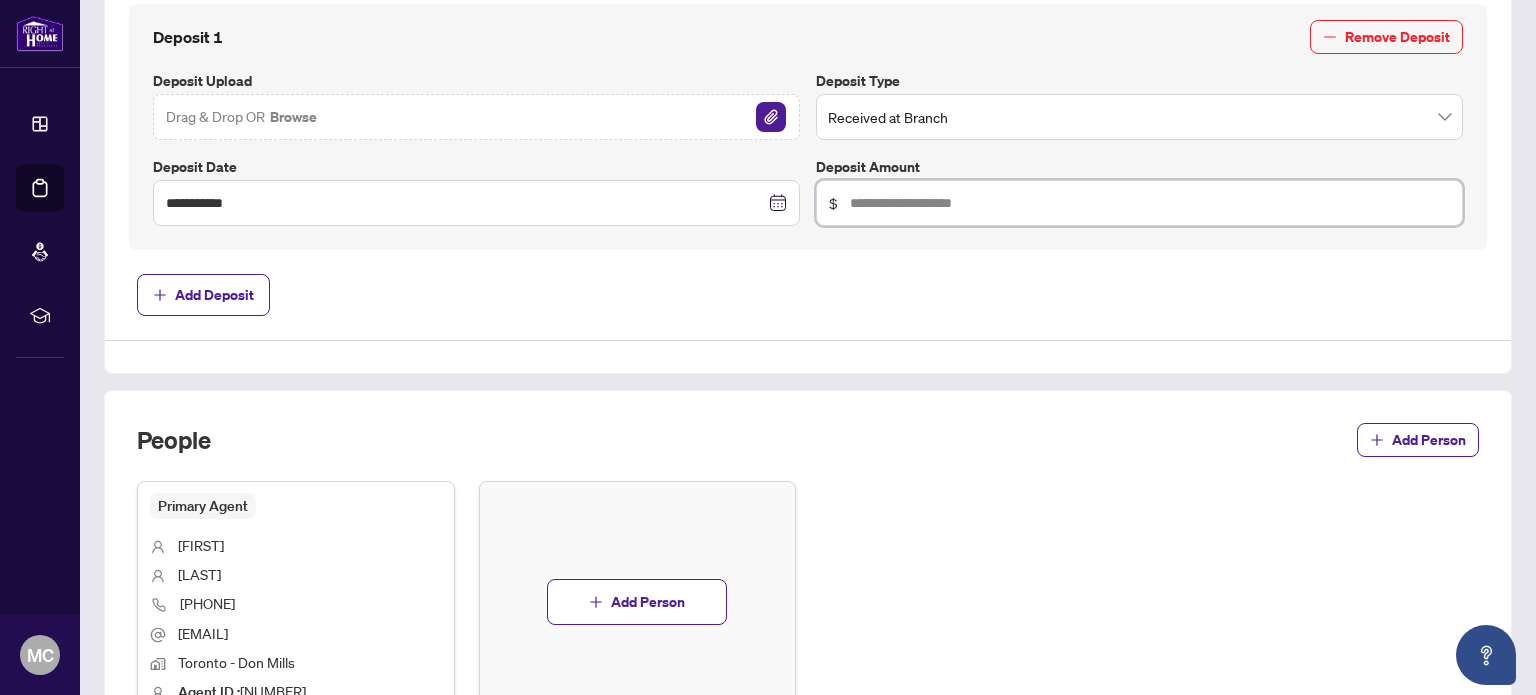 click at bounding box center (1150, 203) 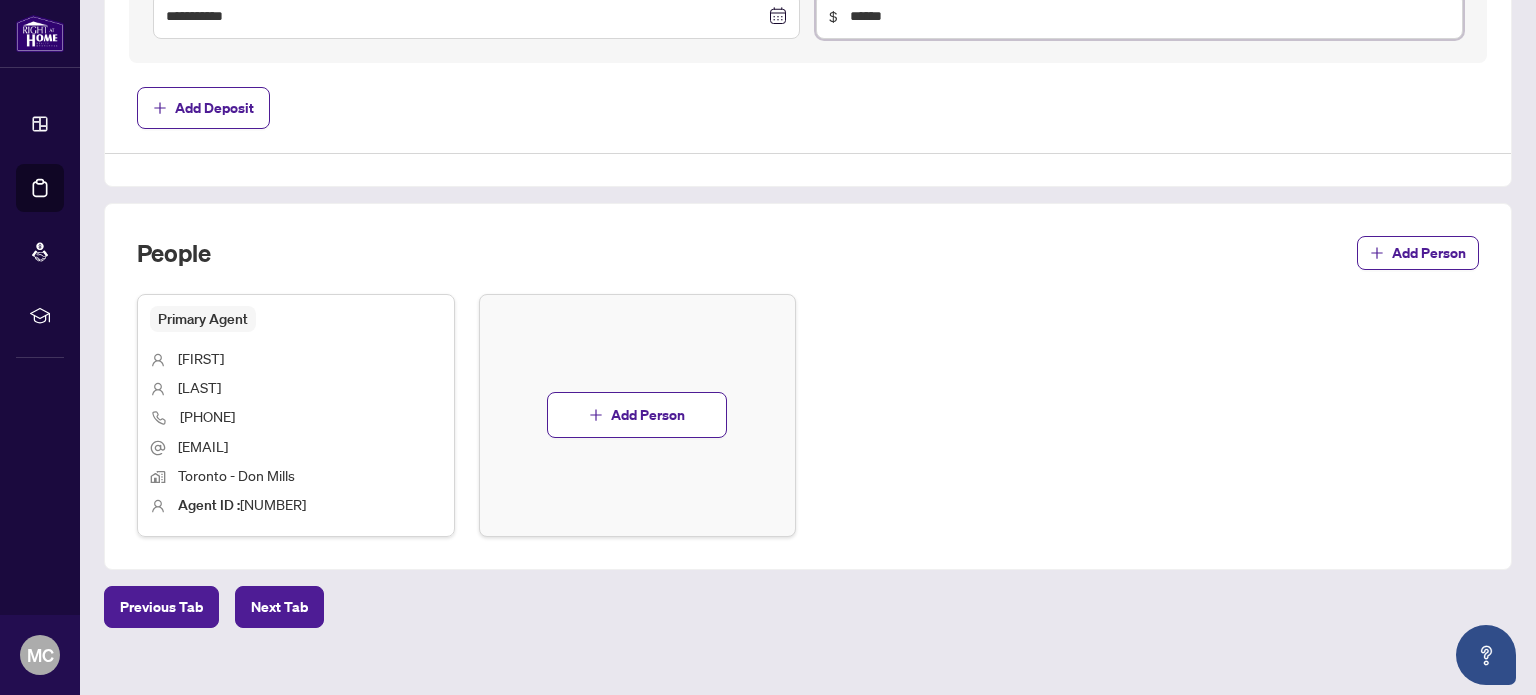 scroll, scrollTop: 1000, scrollLeft: 0, axis: vertical 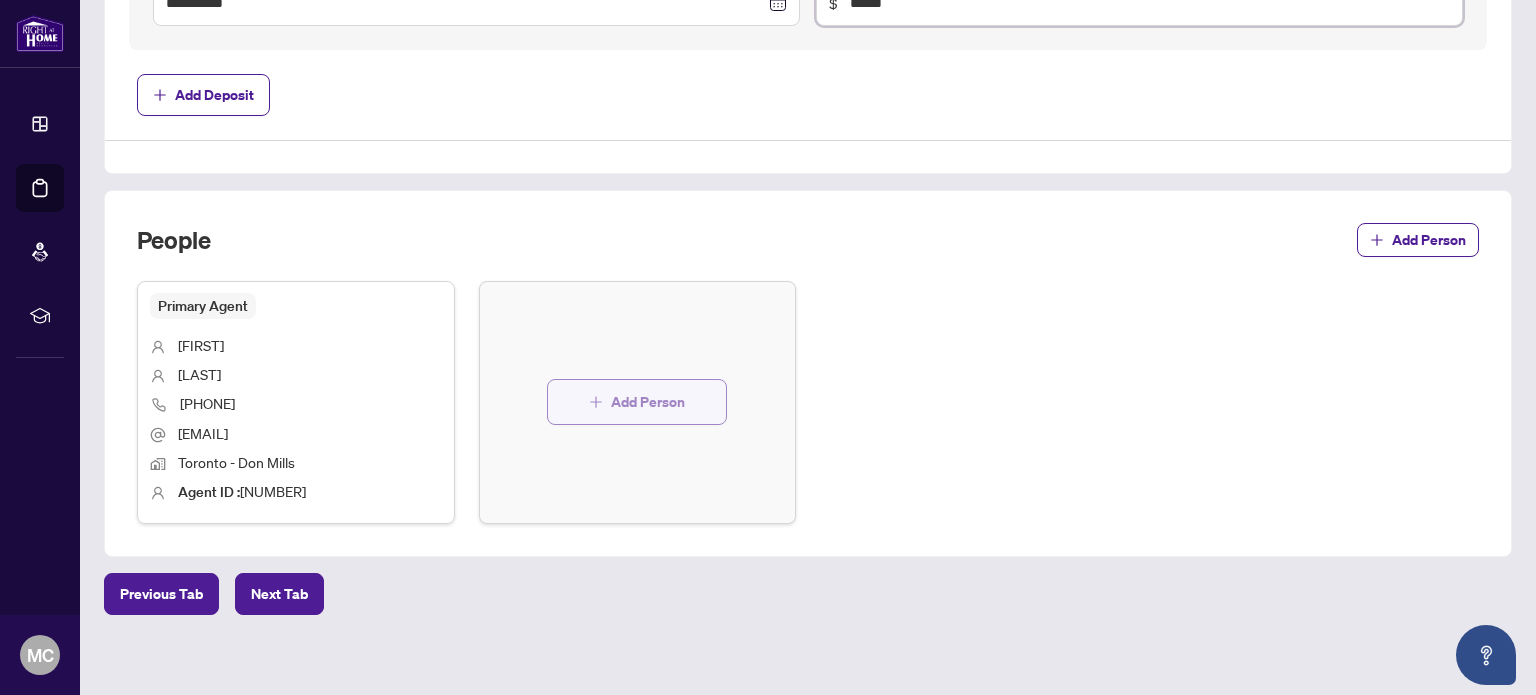 type on "******" 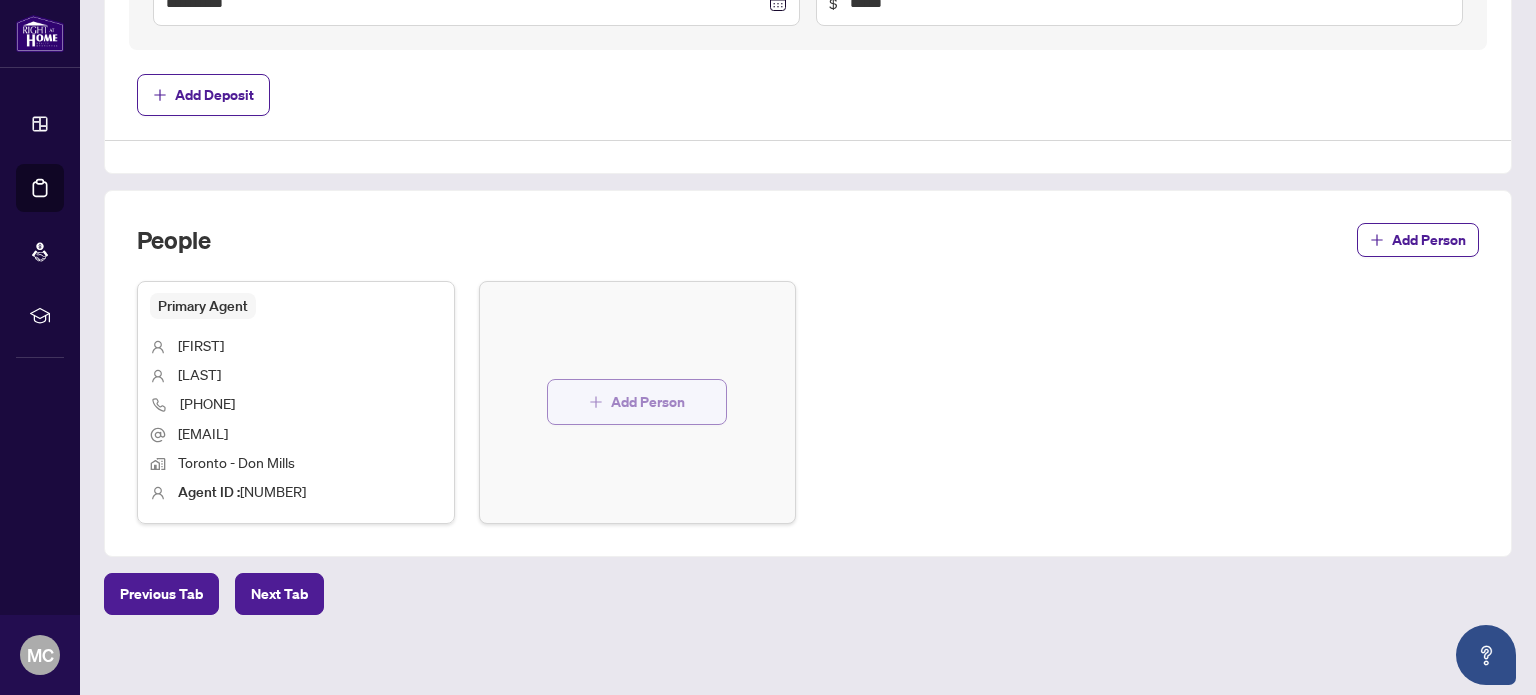 click on "Add Person" at bounding box center (648, 402) 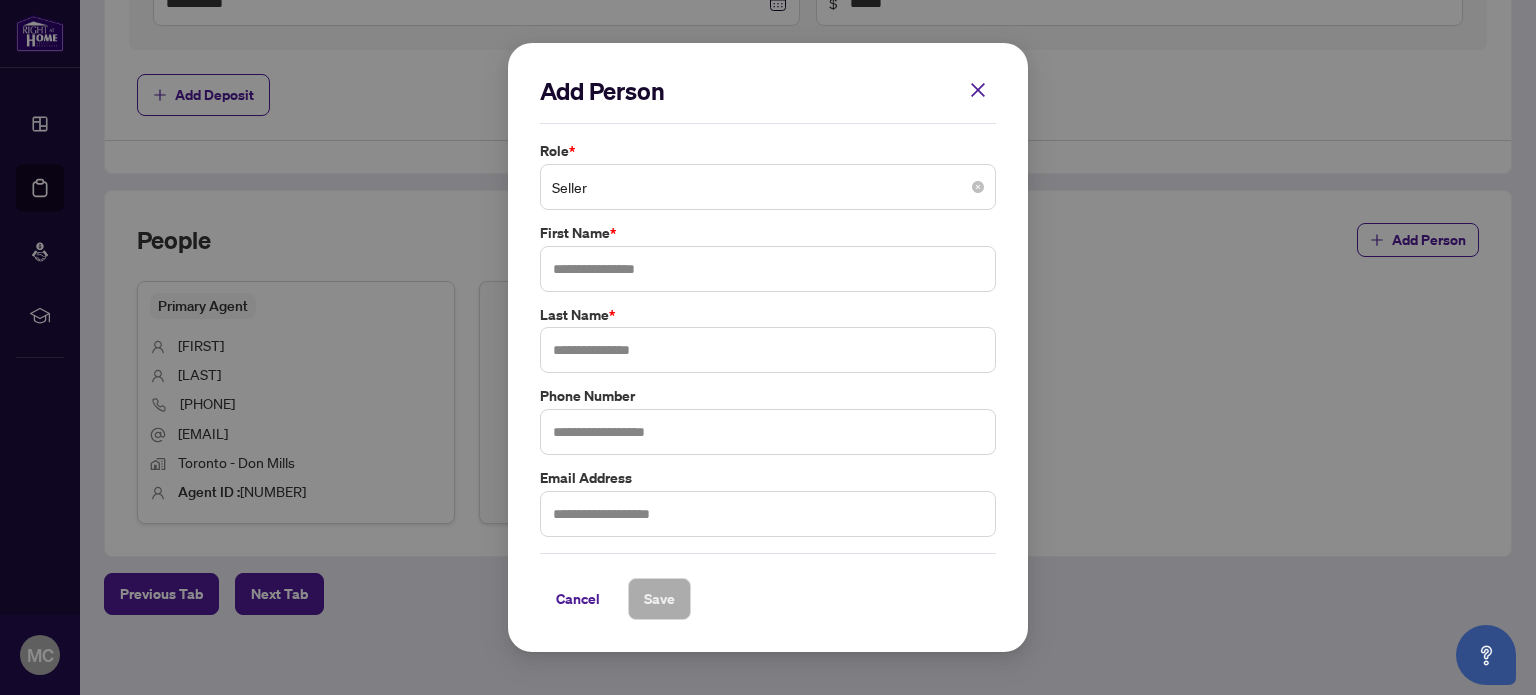 click on "Seller" at bounding box center (768, 187) 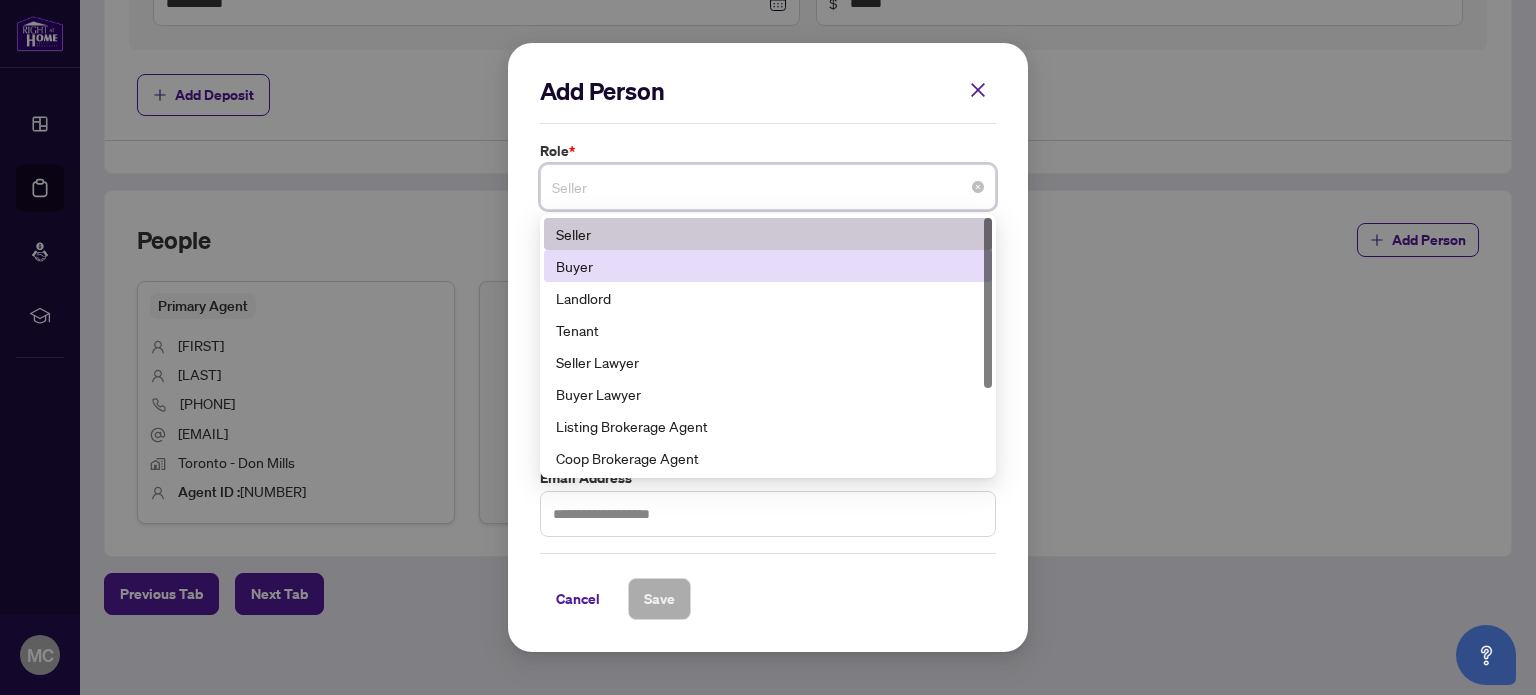 click on "Buyer" at bounding box center (768, 266) 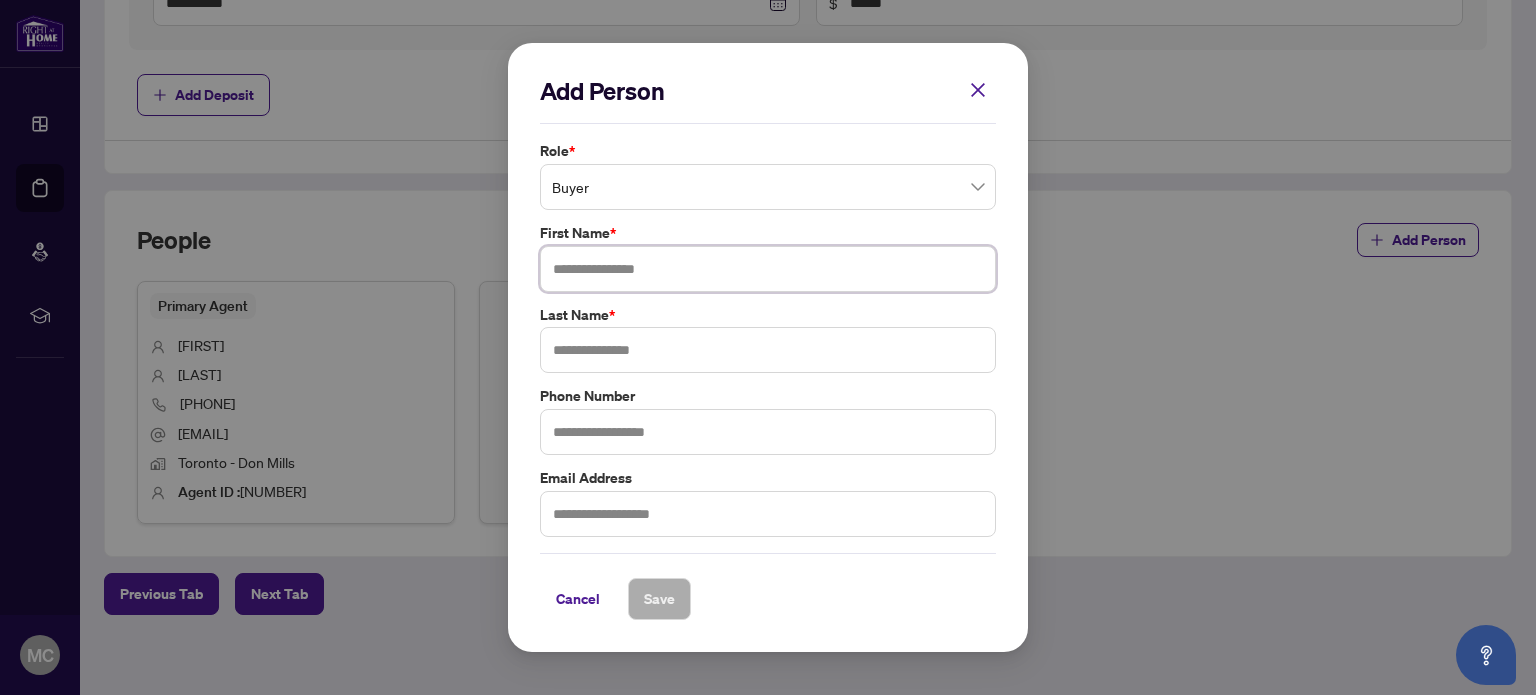 click at bounding box center (768, 269) 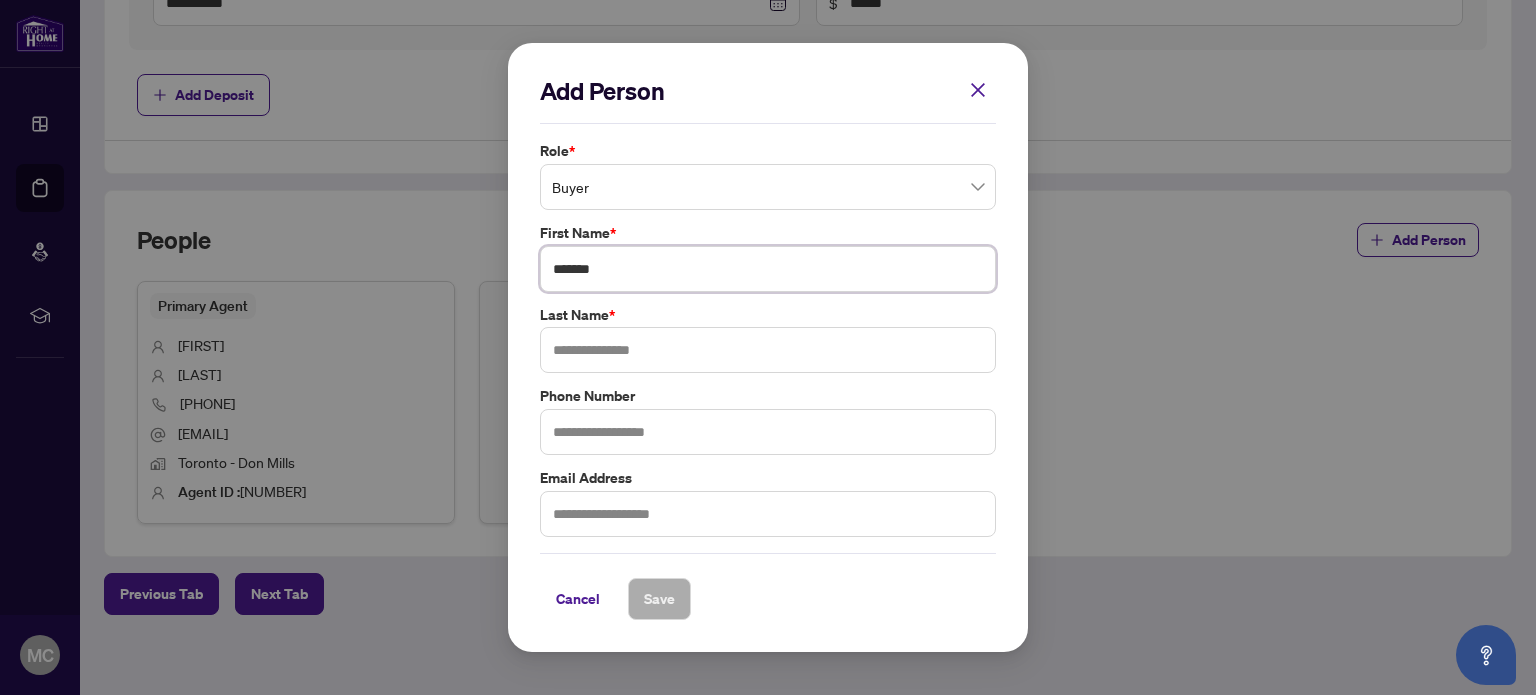 type on "*******" 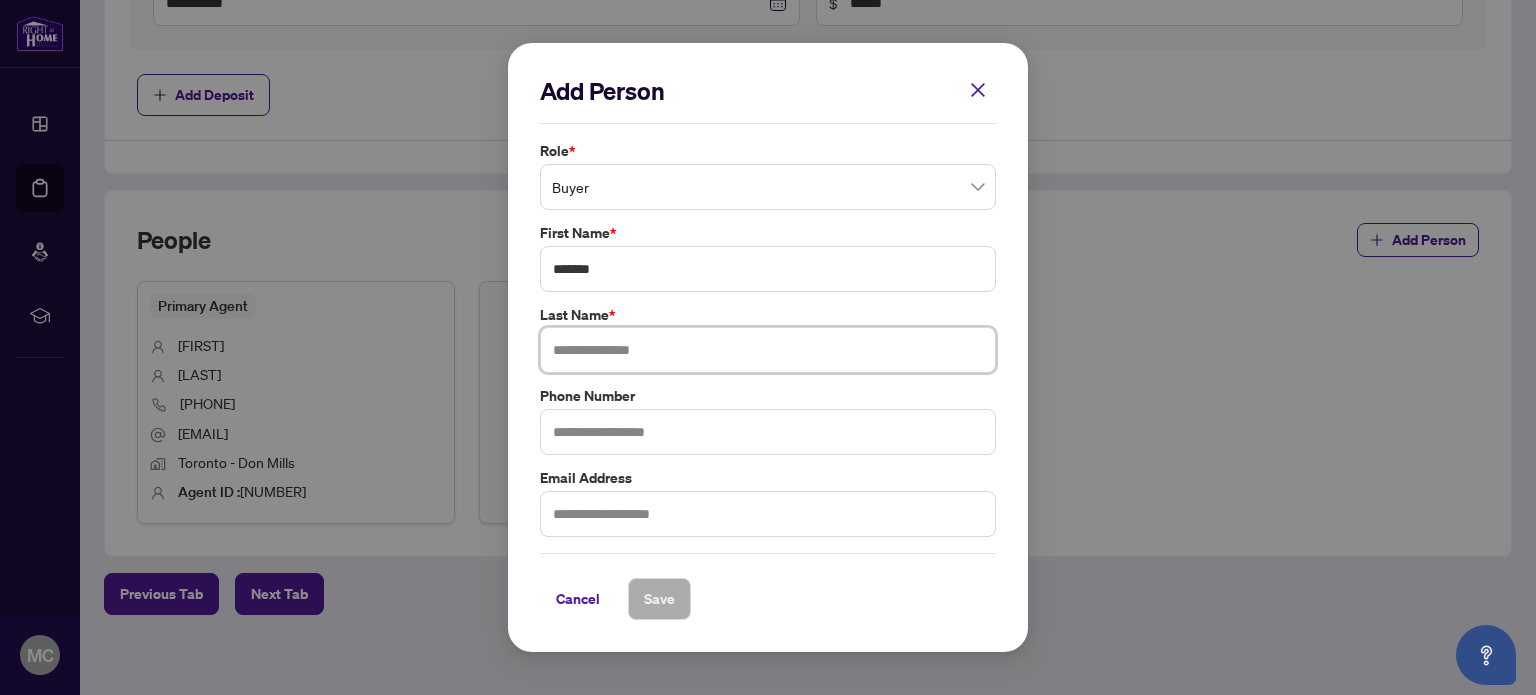 click at bounding box center [768, 350] 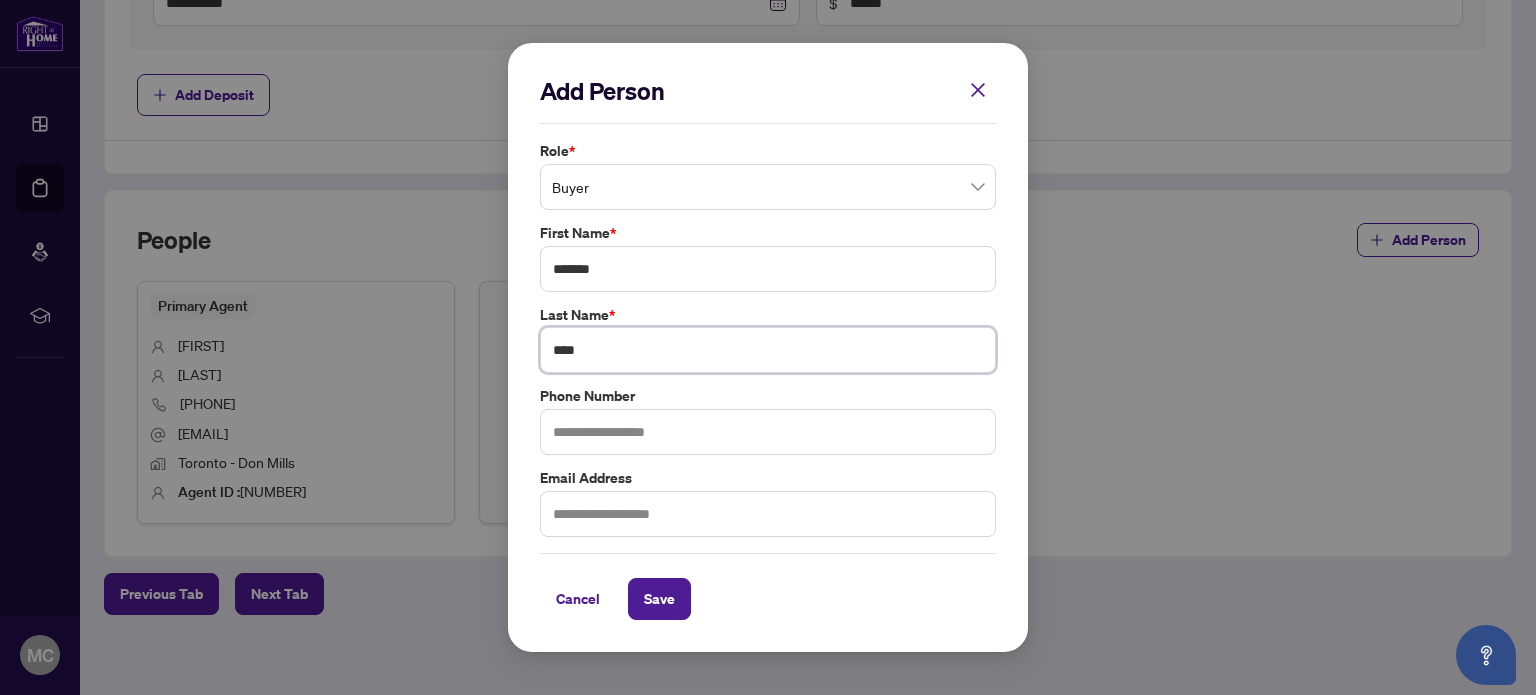 type on "****" 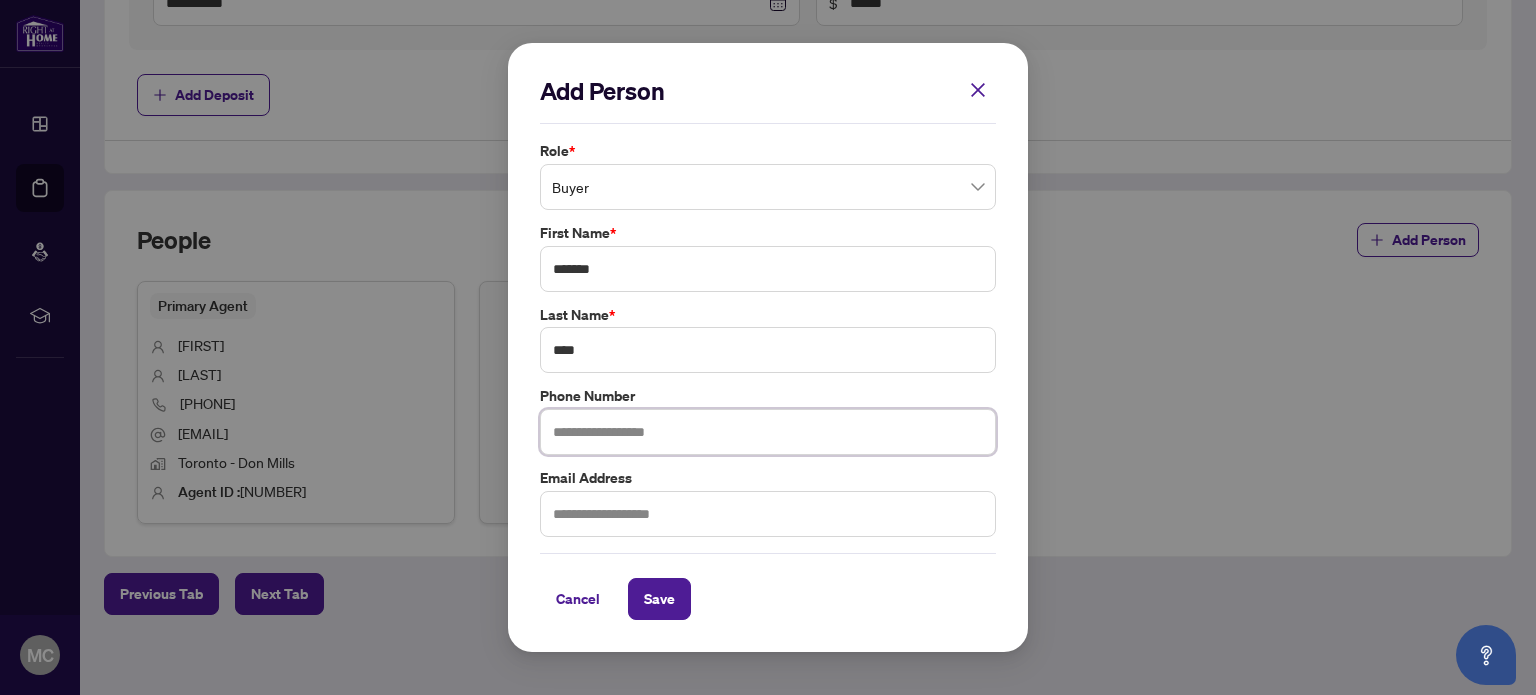 click at bounding box center [768, 432] 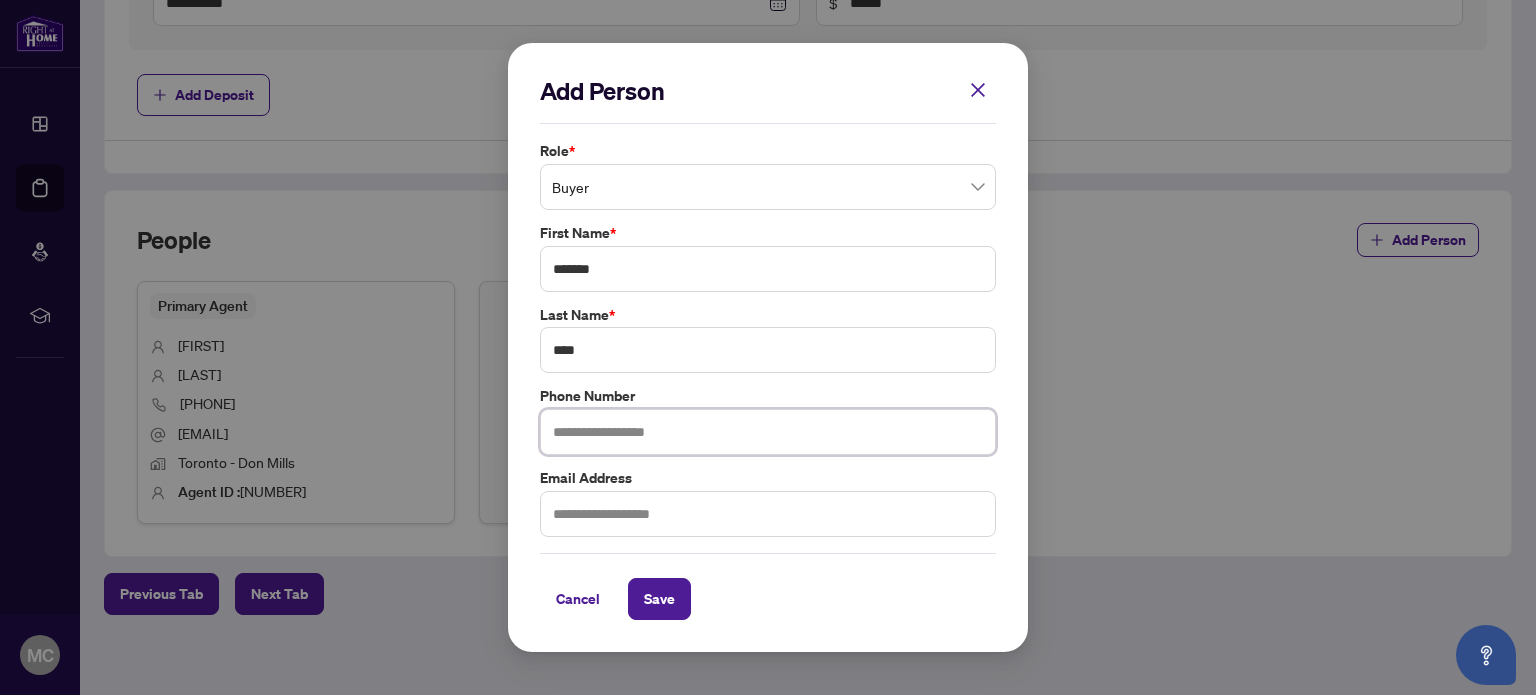 type on "**********" 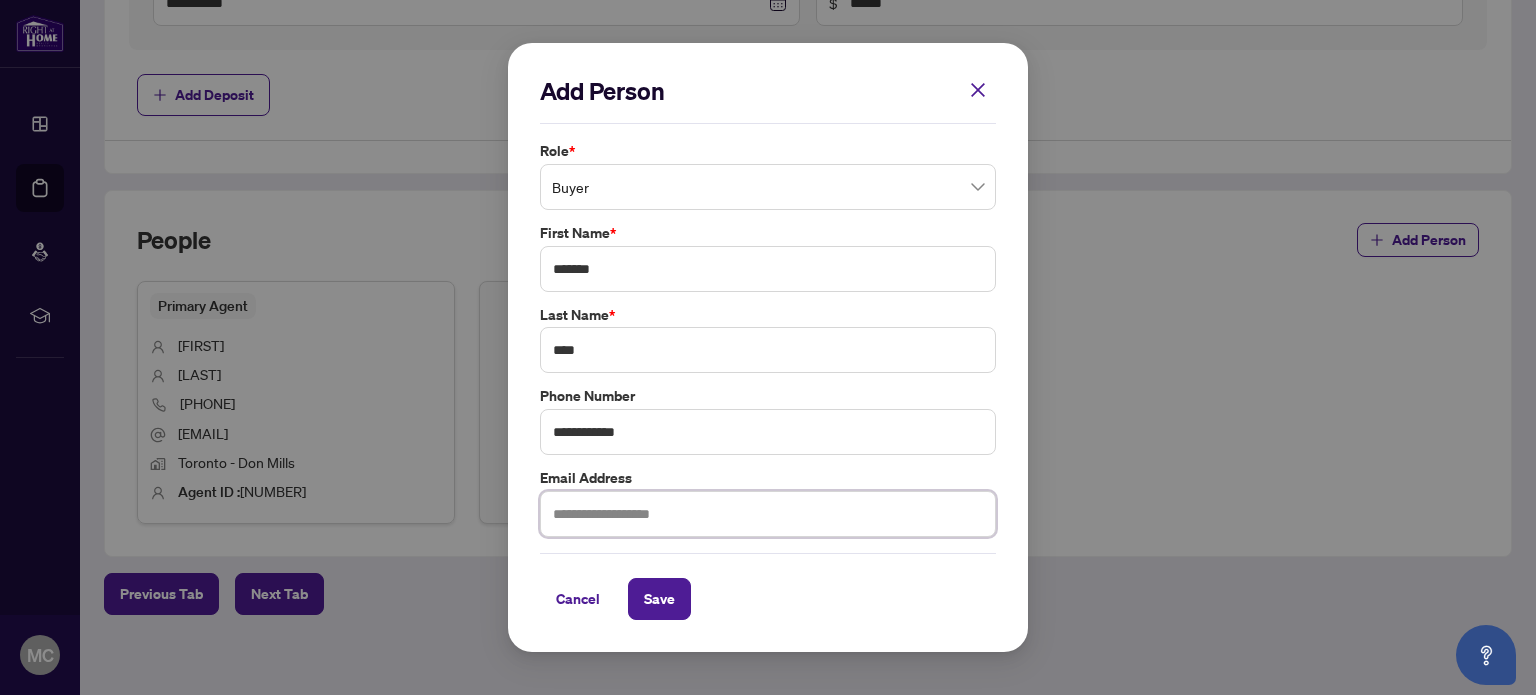 click at bounding box center [768, 514] 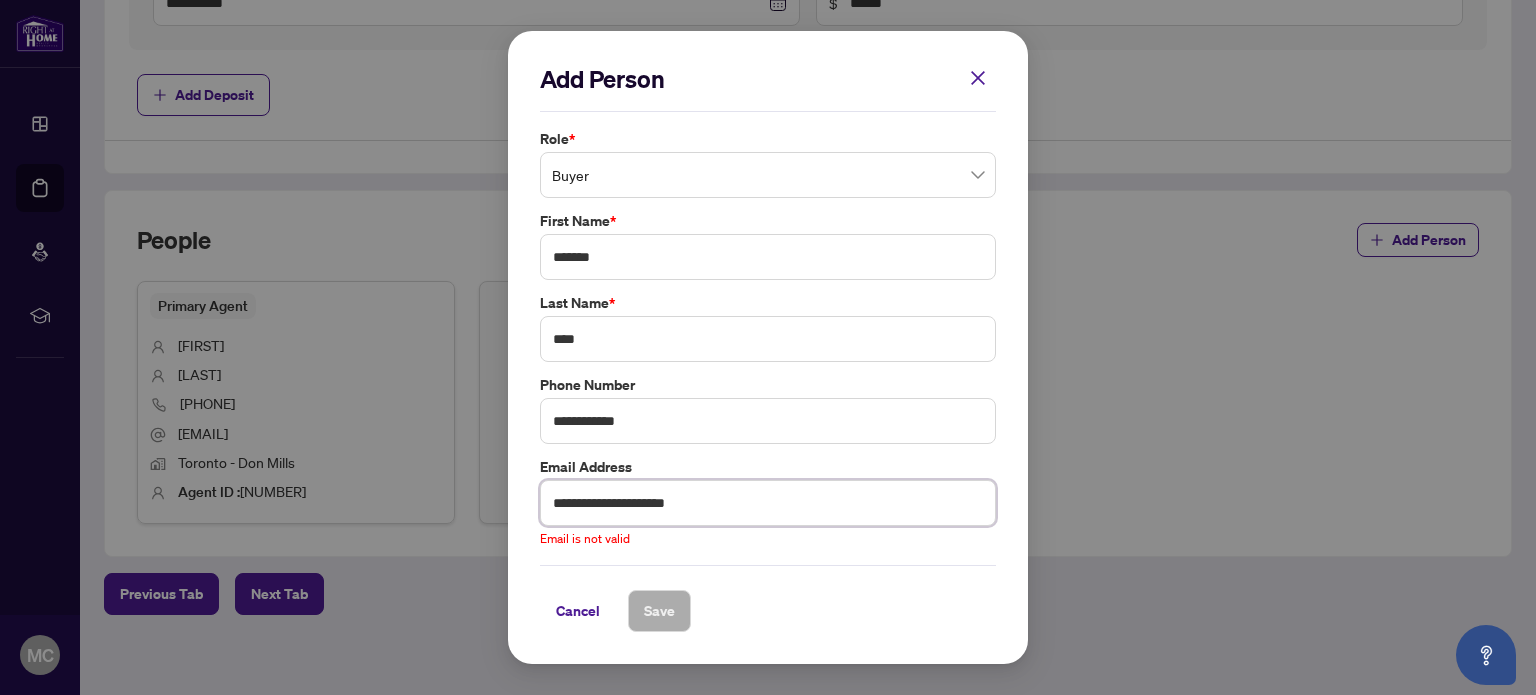 click on "**********" at bounding box center (768, 503) 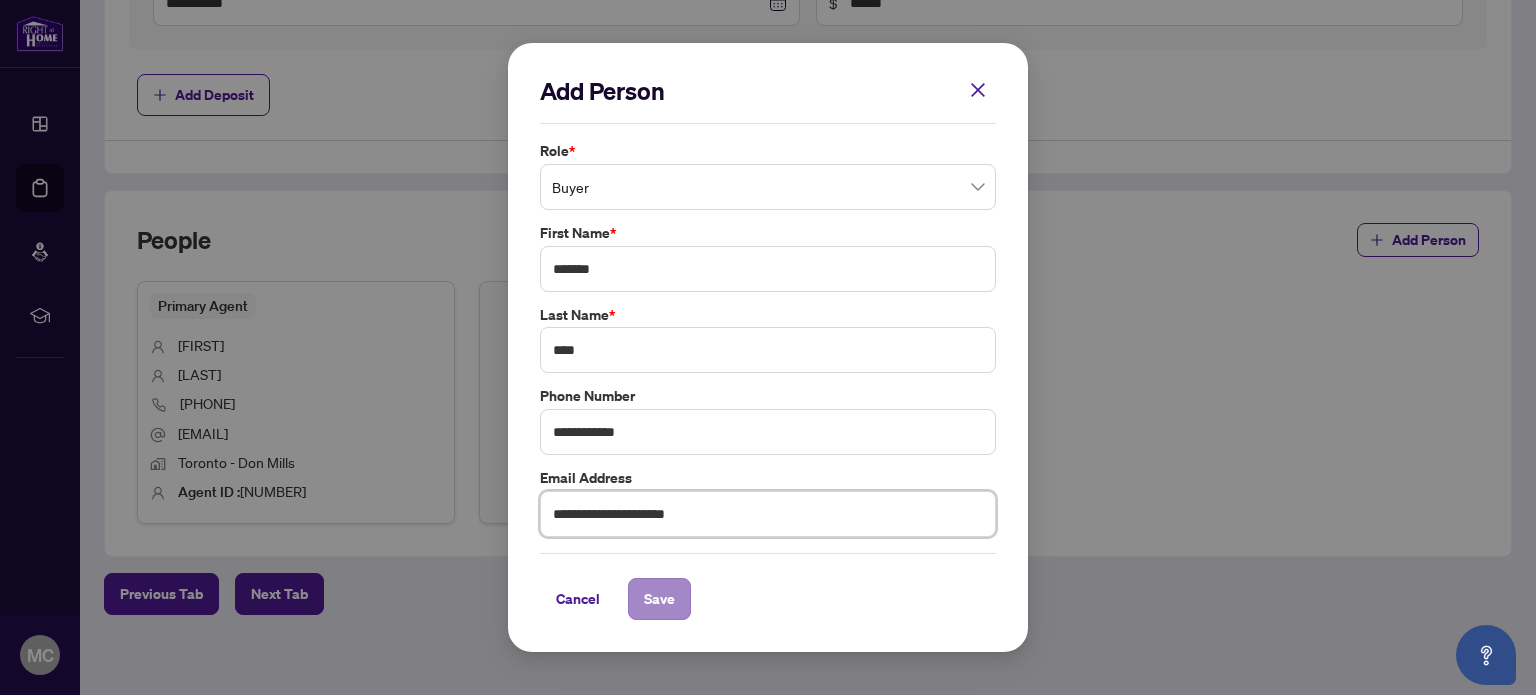 type on "**********" 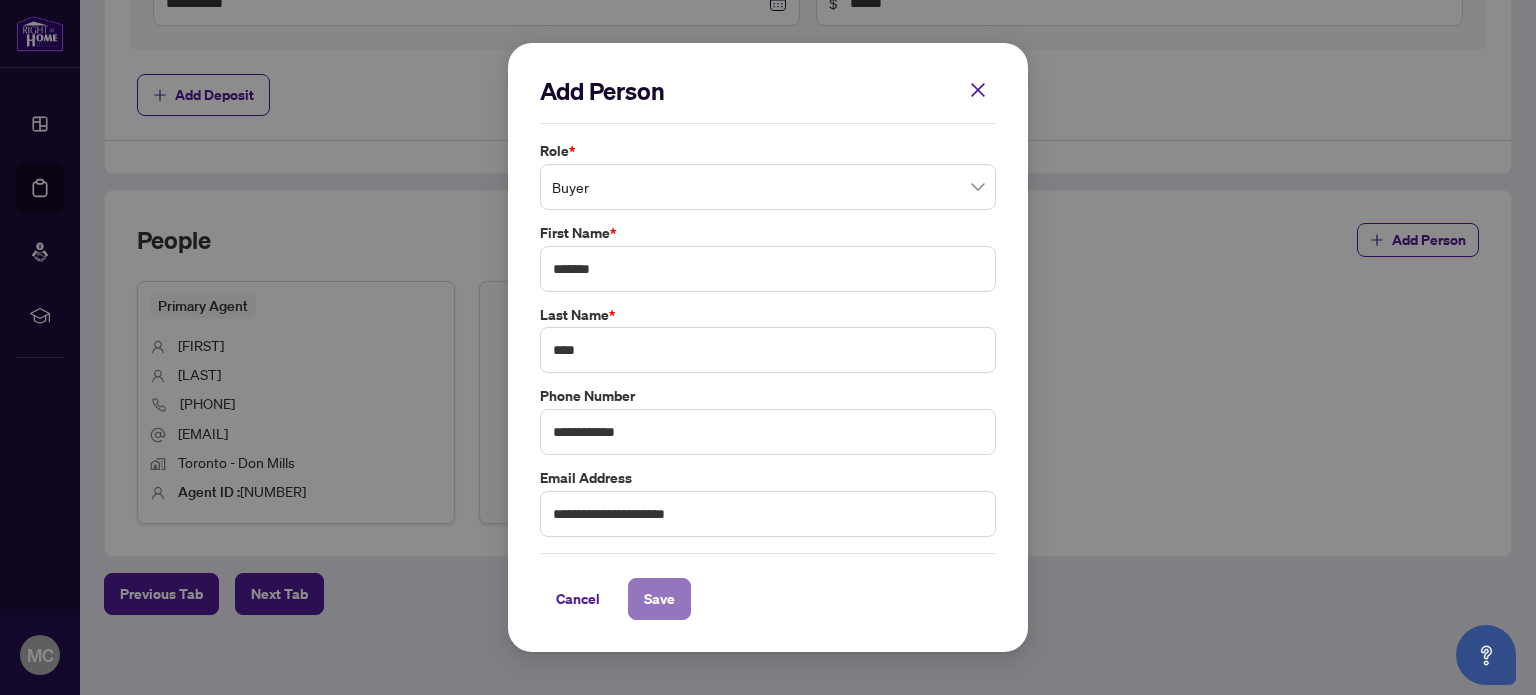 click on "Save" at bounding box center [659, 599] 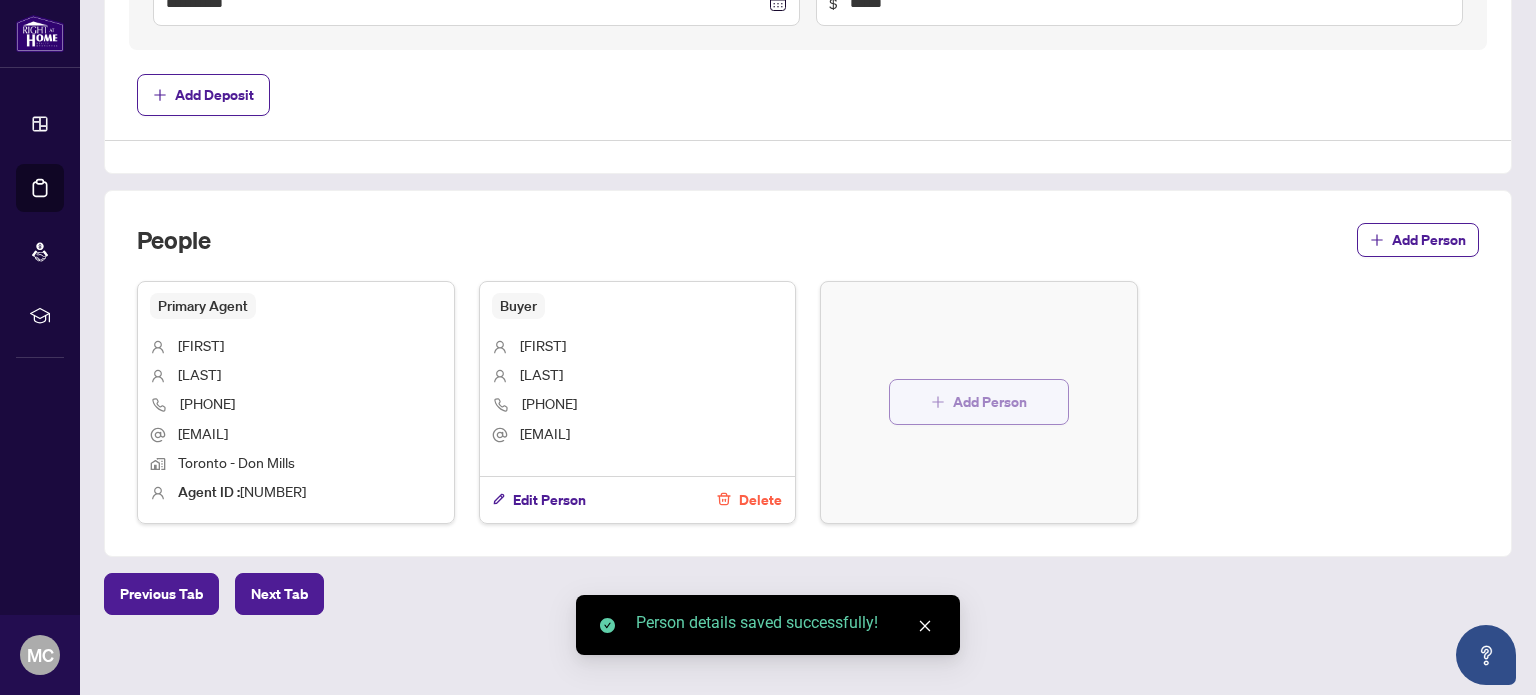 click on "Add Person" at bounding box center [990, 402] 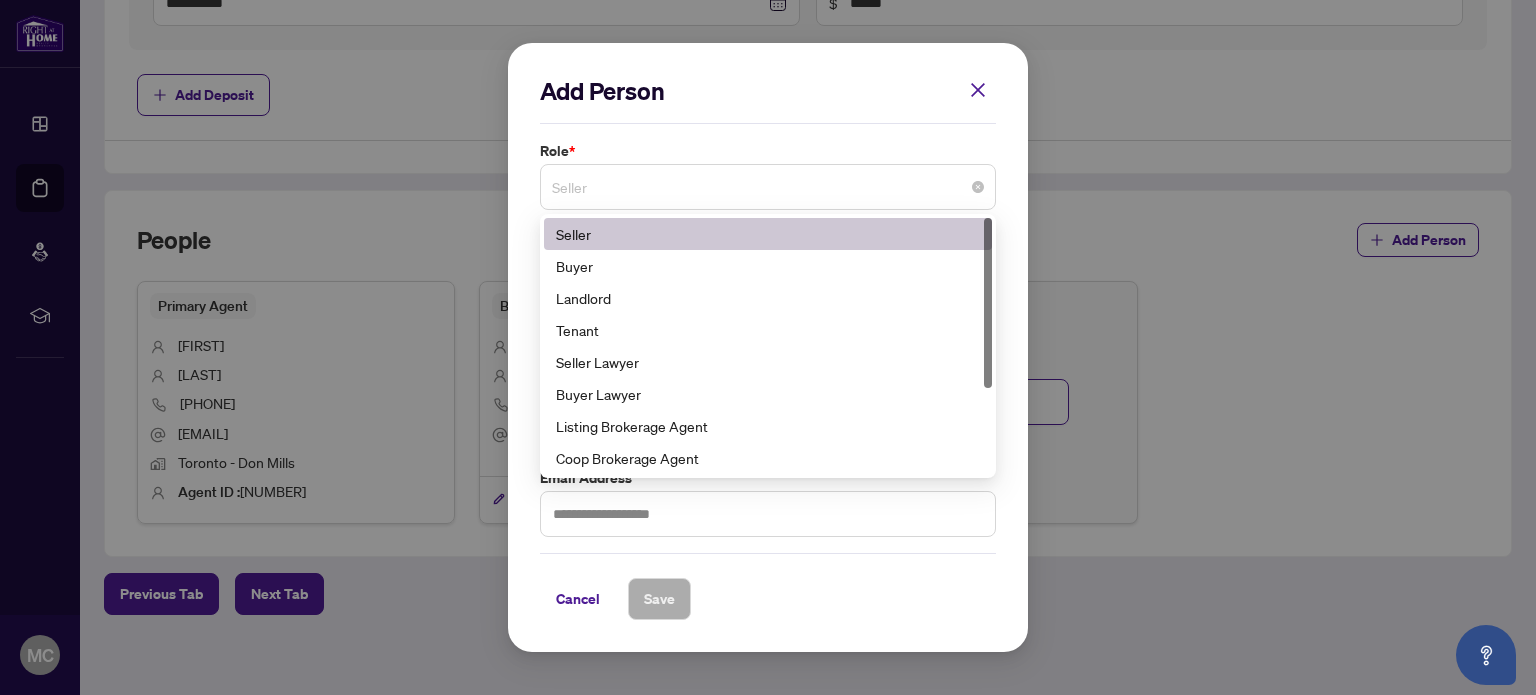 click on "Seller" at bounding box center [768, 187] 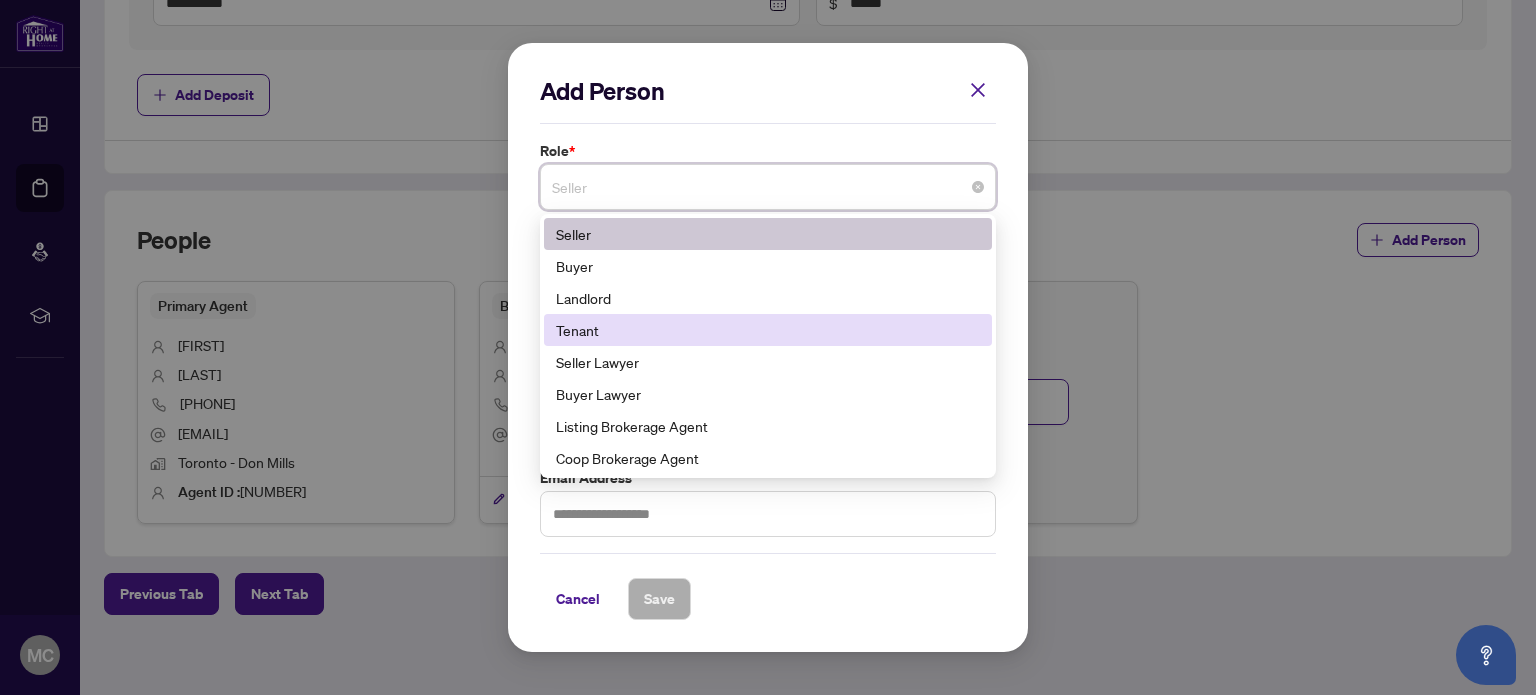 scroll, scrollTop: 100, scrollLeft: 0, axis: vertical 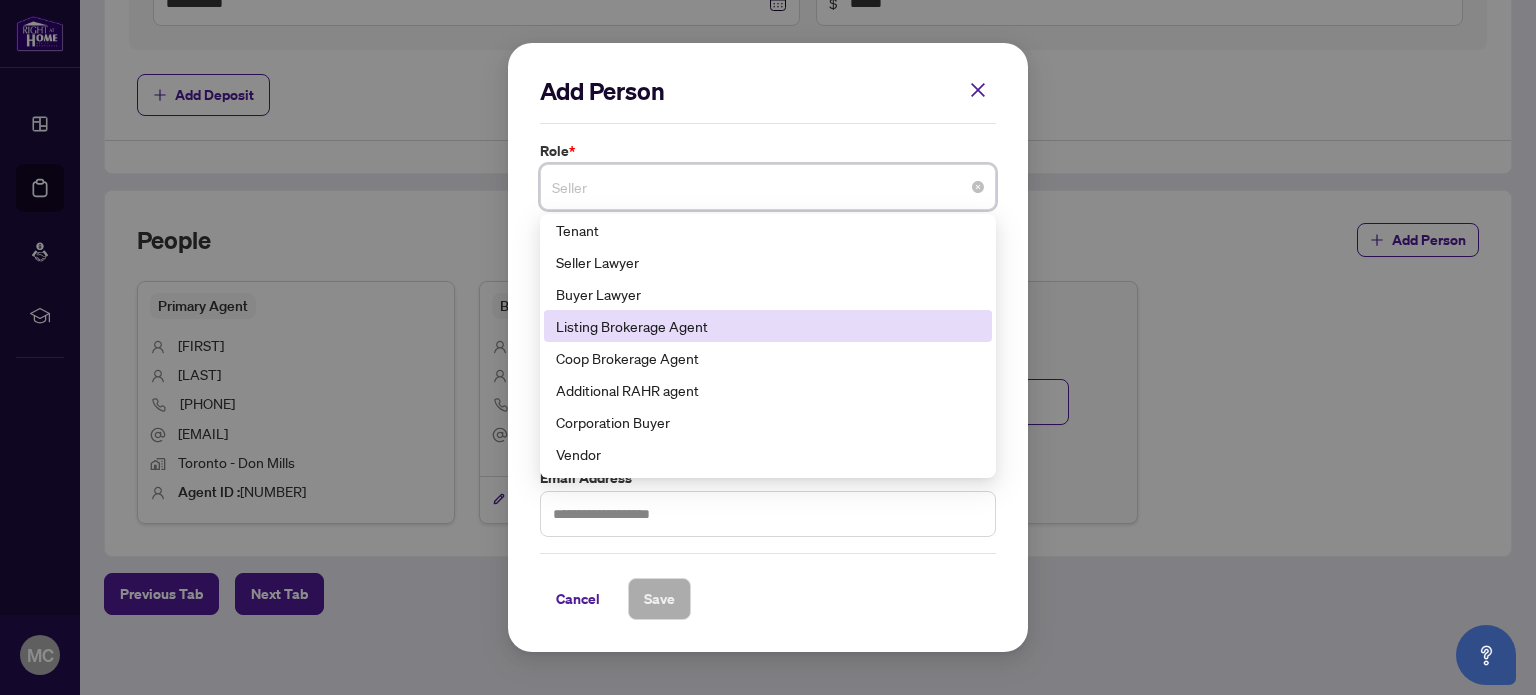 click on "Listing Brokerage Agent" at bounding box center [768, 326] 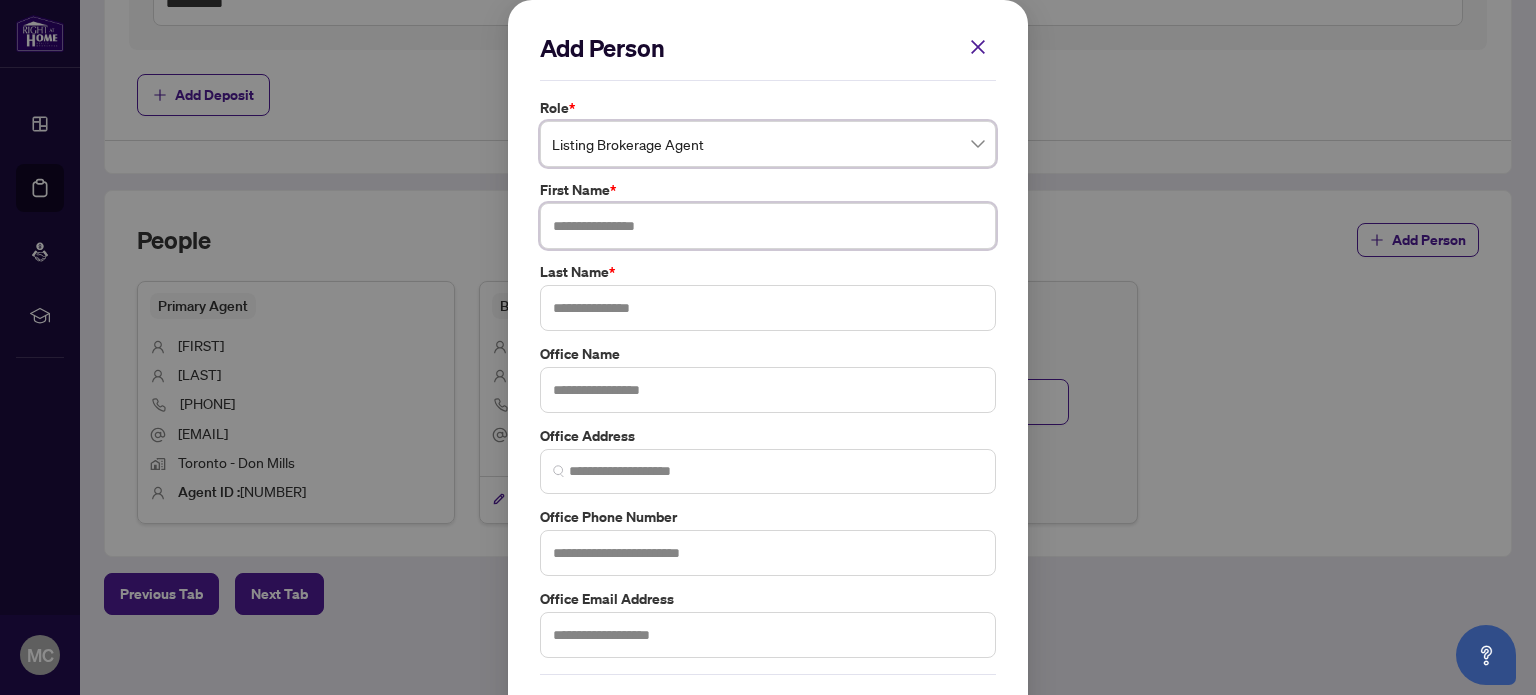 click at bounding box center [768, 226] 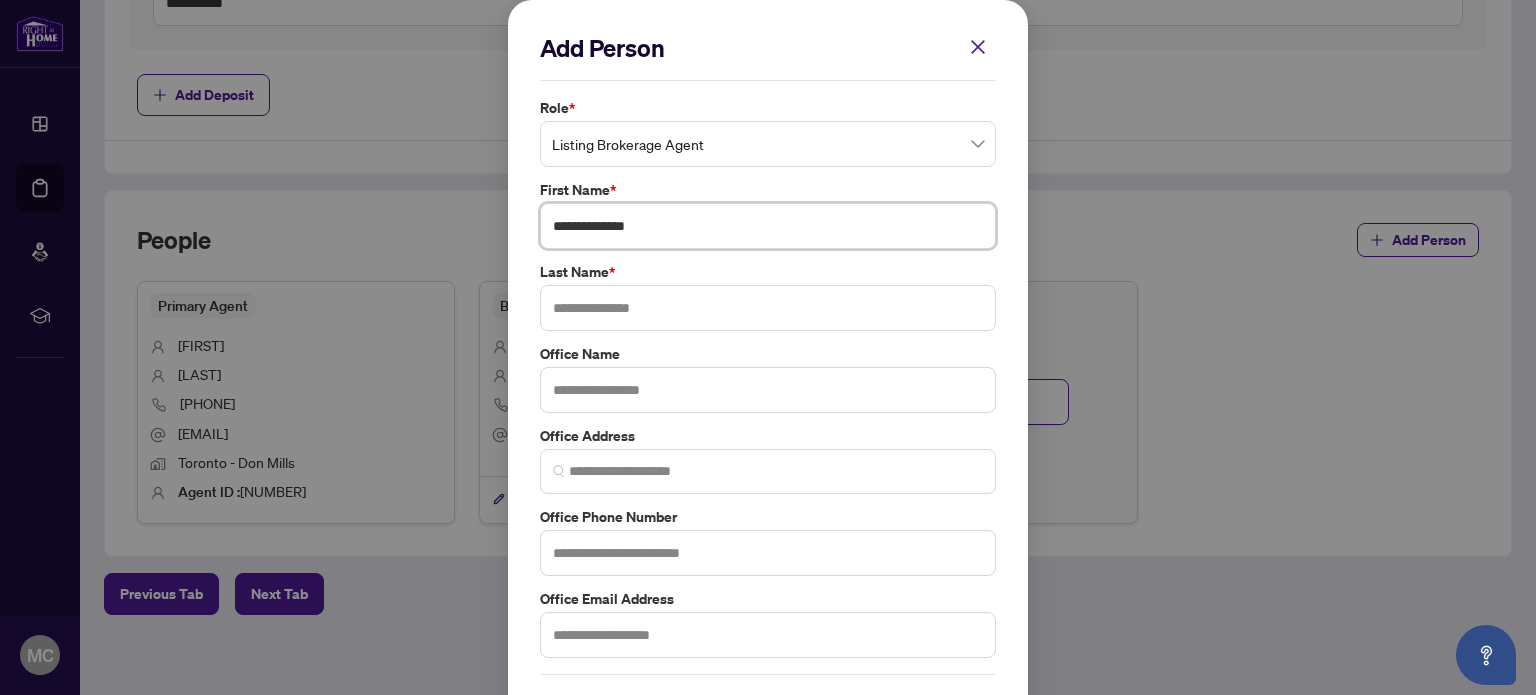 type on "**********" 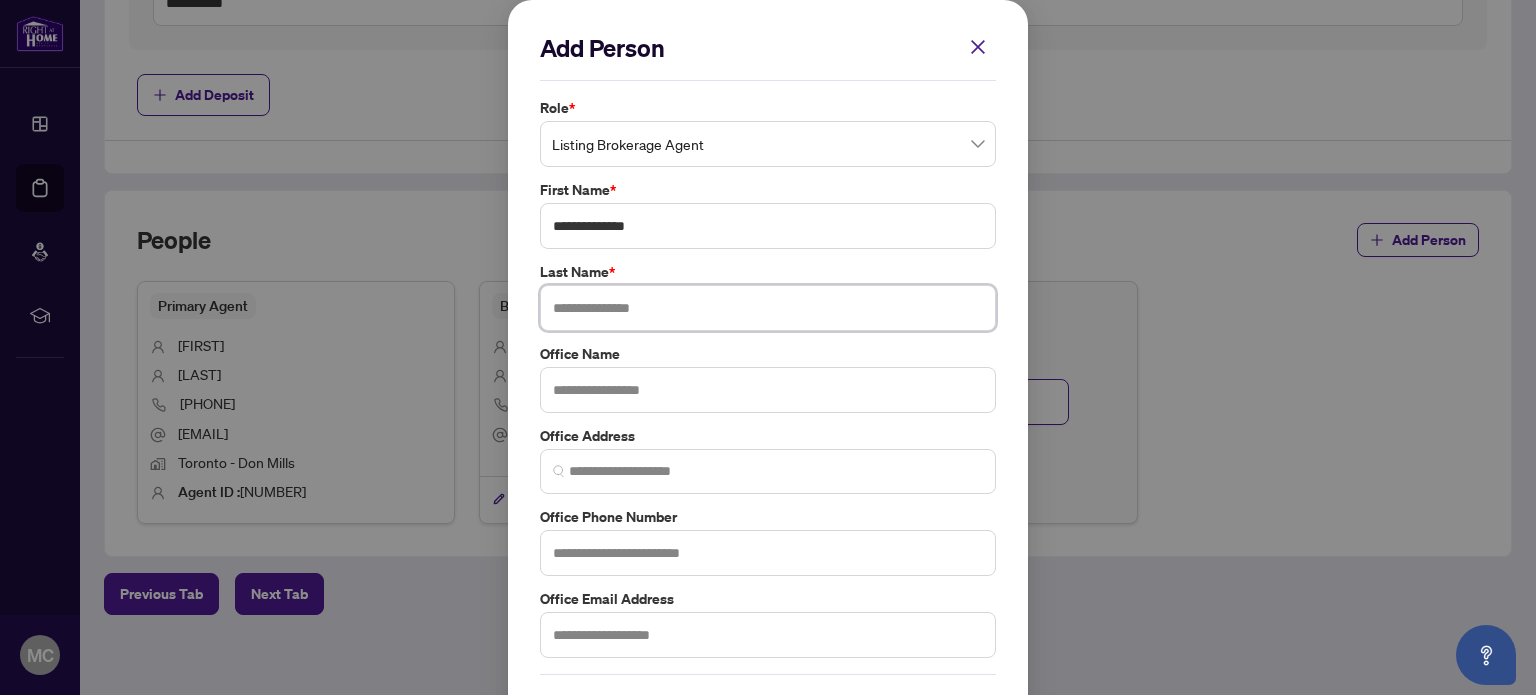 click at bounding box center (768, 308) 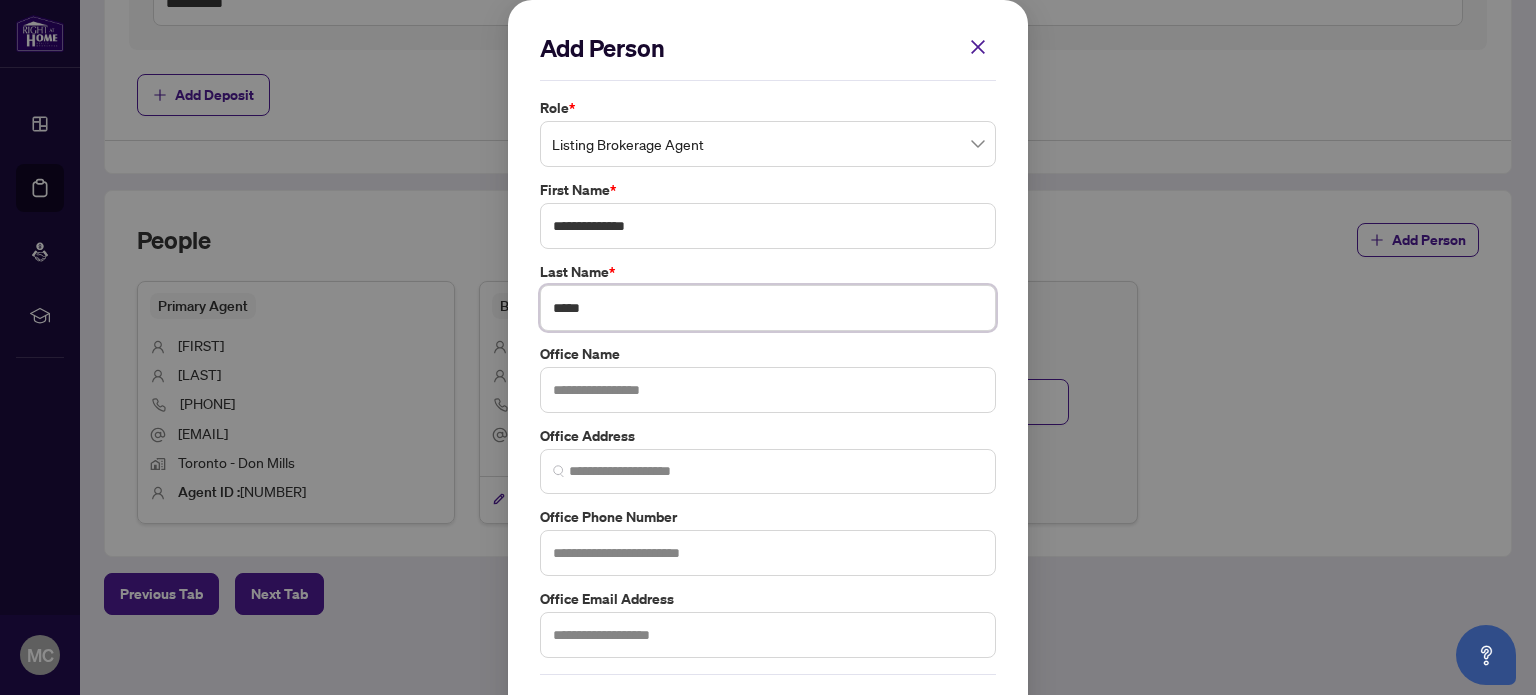 type on "*****" 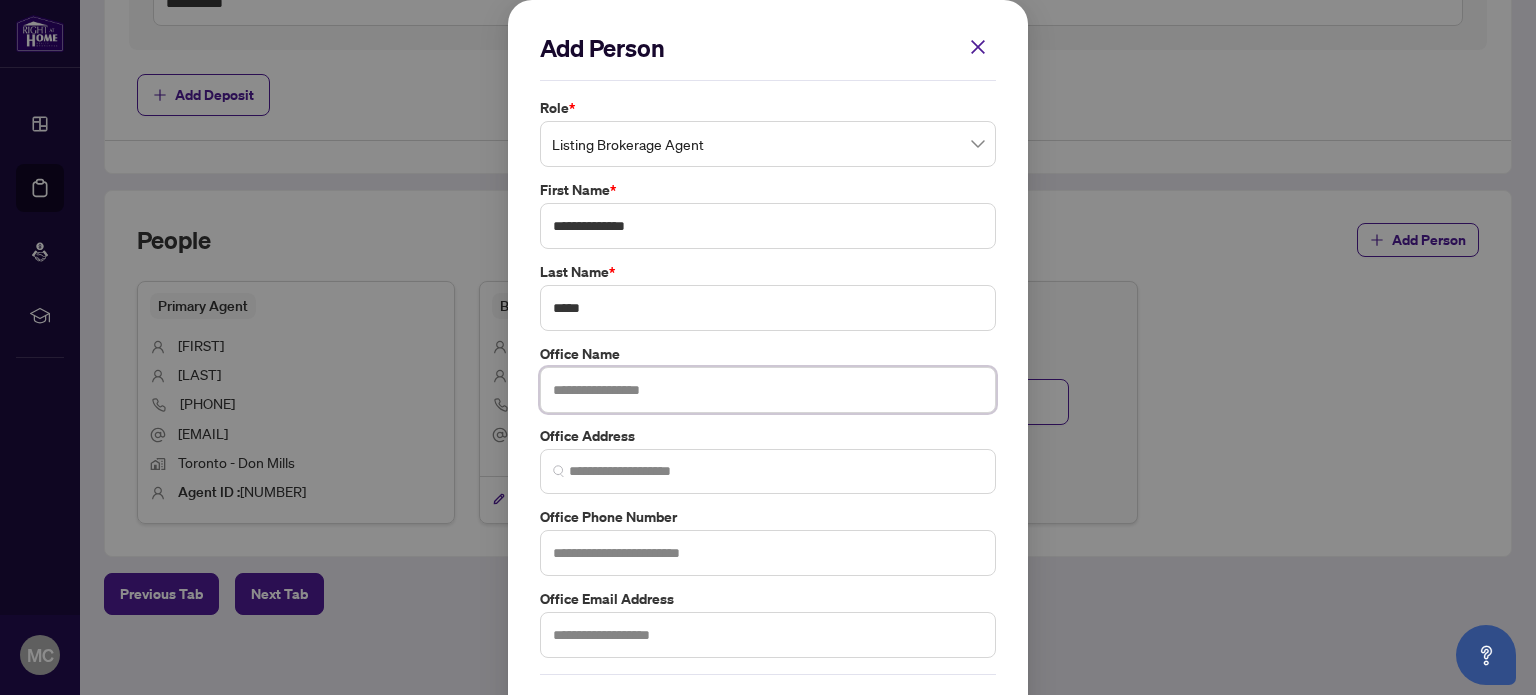 click at bounding box center [768, 390] 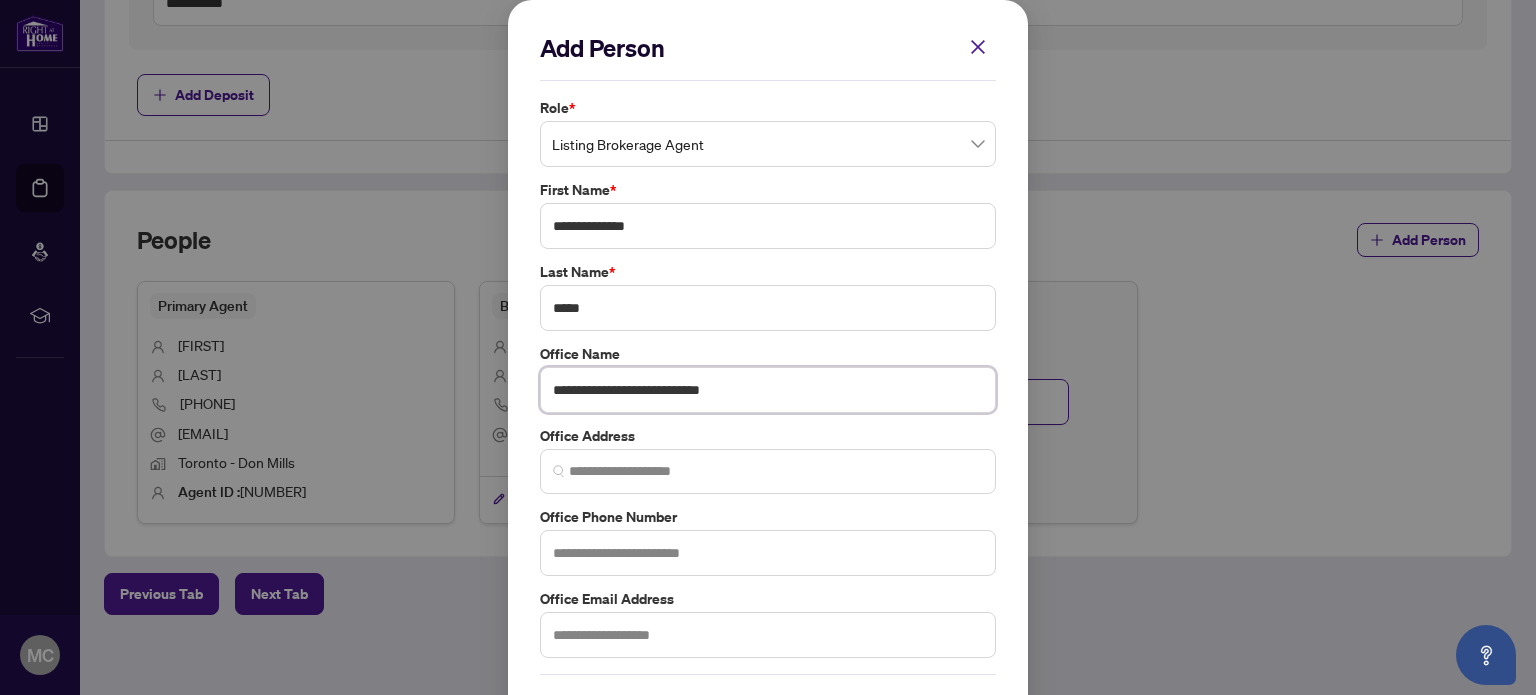 type on "**********" 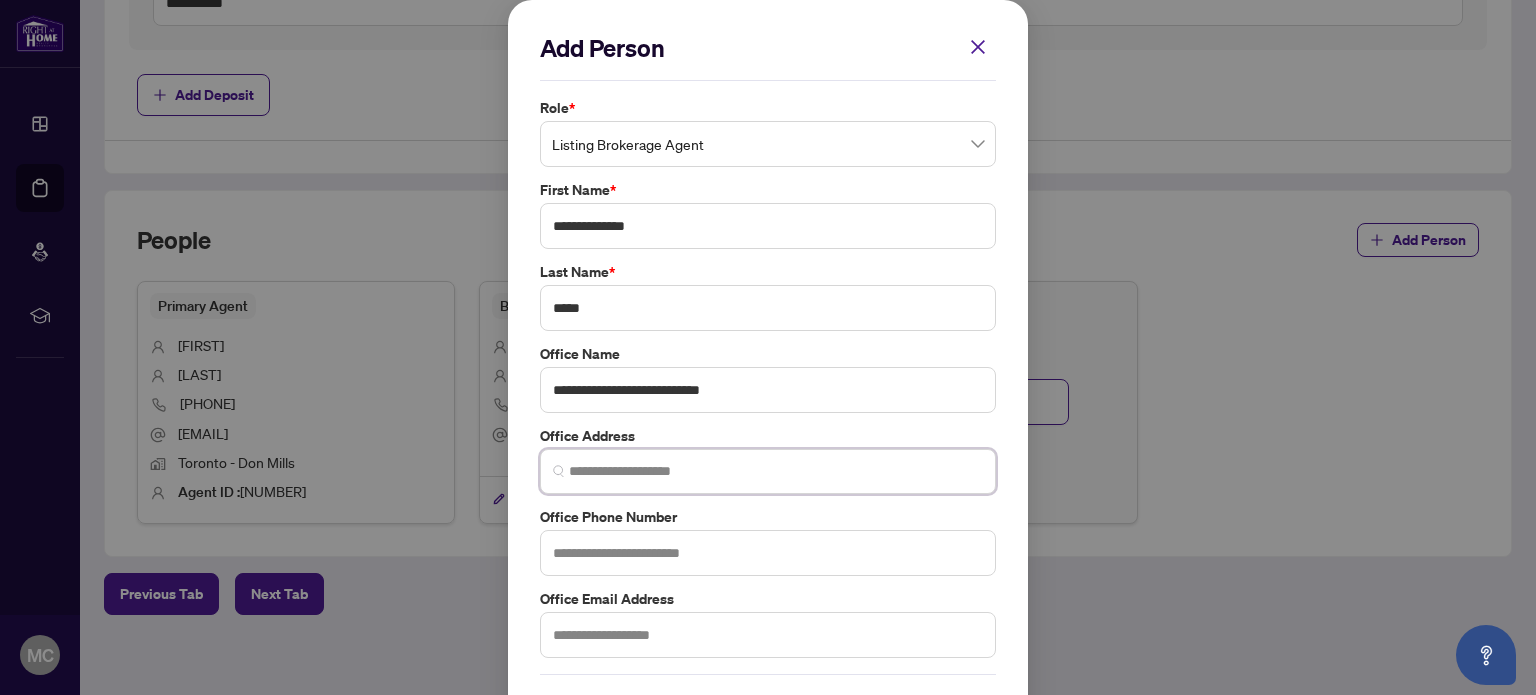 paste on "**********" 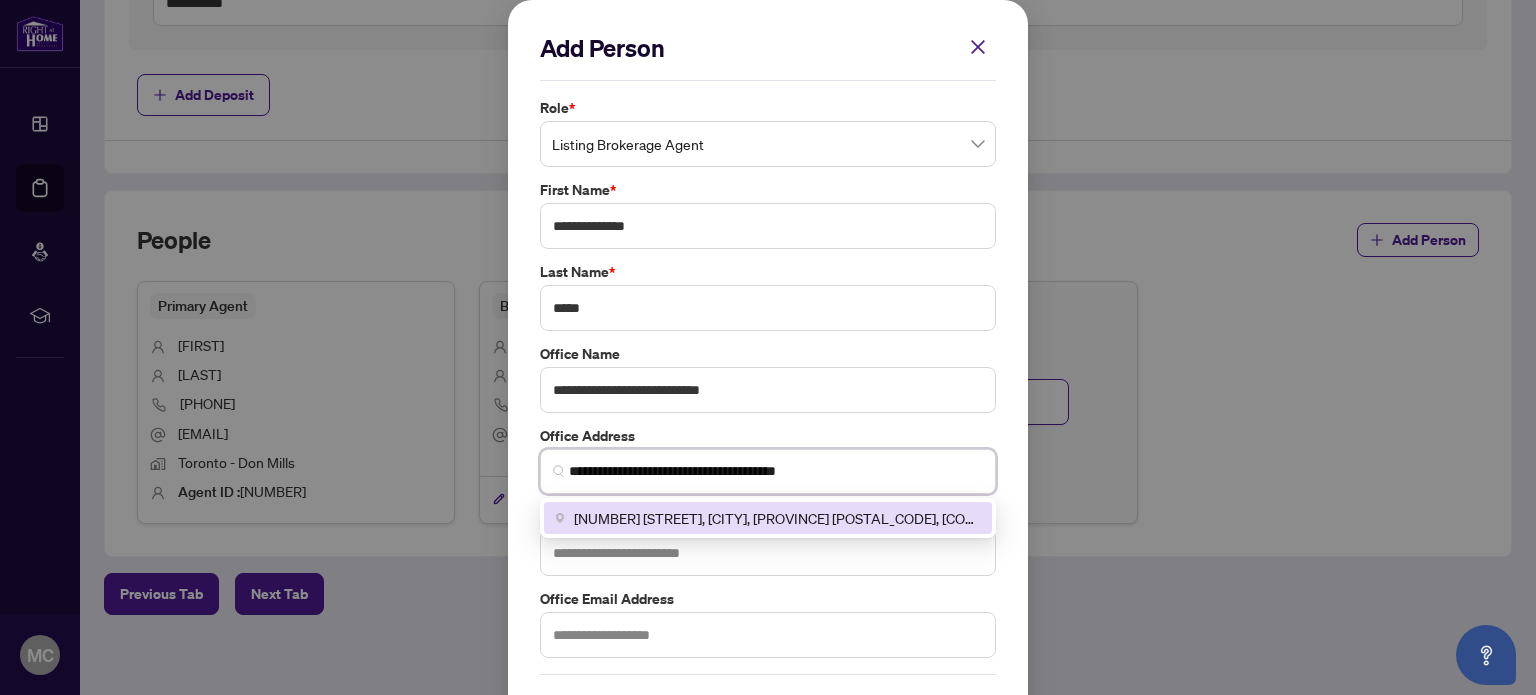 type on "**********" 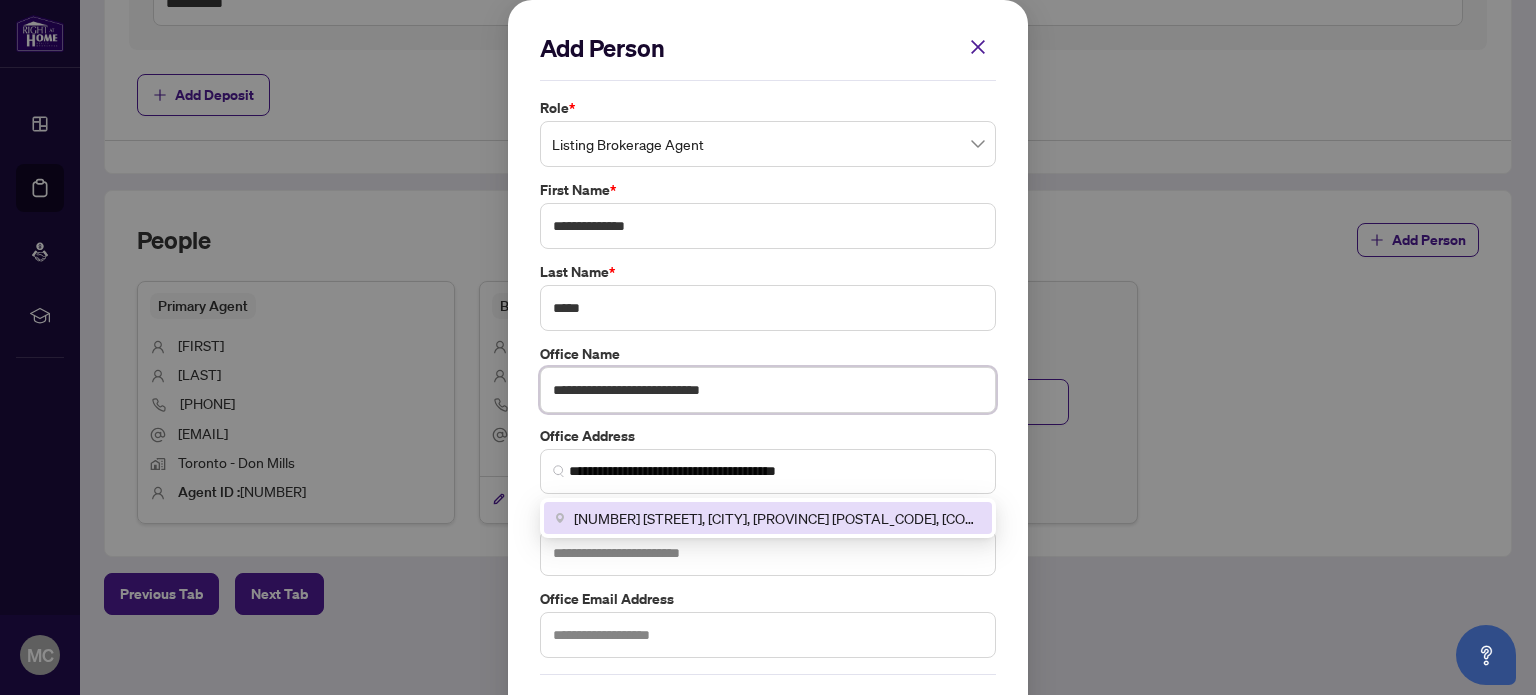 click on "**********" at bounding box center (768, 390) 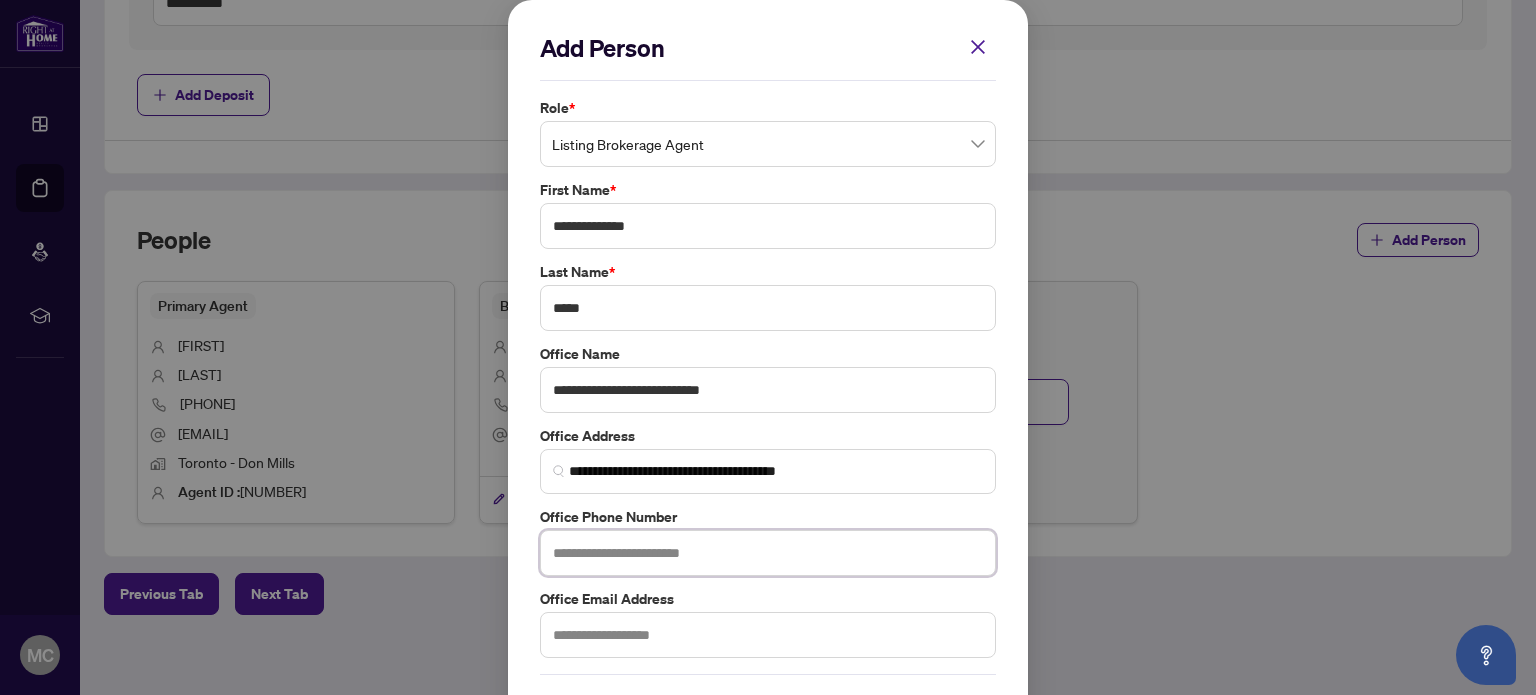 click at bounding box center [768, 553] 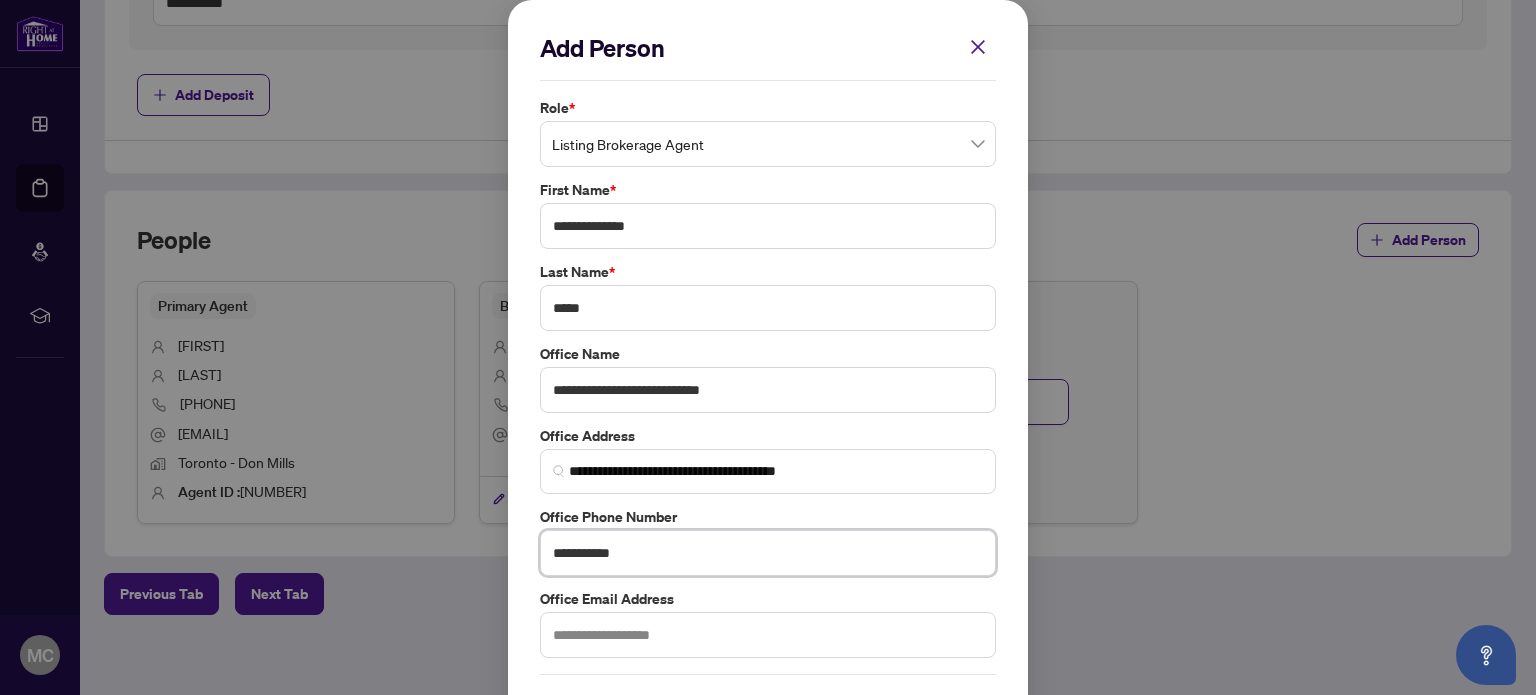 type on "**********" 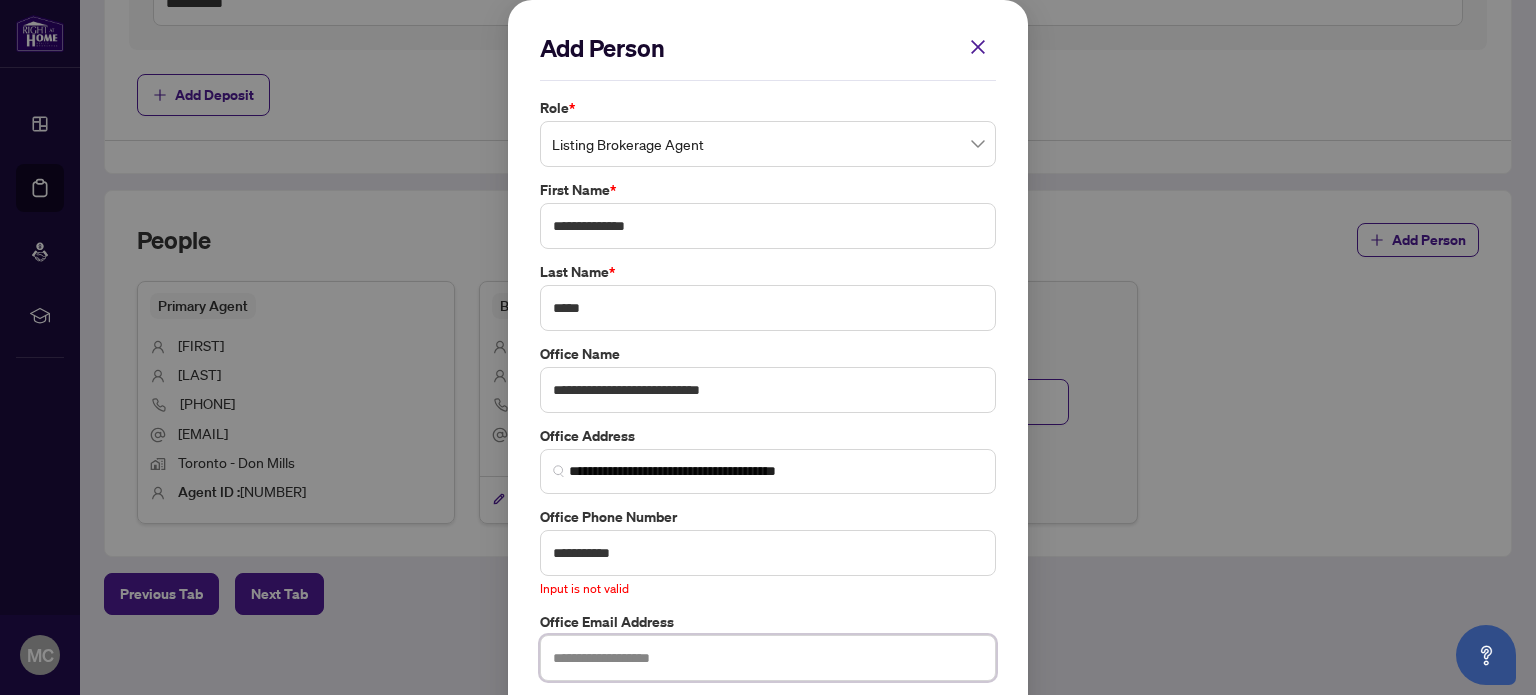click on "Office Email Address" at bounding box center (768, 646) 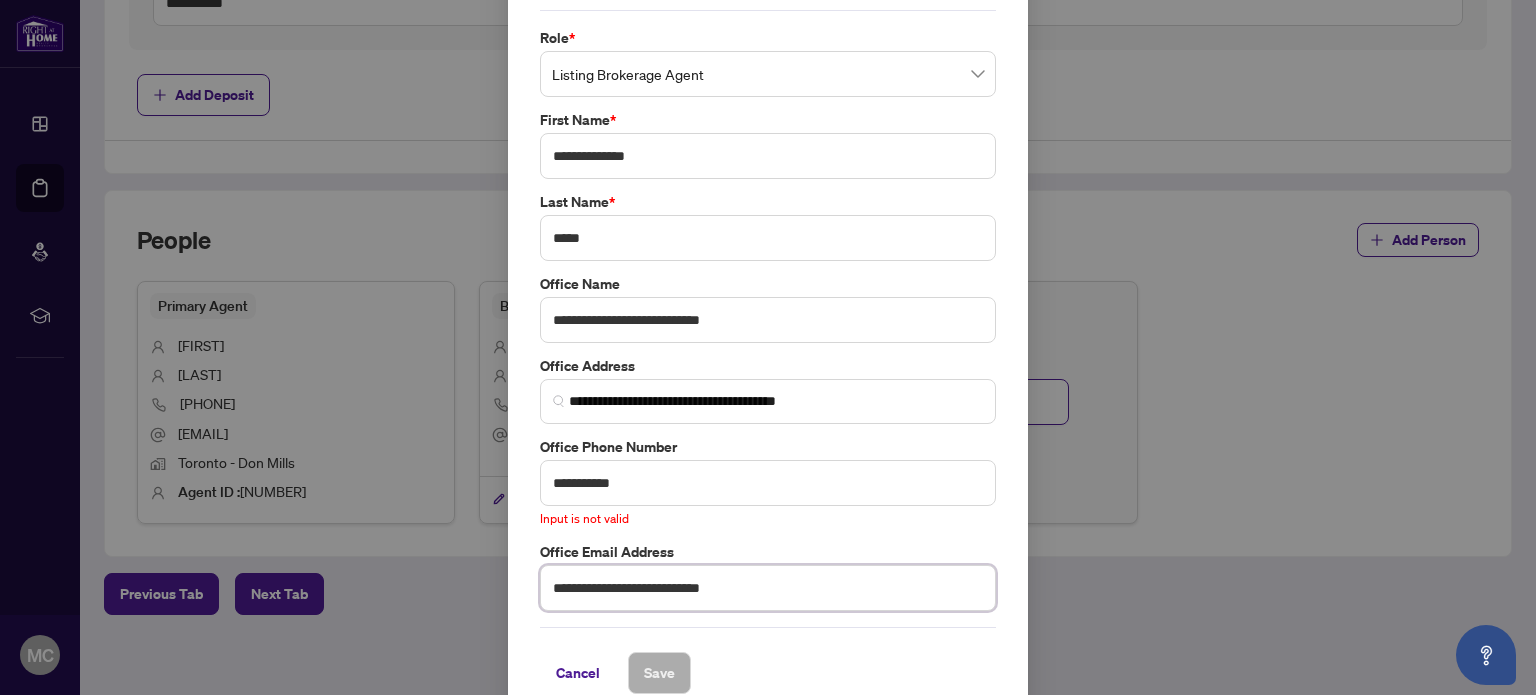 scroll, scrollTop: 96, scrollLeft: 0, axis: vertical 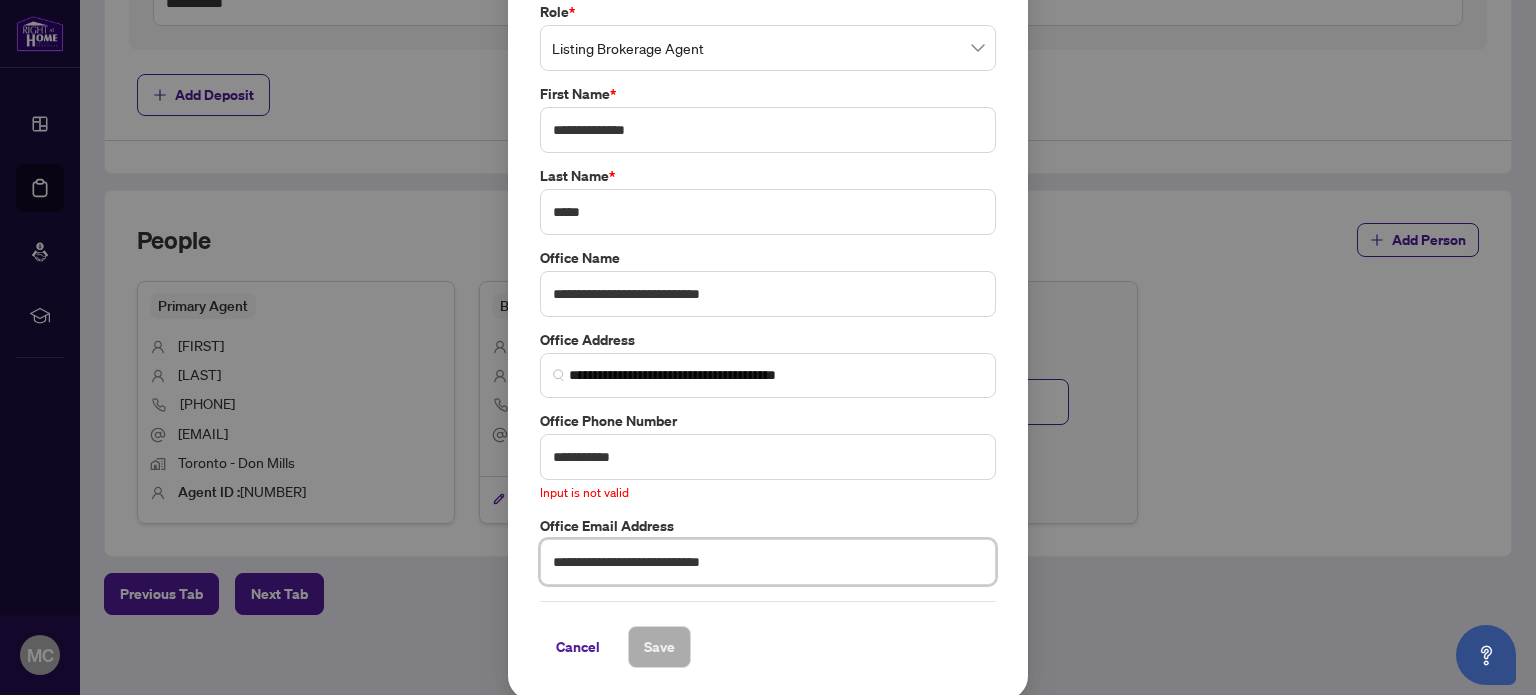 type on "**********" 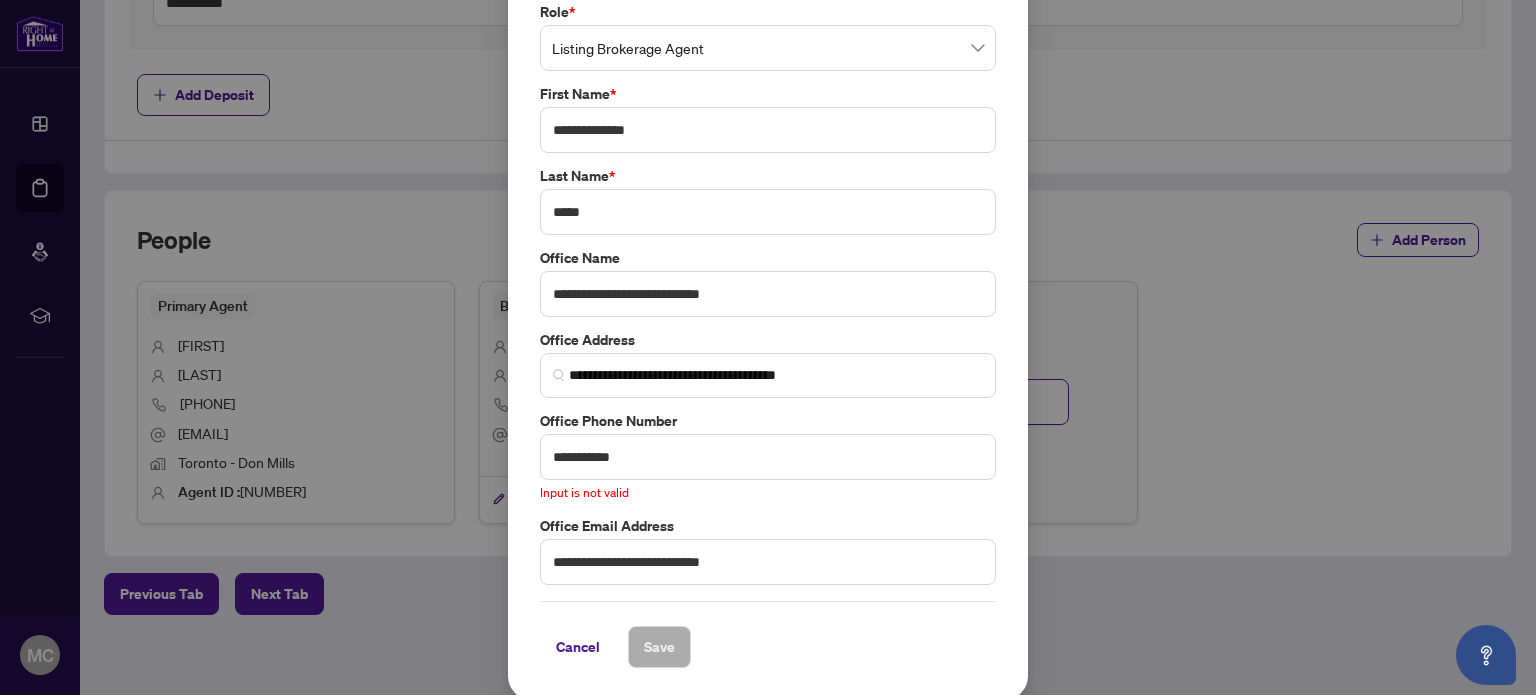 click on "Cancel Save" at bounding box center (768, 647) 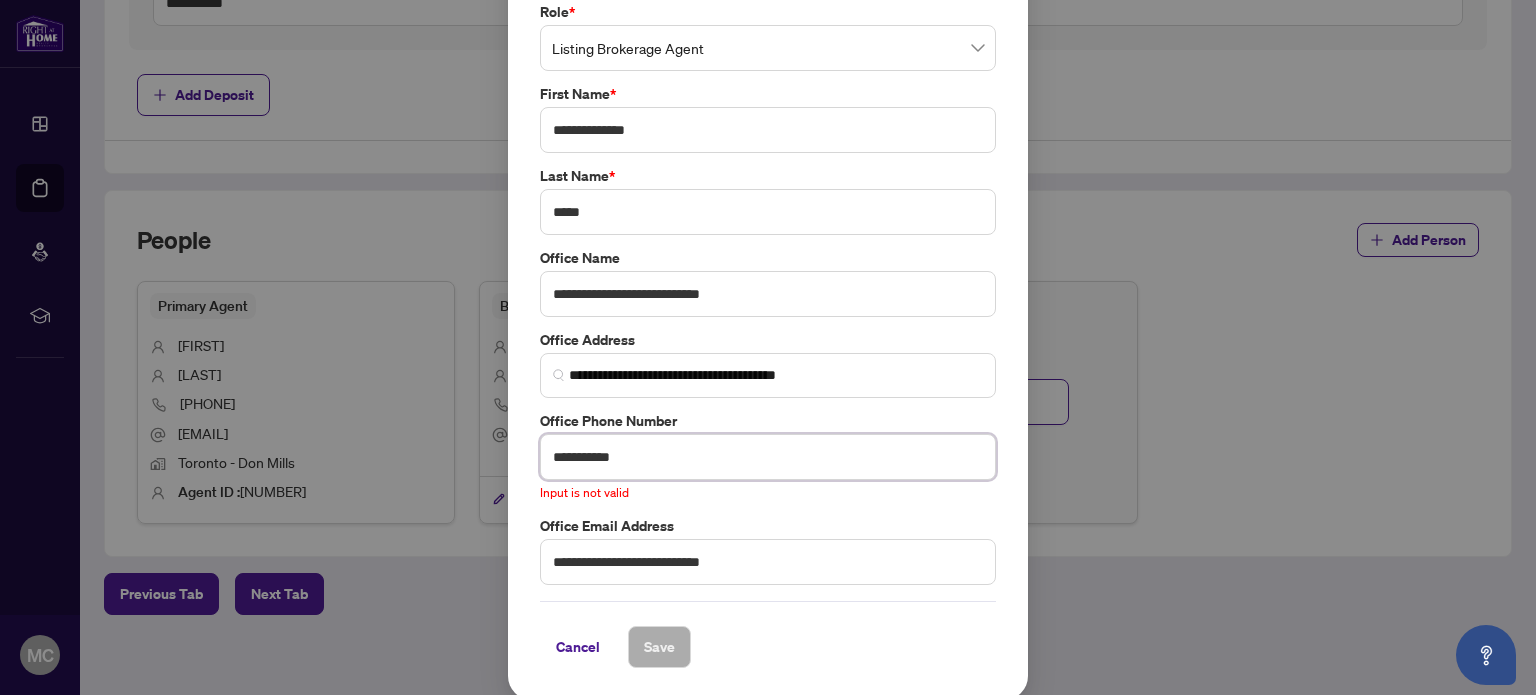 click on "**********" at bounding box center (768, 457) 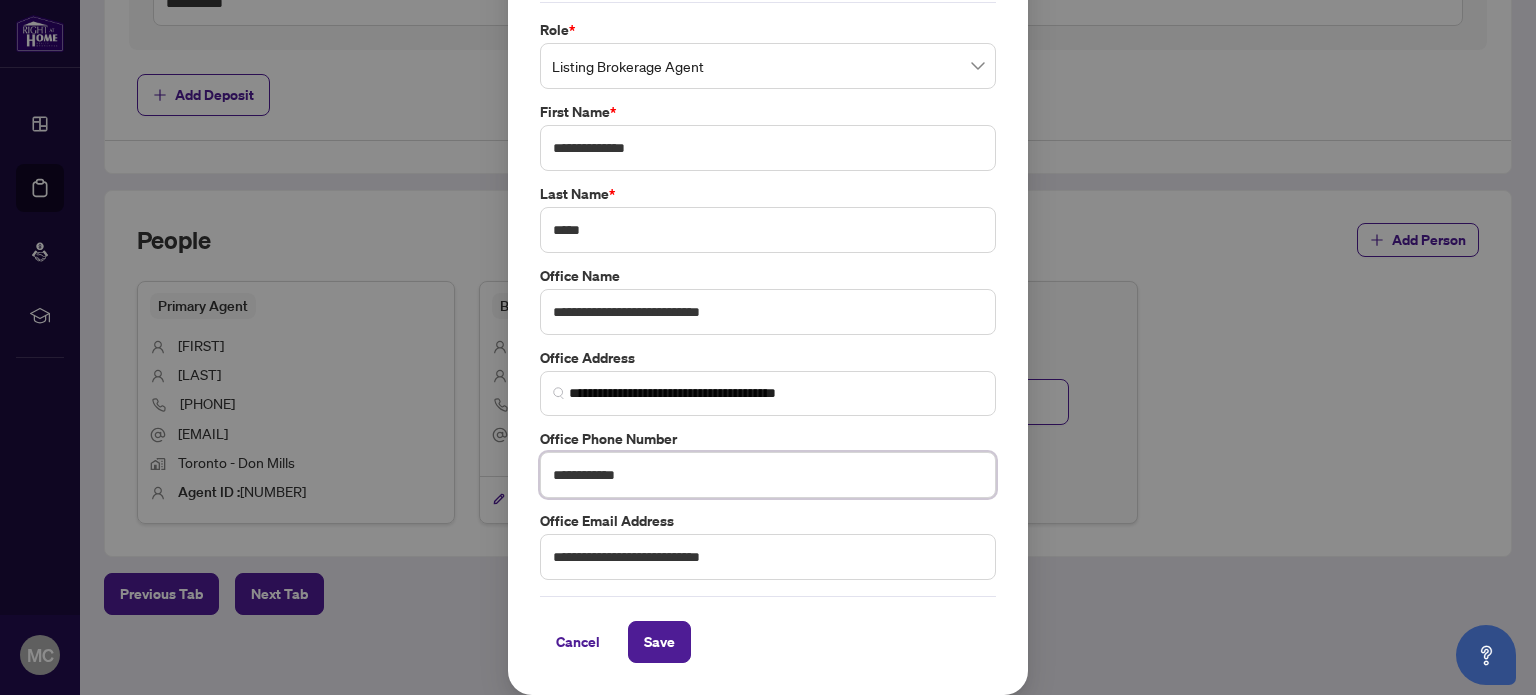 scroll, scrollTop: 74, scrollLeft: 0, axis: vertical 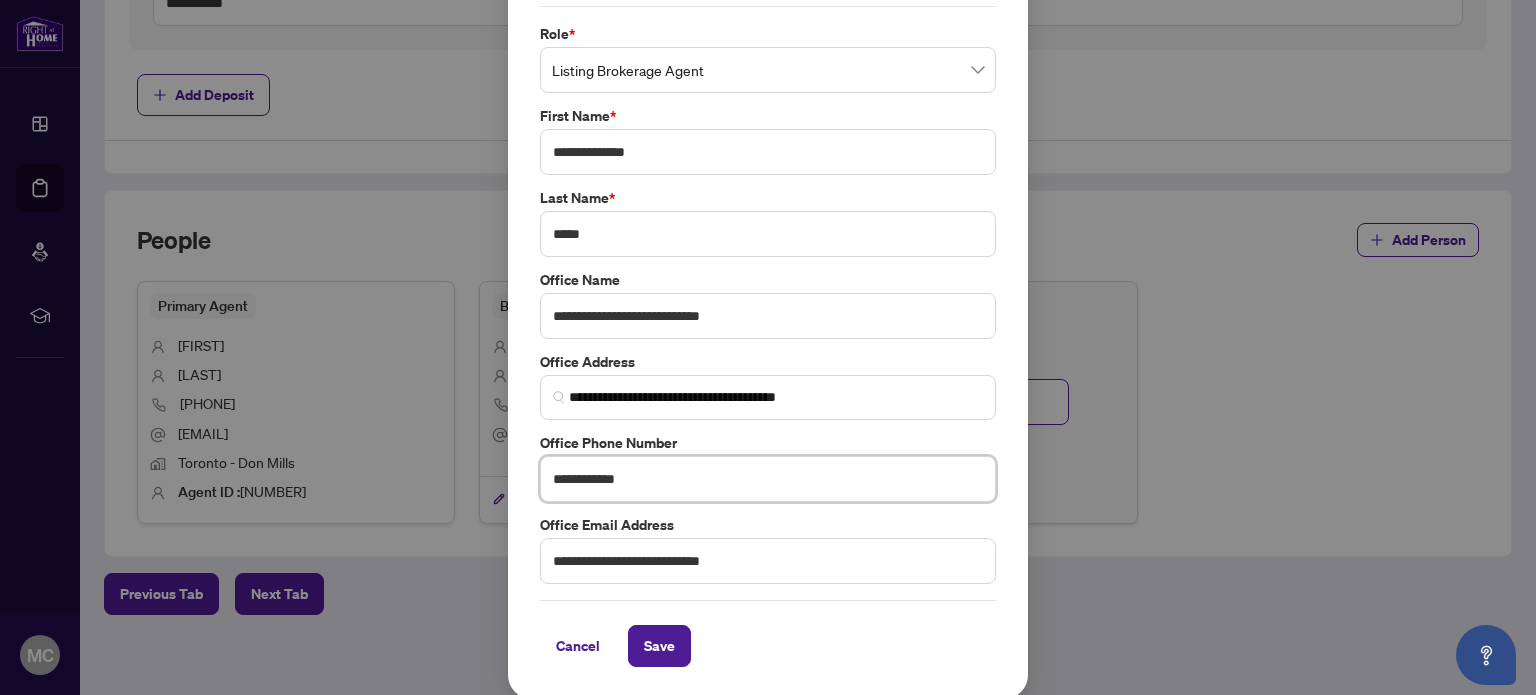click on "**********" at bounding box center [768, 479] 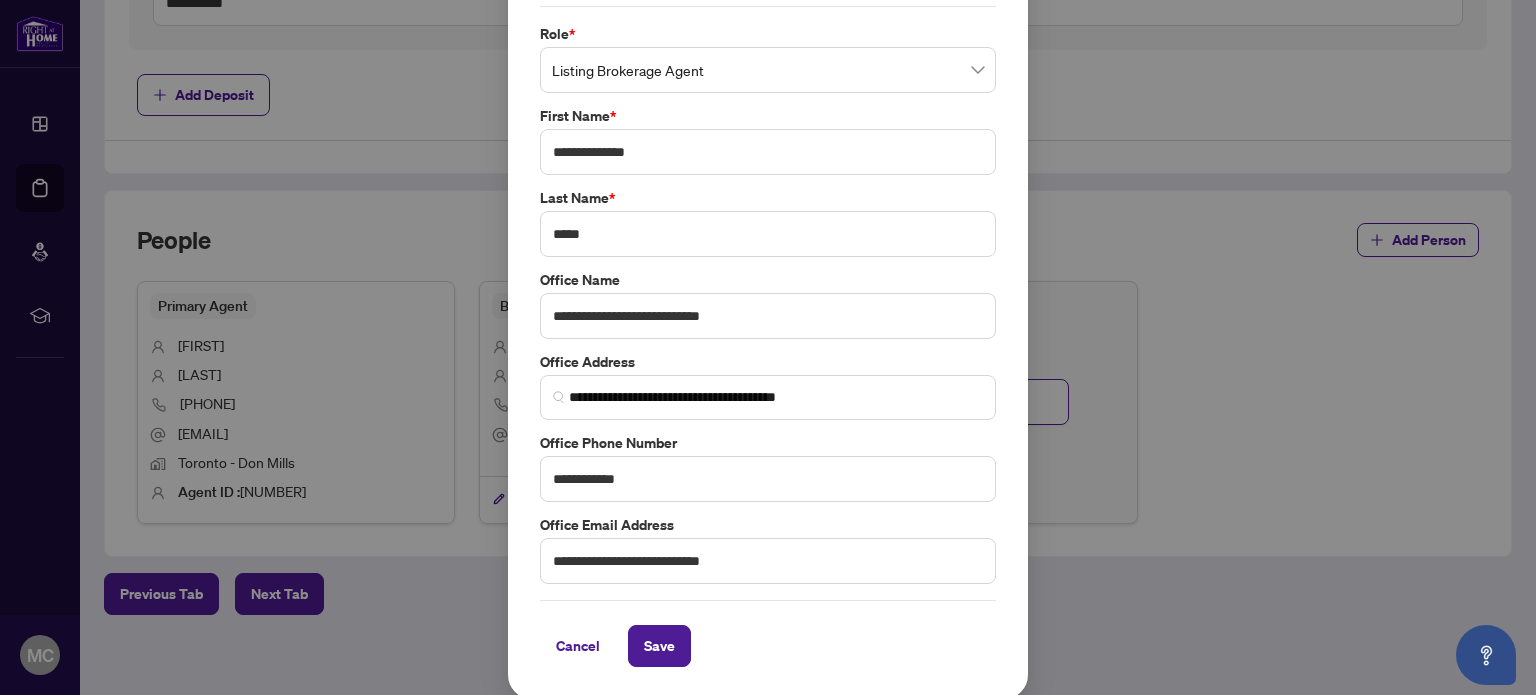 click on "Add Person Role * Listing Brokerage Agent 6 8 9 Tenant Seller Lawyer Buyer Lawyer Listing Brokerage Agent Coop Brokerage Agent Additional RAHR agent Corporation Buyer Vendor Corporation Seller First Name * [FIRST] Last Name * [LAST] Office Name * [OFFICE_NAME] Office Address * [OFFICE_ADDRESS] [ID] [NUMBER] [STREET], [CITY], [PROVINCE] [POSTAL_CODE], [COUNTRY] Office Phone Number * [PHONE] Office Email Address * [EMAIL] Cancel Save" at bounding box center (768, 312) 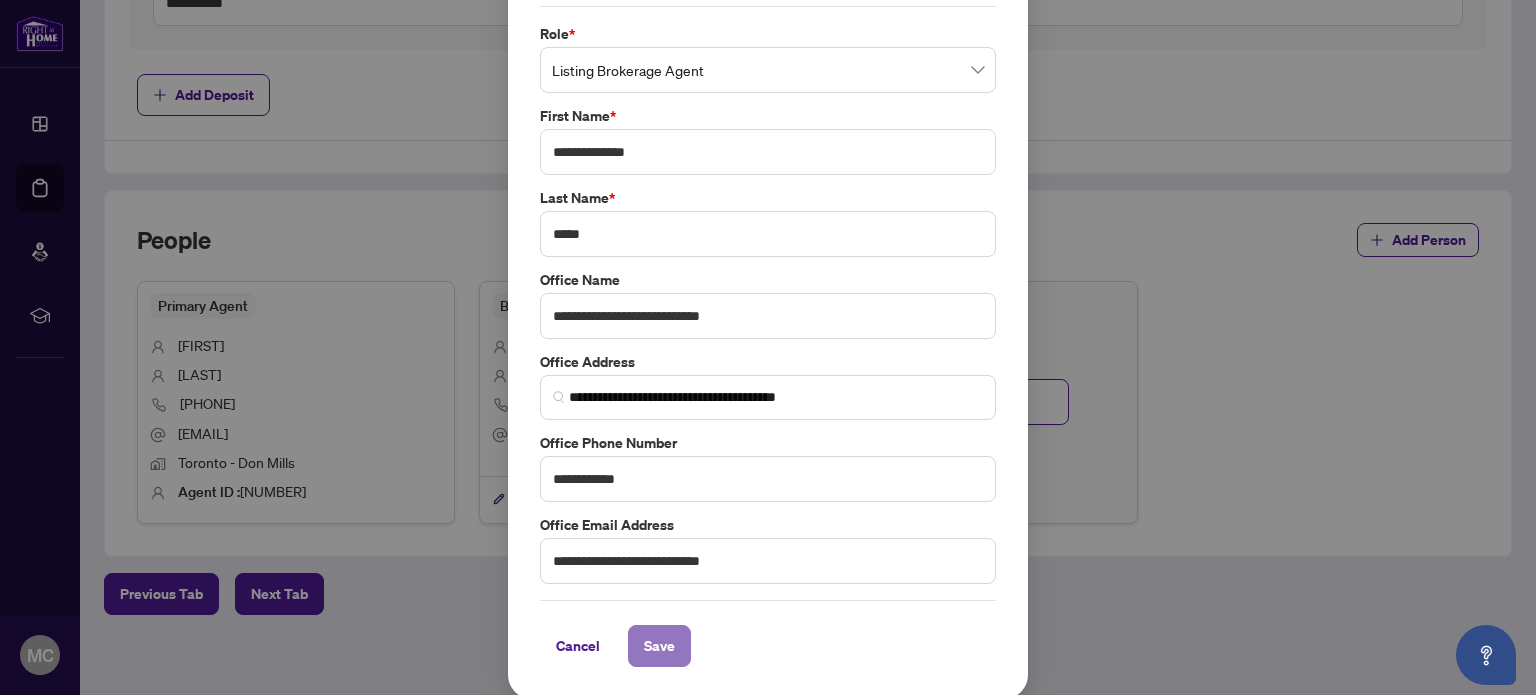 click on "Save" at bounding box center (659, 646) 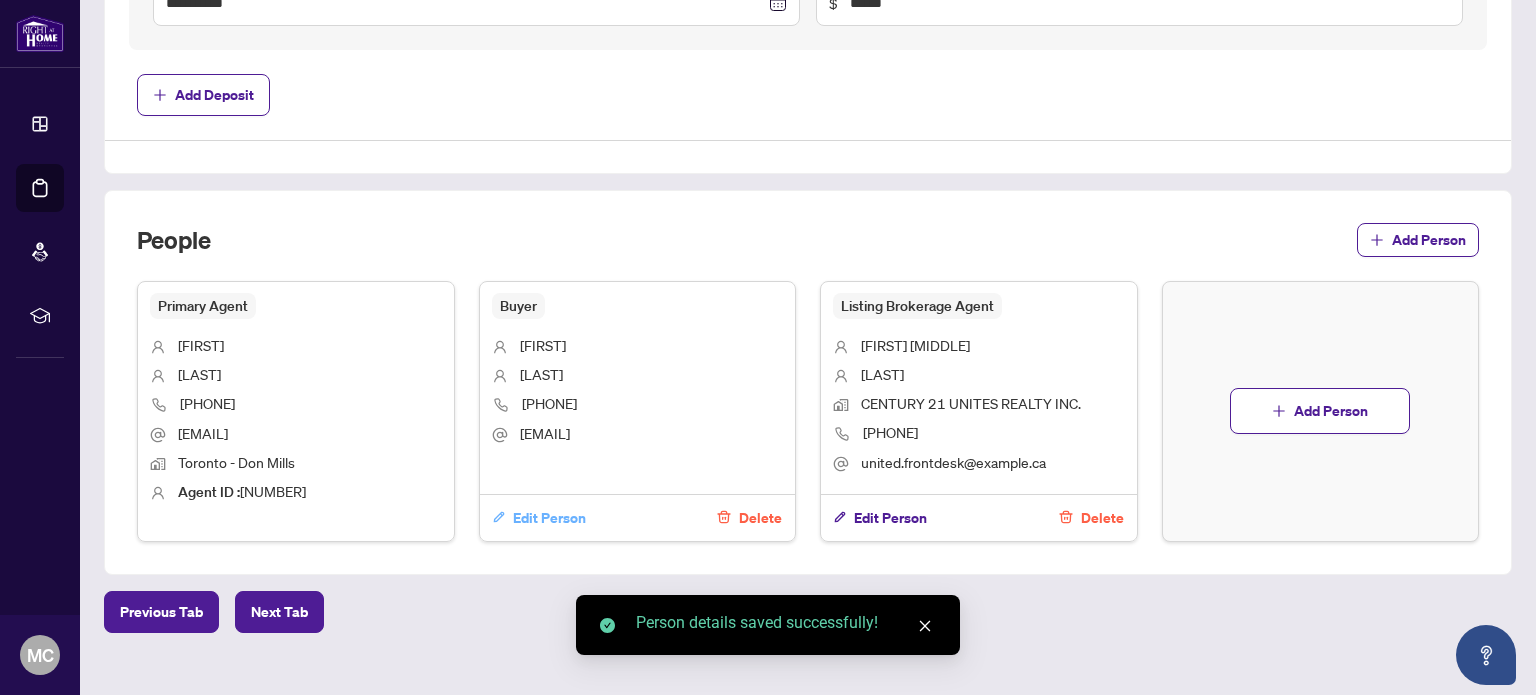 click on "Edit Person" at bounding box center (549, 518) 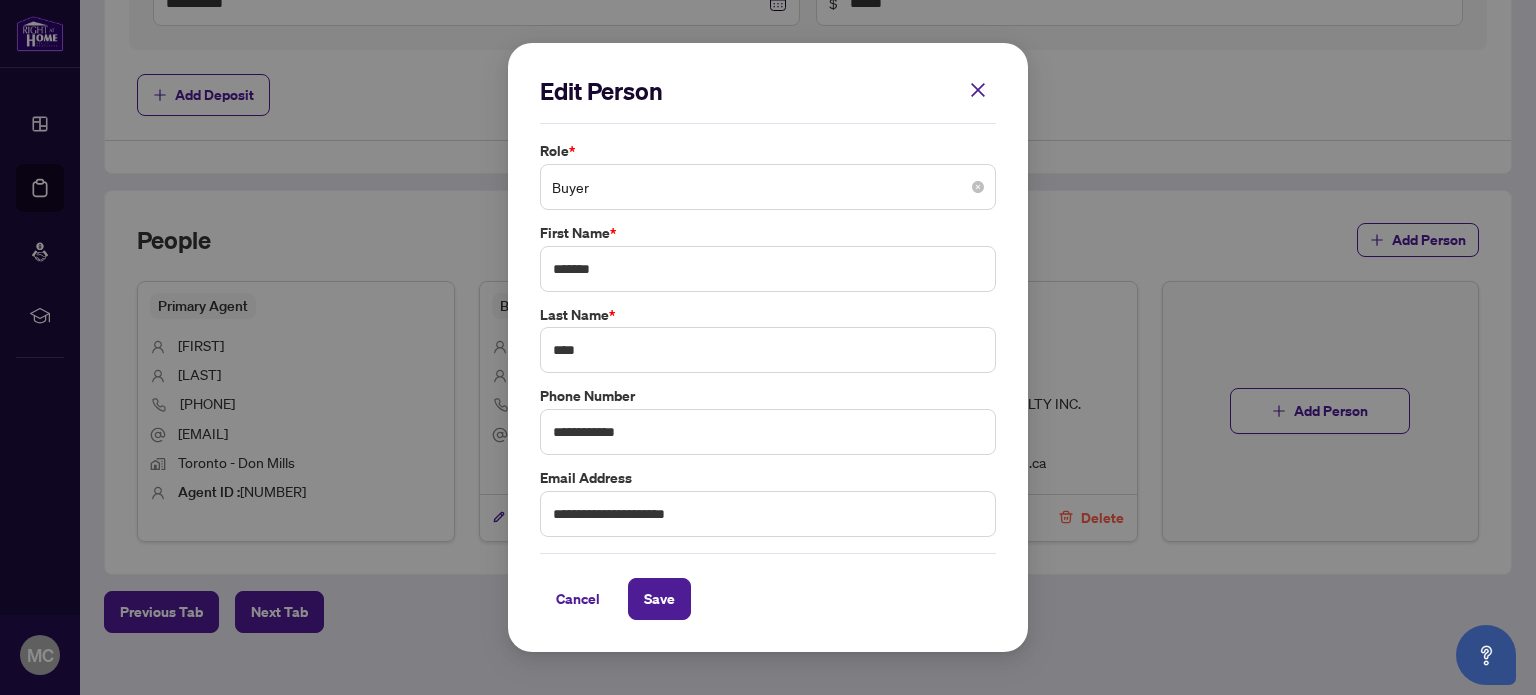 click on "Buyer" at bounding box center [768, 187] 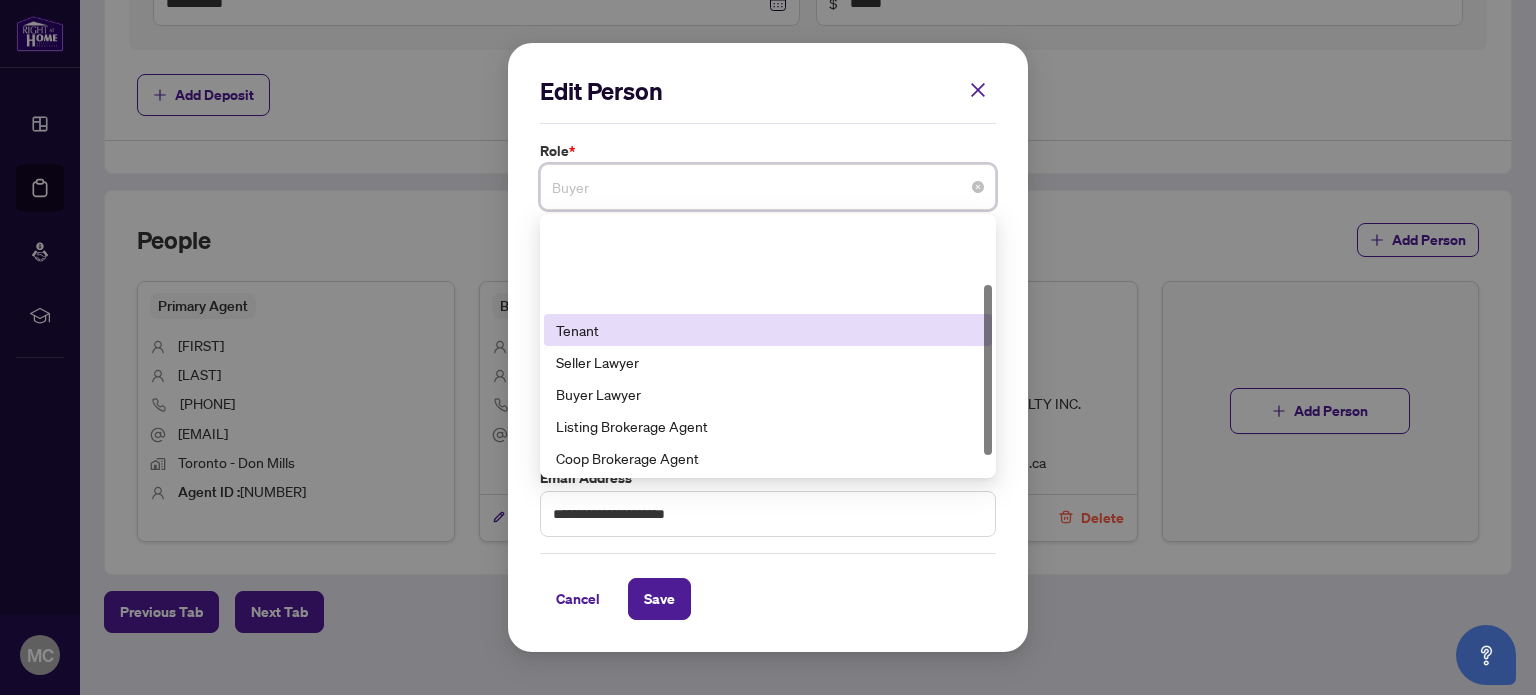 scroll, scrollTop: 100, scrollLeft: 0, axis: vertical 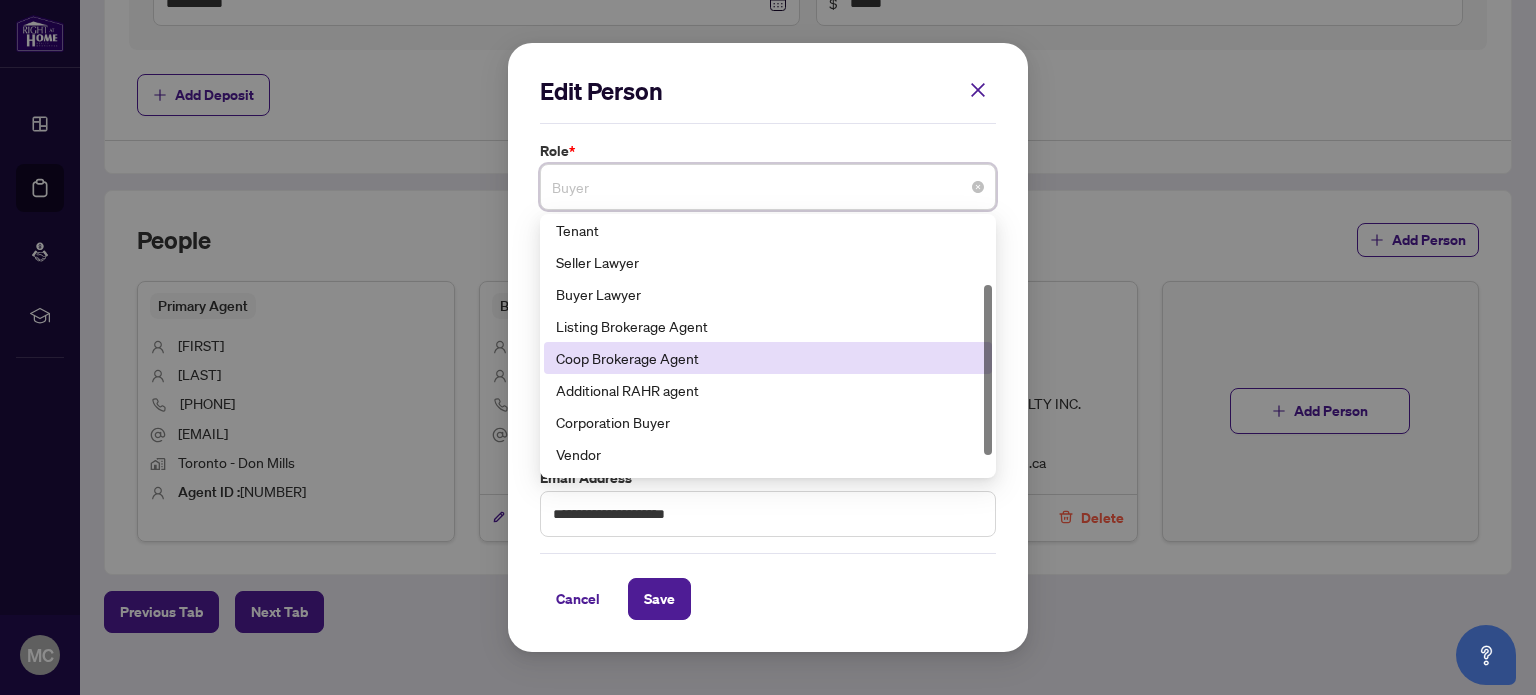 click on "Coop Brokerage Agent" at bounding box center (768, 358) 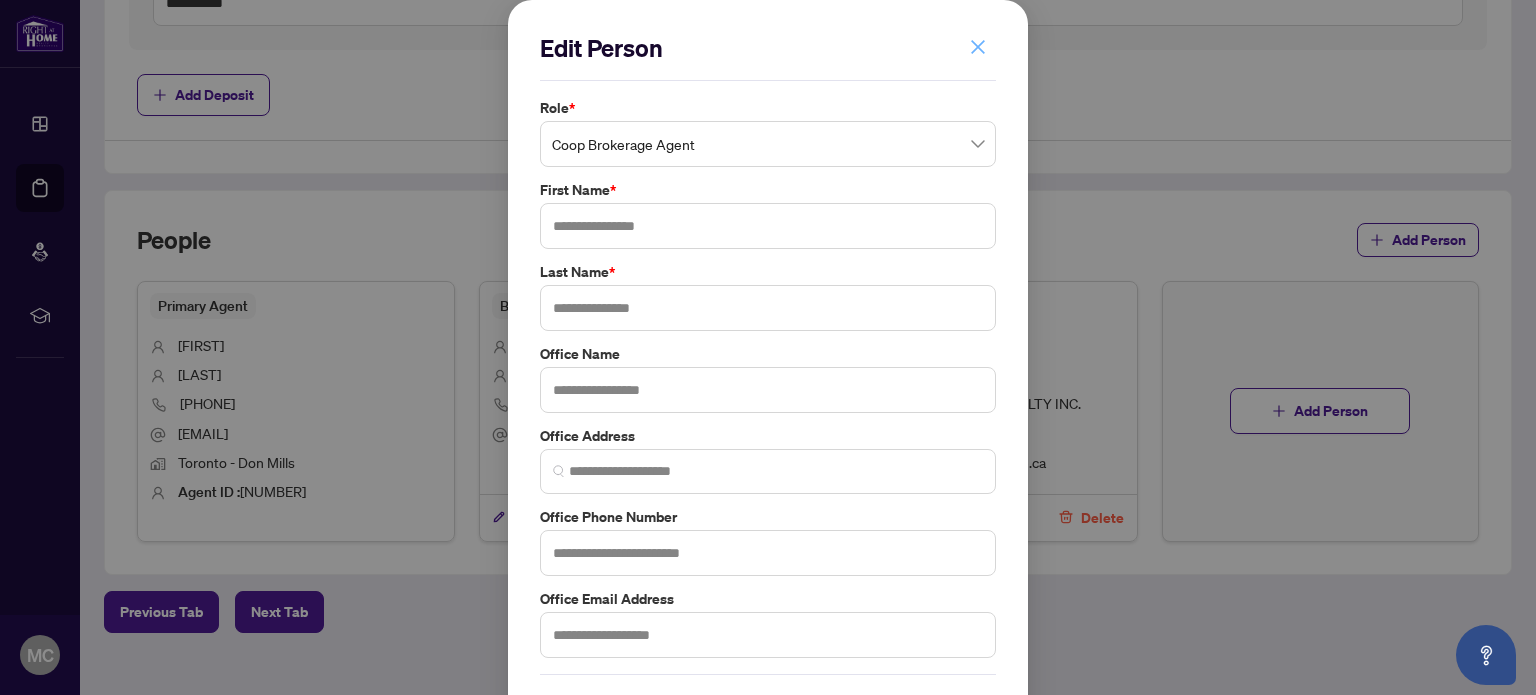 click at bounding box center (978, 47) 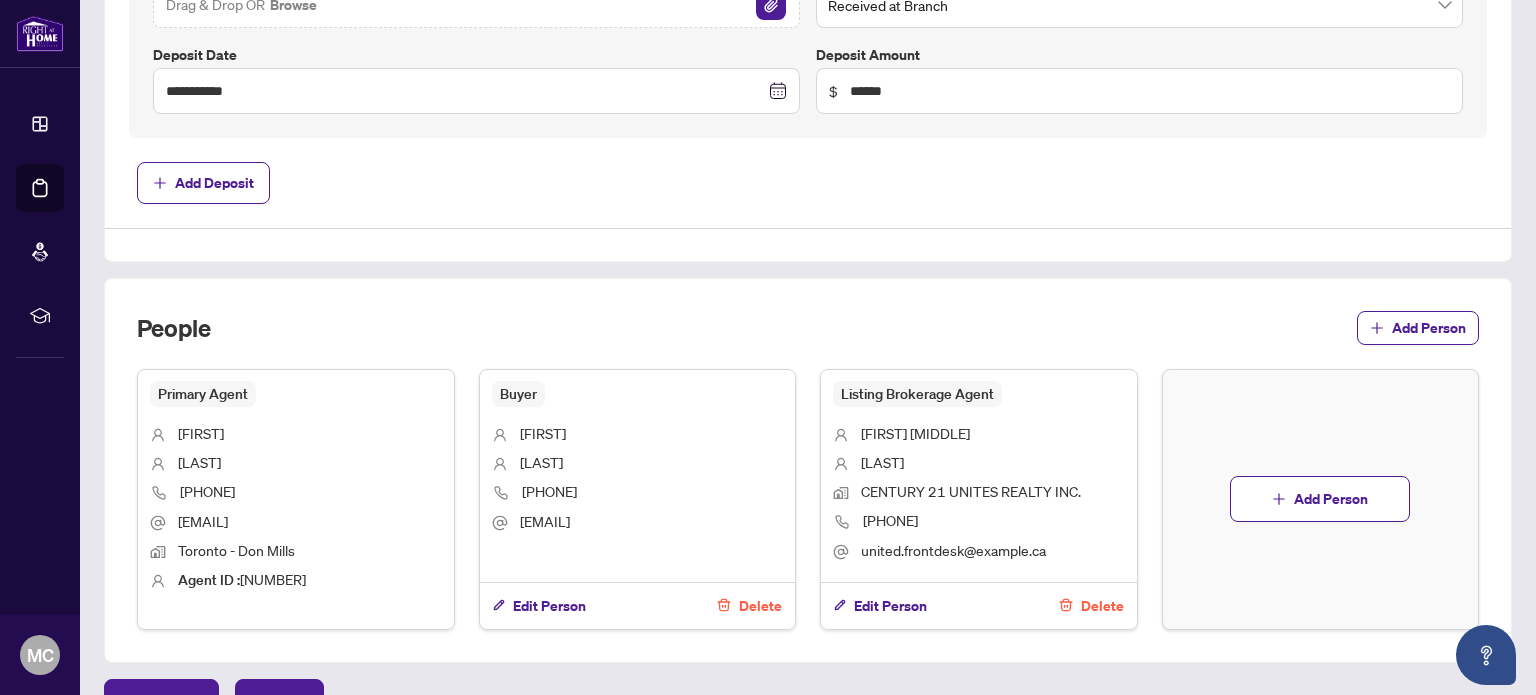 scroll, scrollTop: 939, scrollLeft: 0, axis: vertical 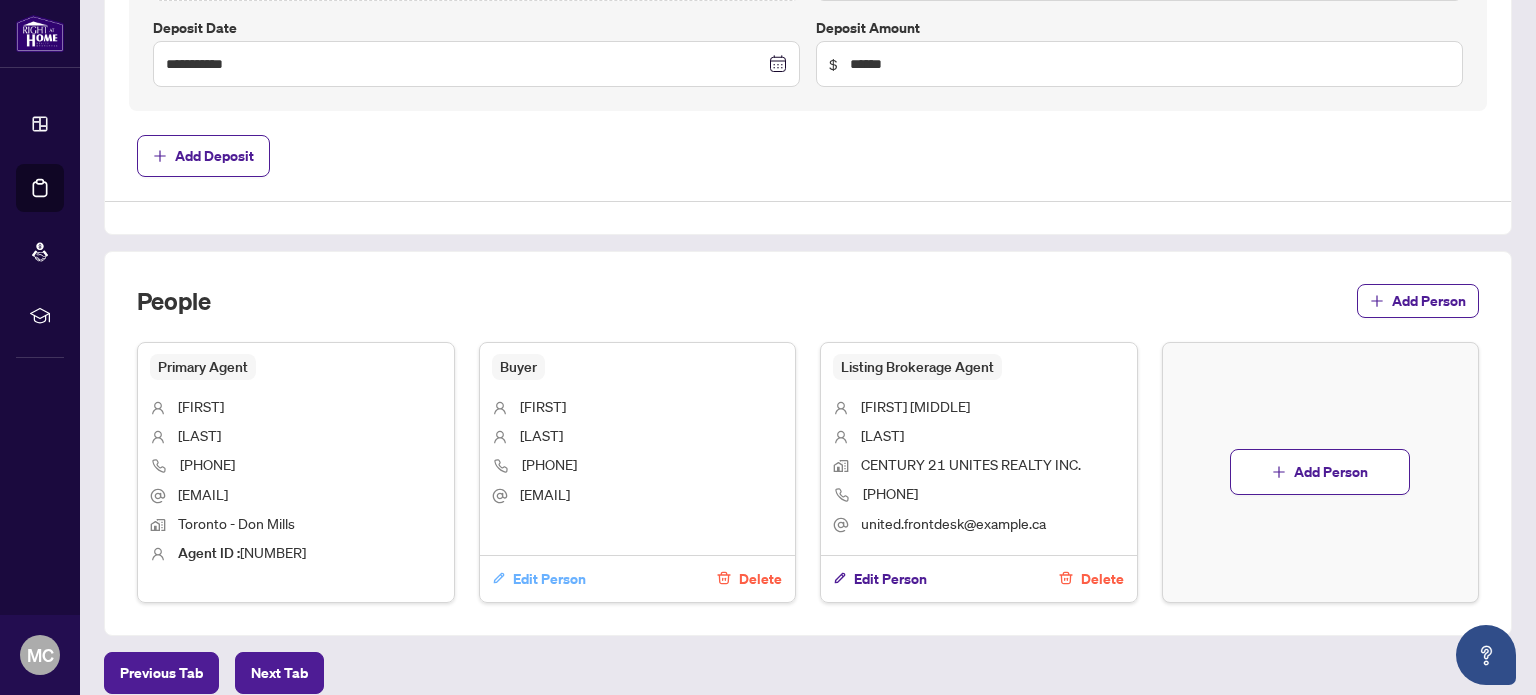 click on "Edit Person" at bounding box center (549, 579) 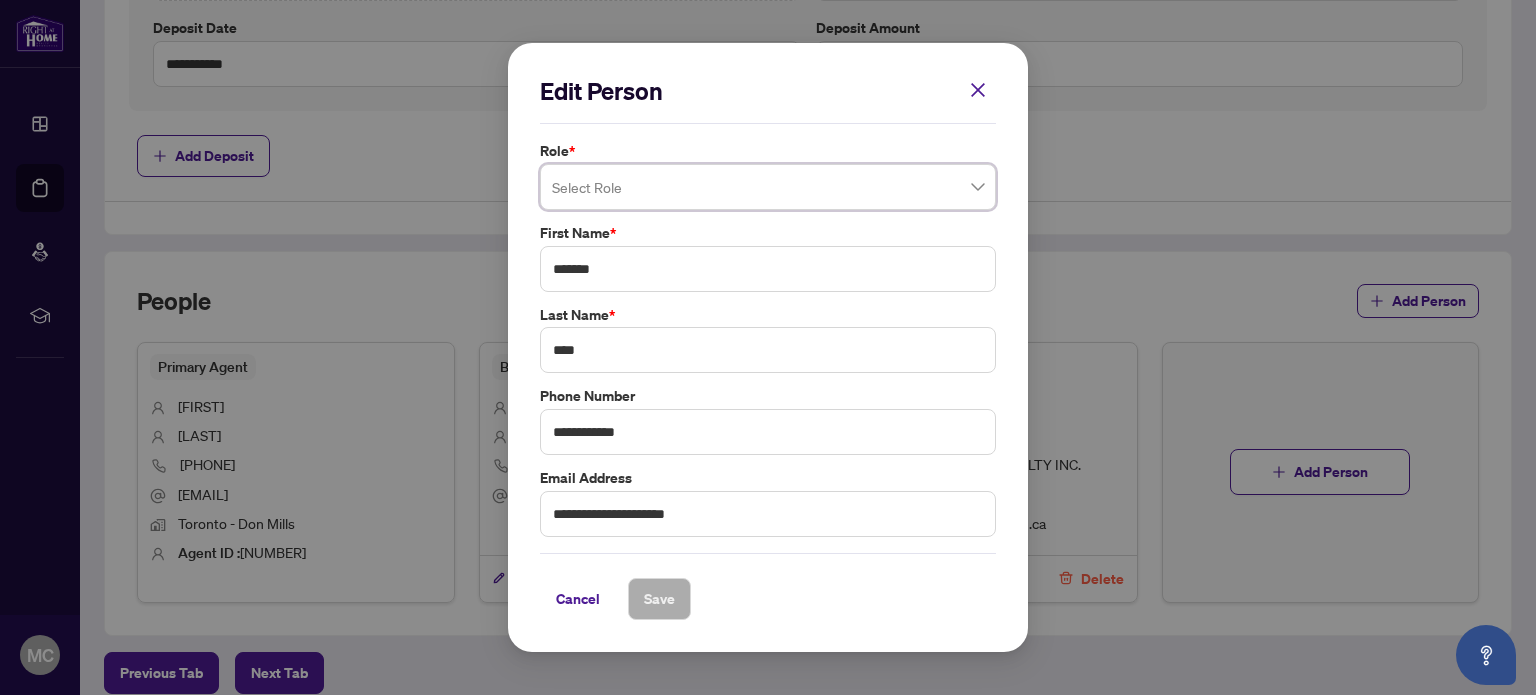 click at bounding box center (768, 187) 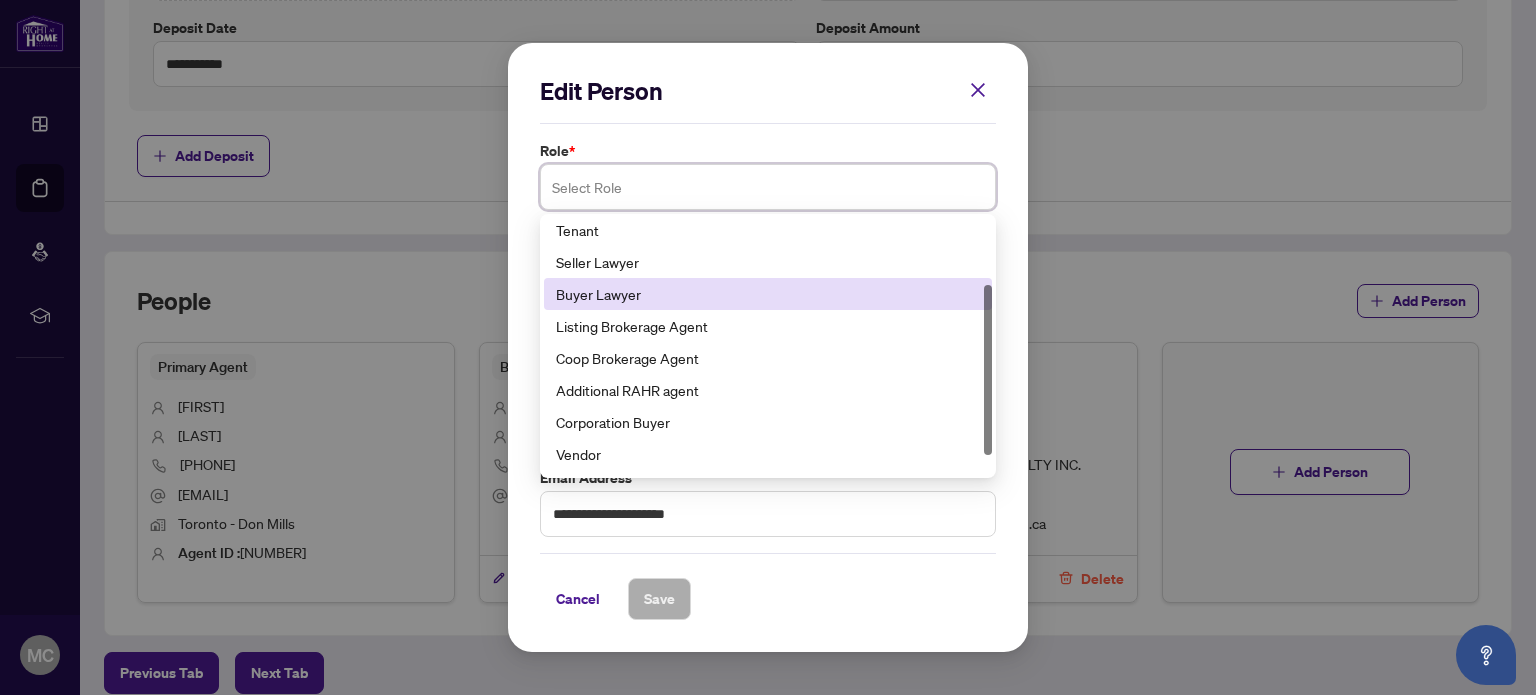 scroll, scrollTop: 128, scrollLeft: 0, axis: vertical 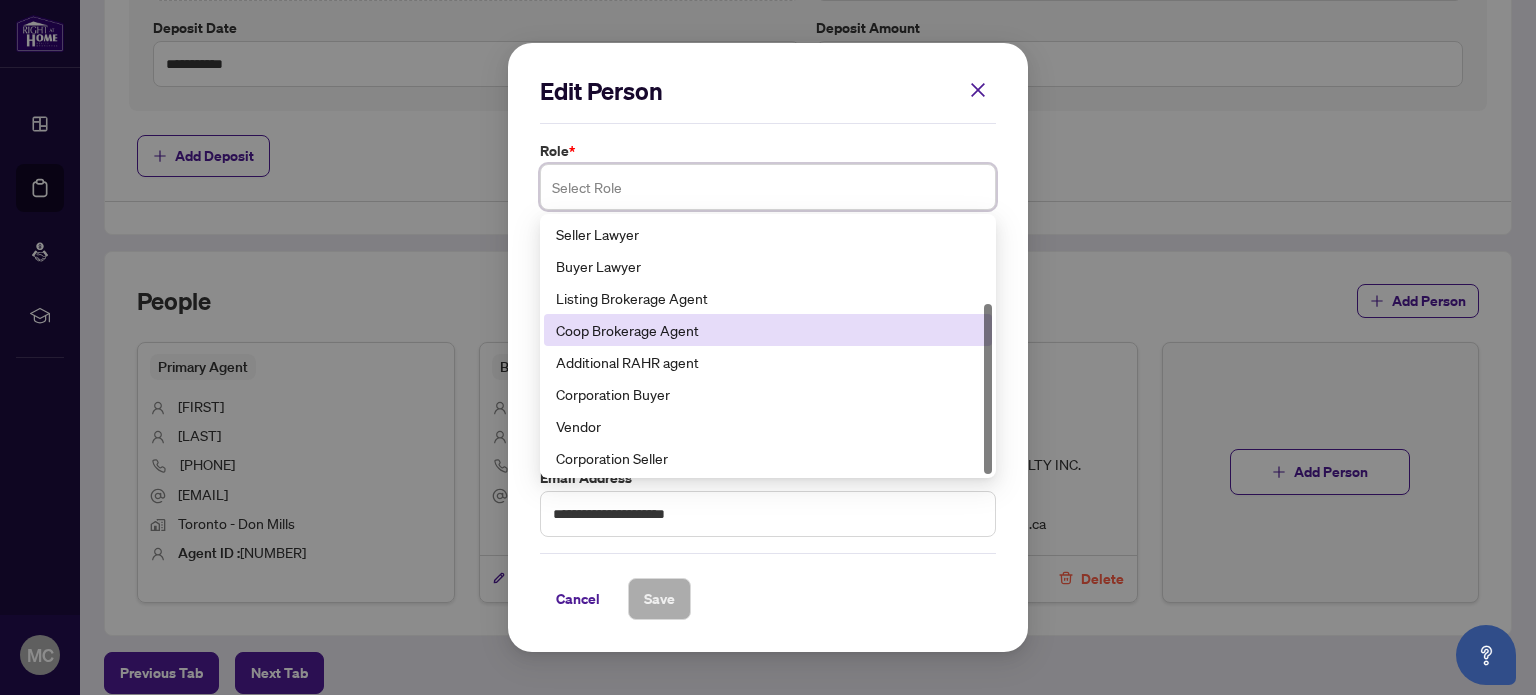 click on "Coop Brokerage Agent" at bounding box center (768, 330) 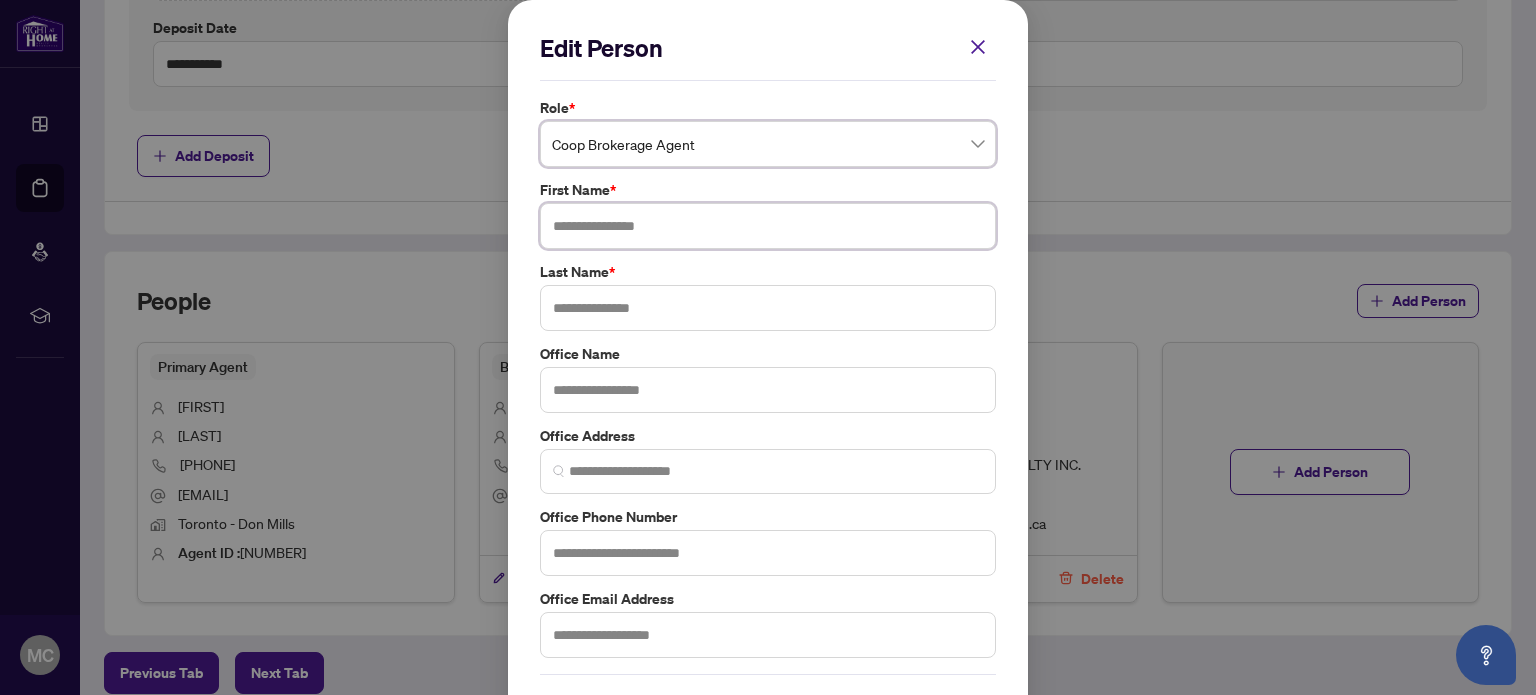 click at bounding box center [768, 226] 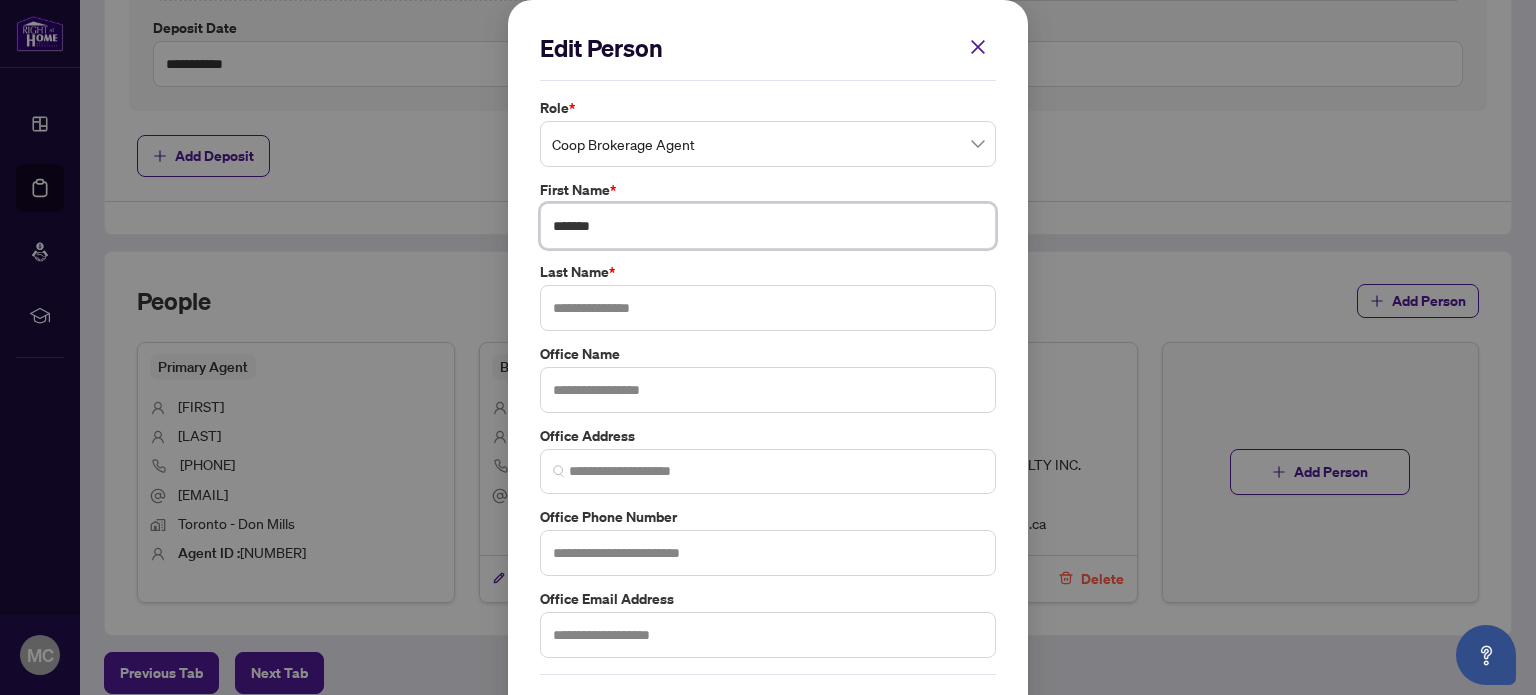 type on "*******" 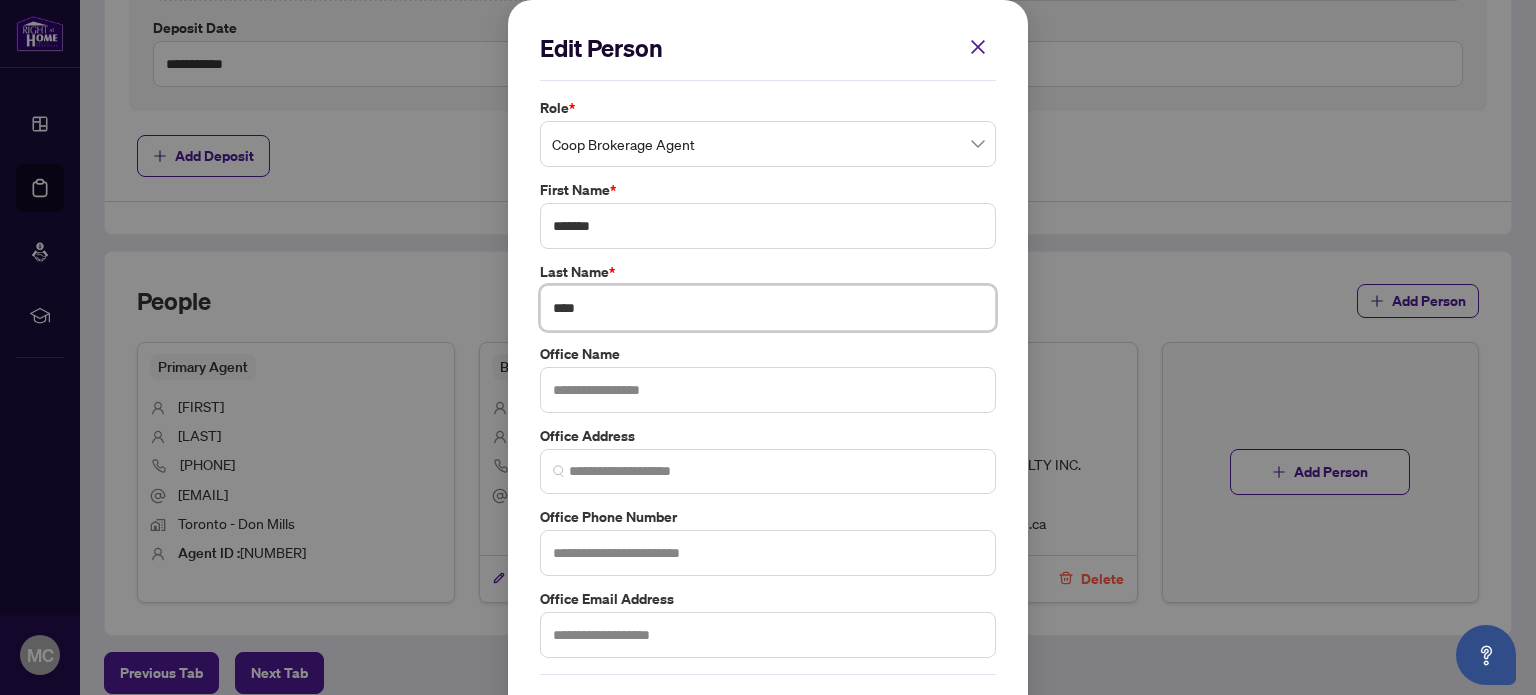 type on "****" 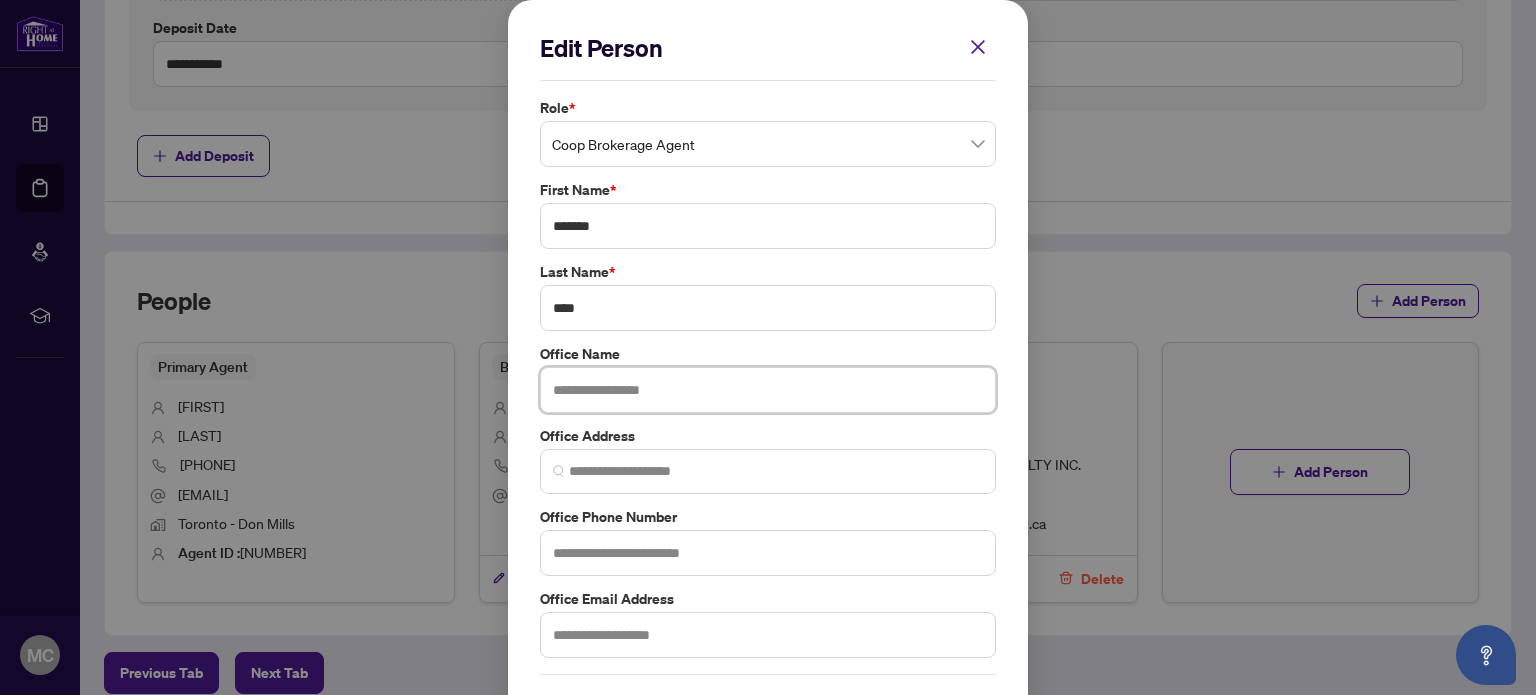 click at bounding box center [768, 390] 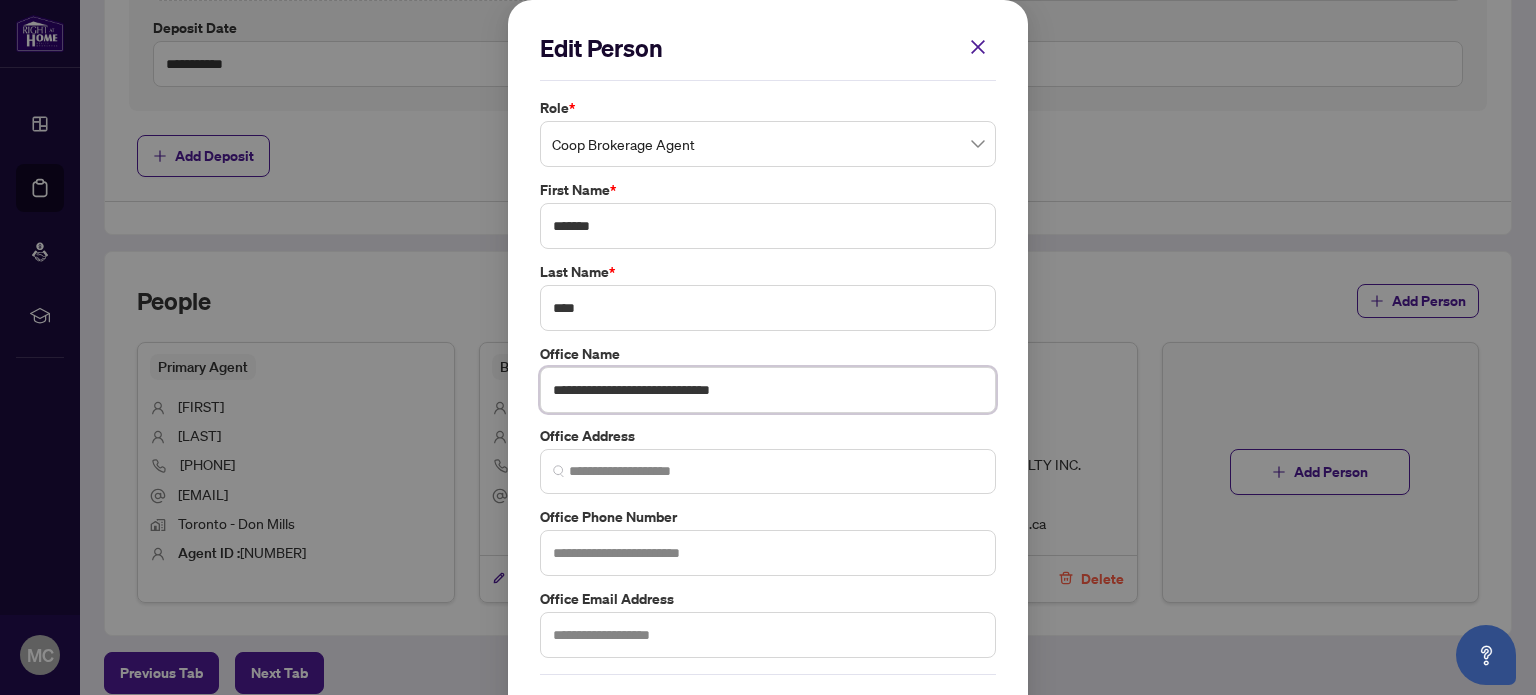 type on "**********" 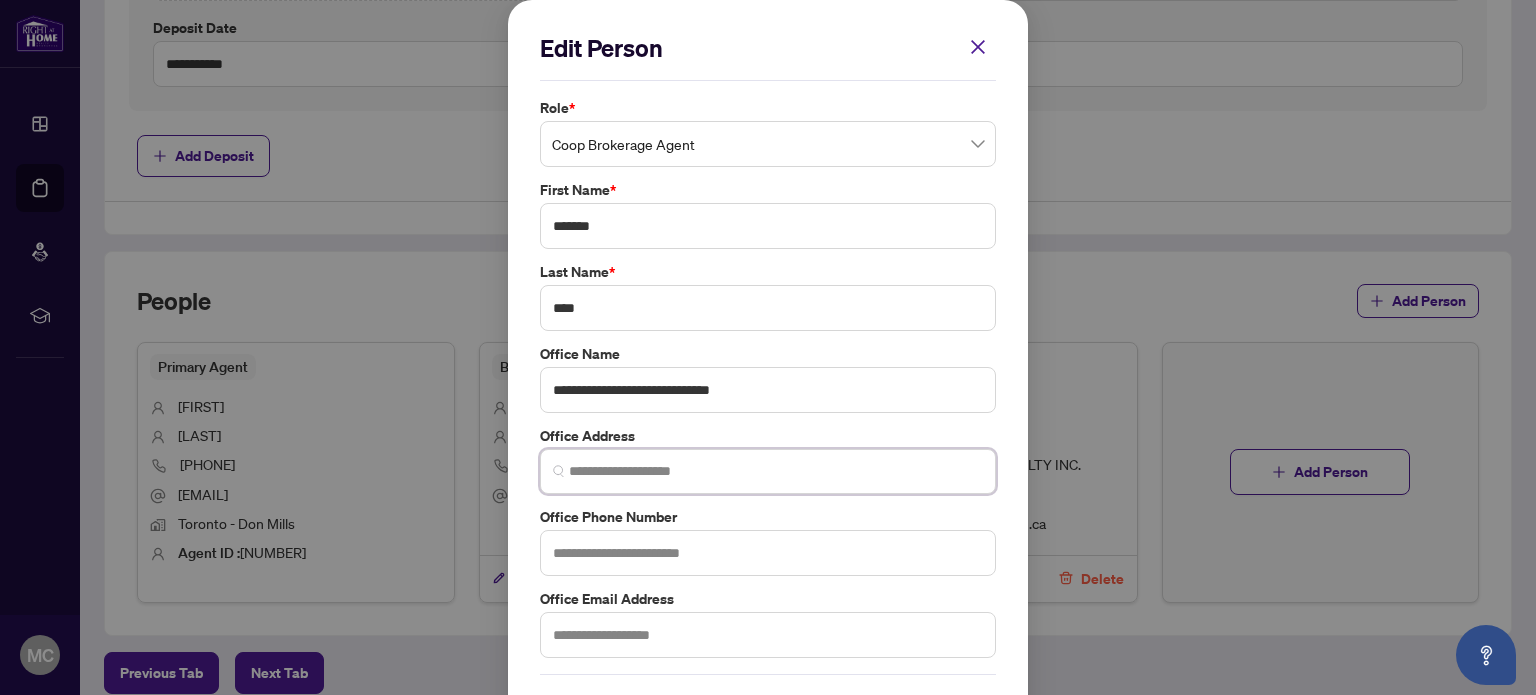 click at bounding box center (776, 471) 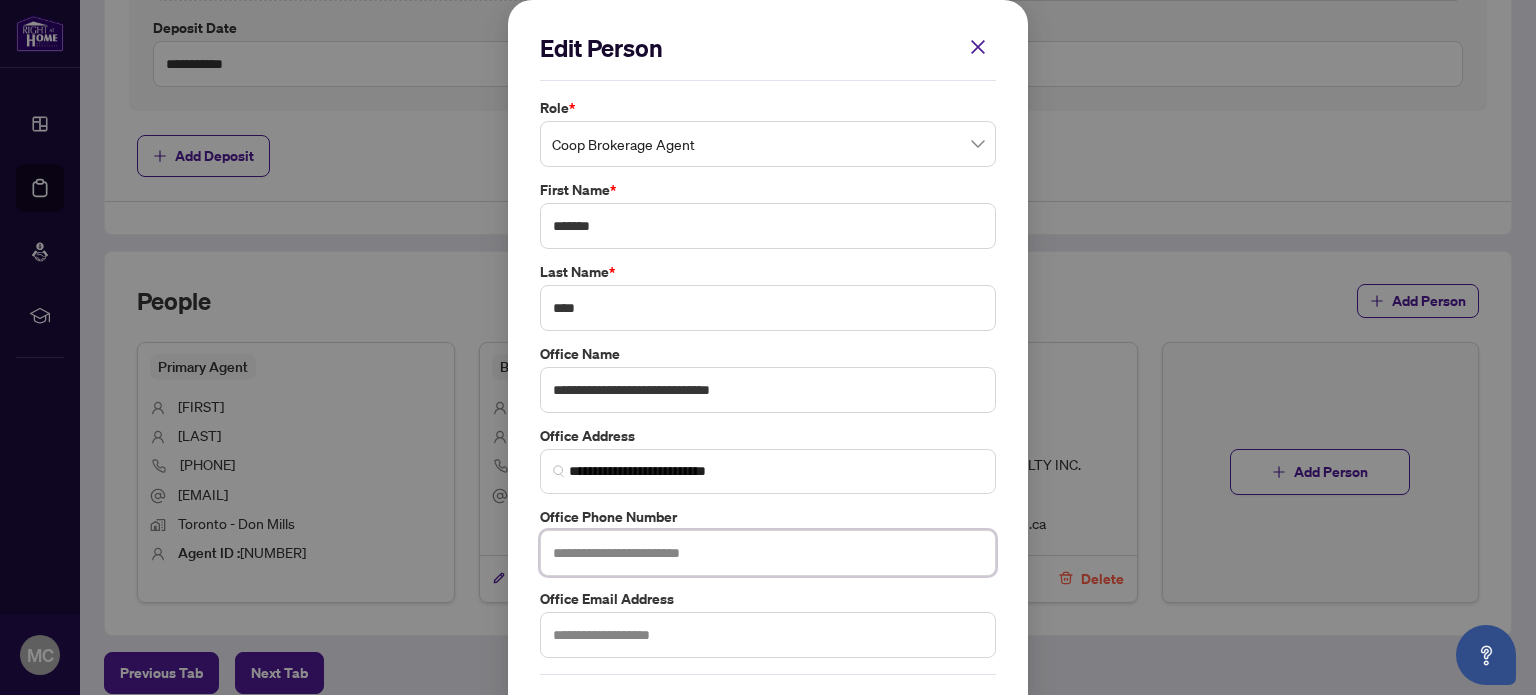 type on "**********" 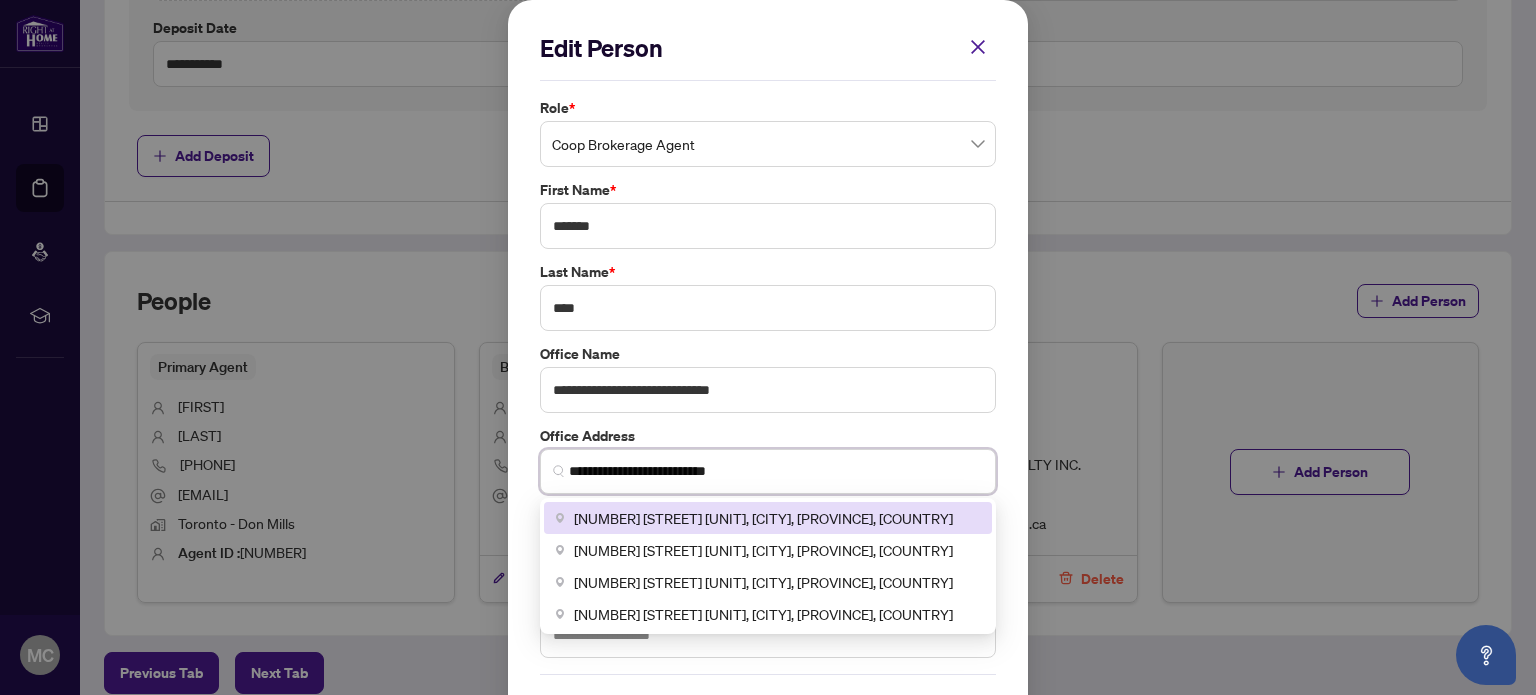 click on "[NUMBER] [STREET] [UNIT], [CITY], [PROVINCE], [COUNTRY]" at bounding box center [763, 518] 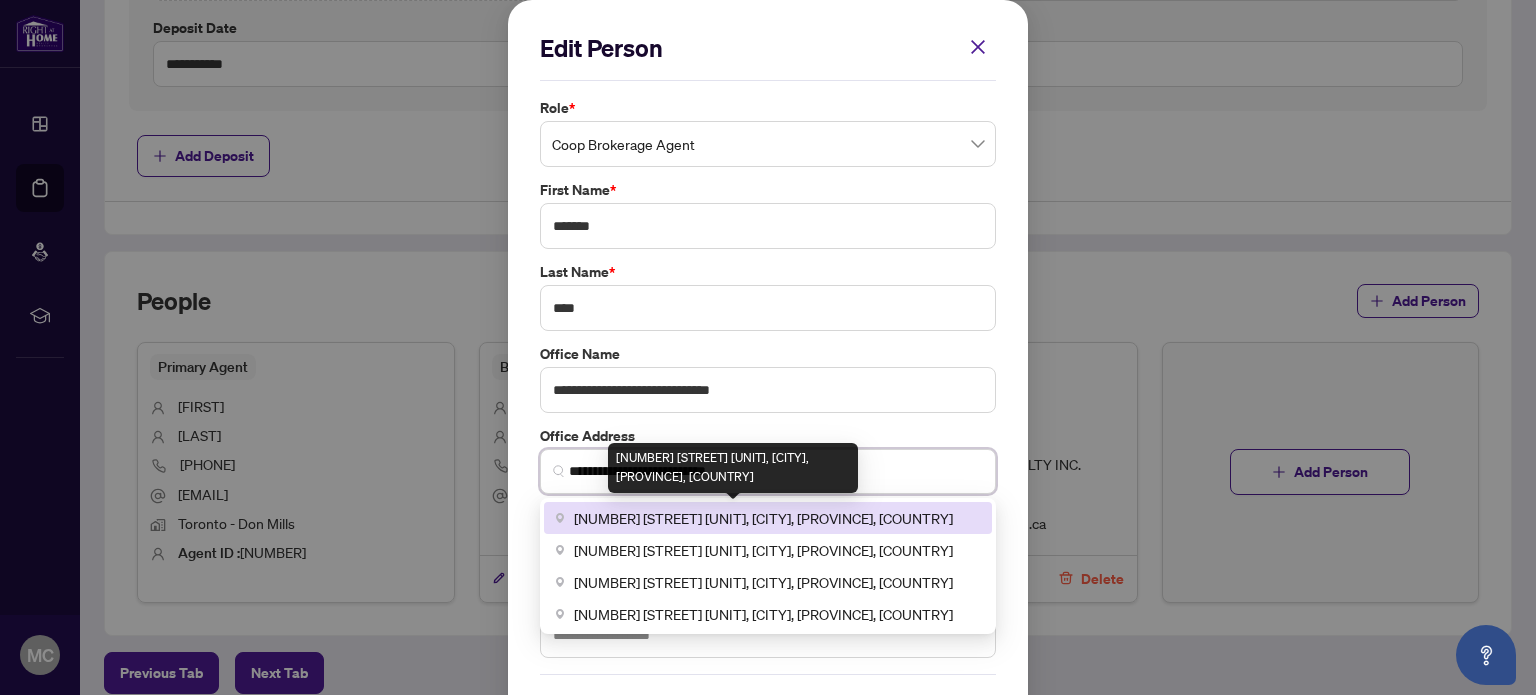 type on "**********" 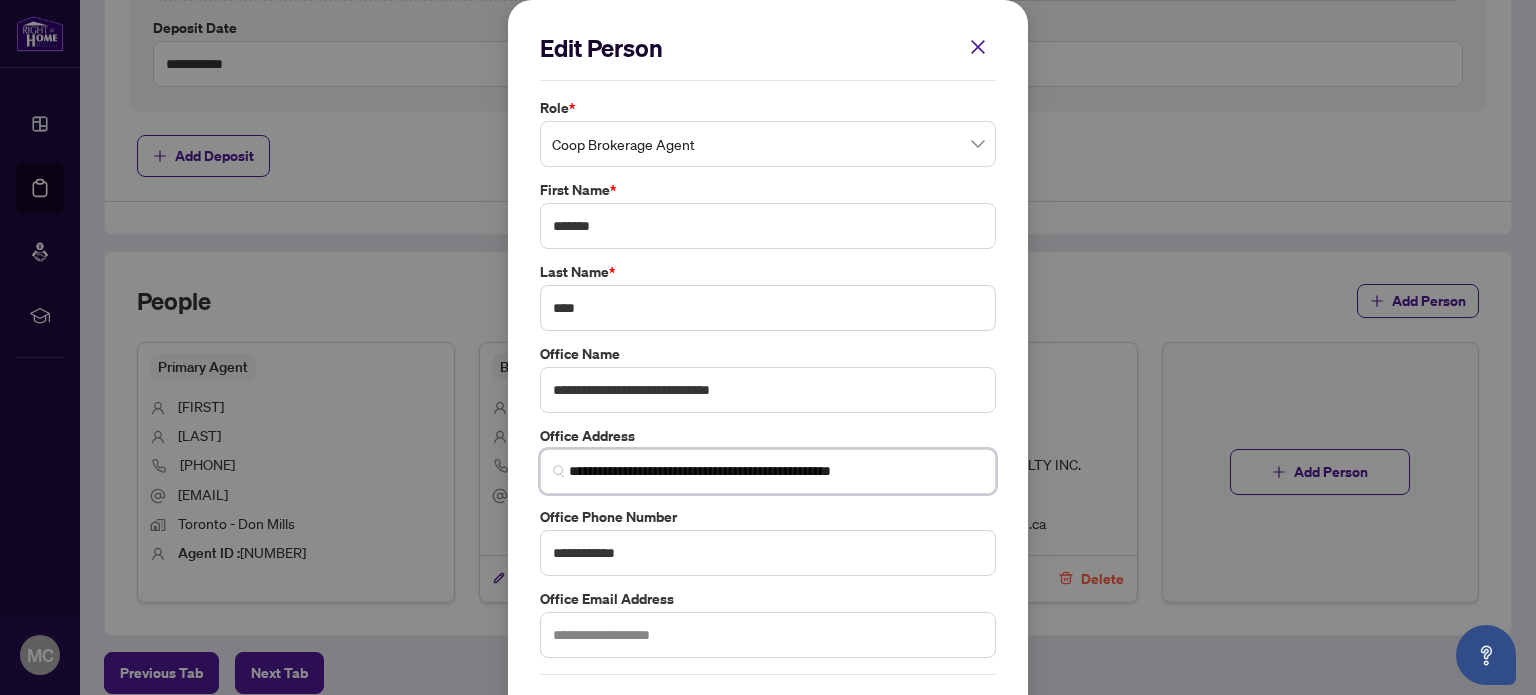 scroll, scrollTop: 74, scrollLeft: 0, axis: vertical 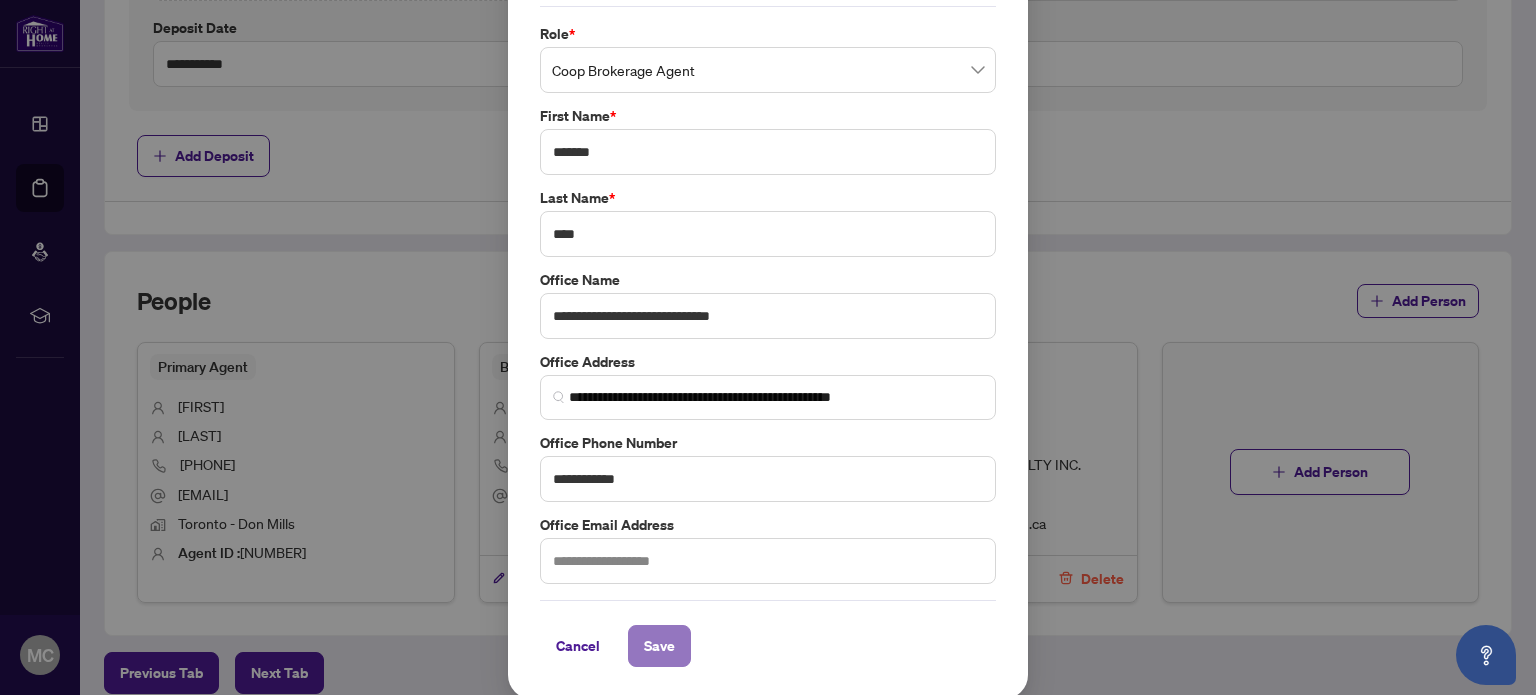 click on "Save" at bounding box center (659, 646) 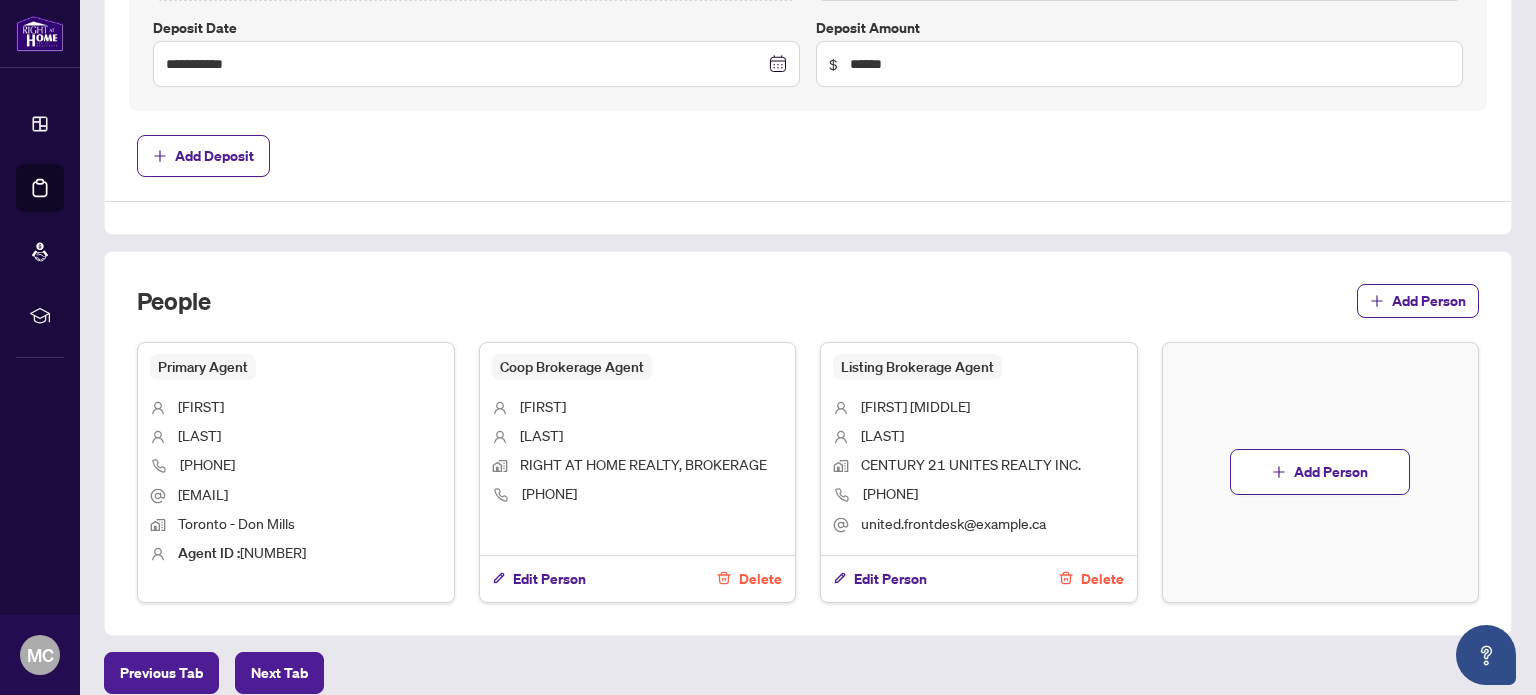 scroll, scrollTop: 1024, scrollLeft: 0, axis: vertical 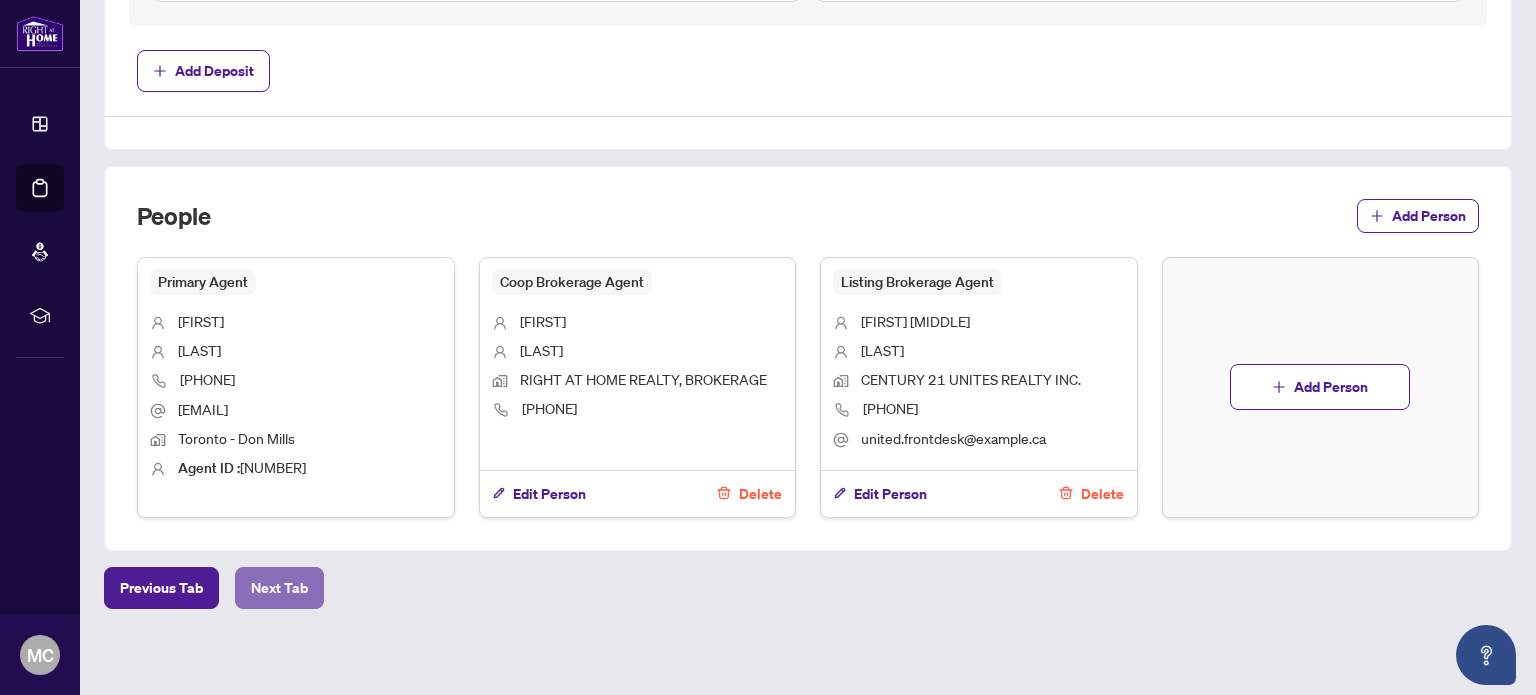 click on "Next Tab" at bounding box center [279, 588] 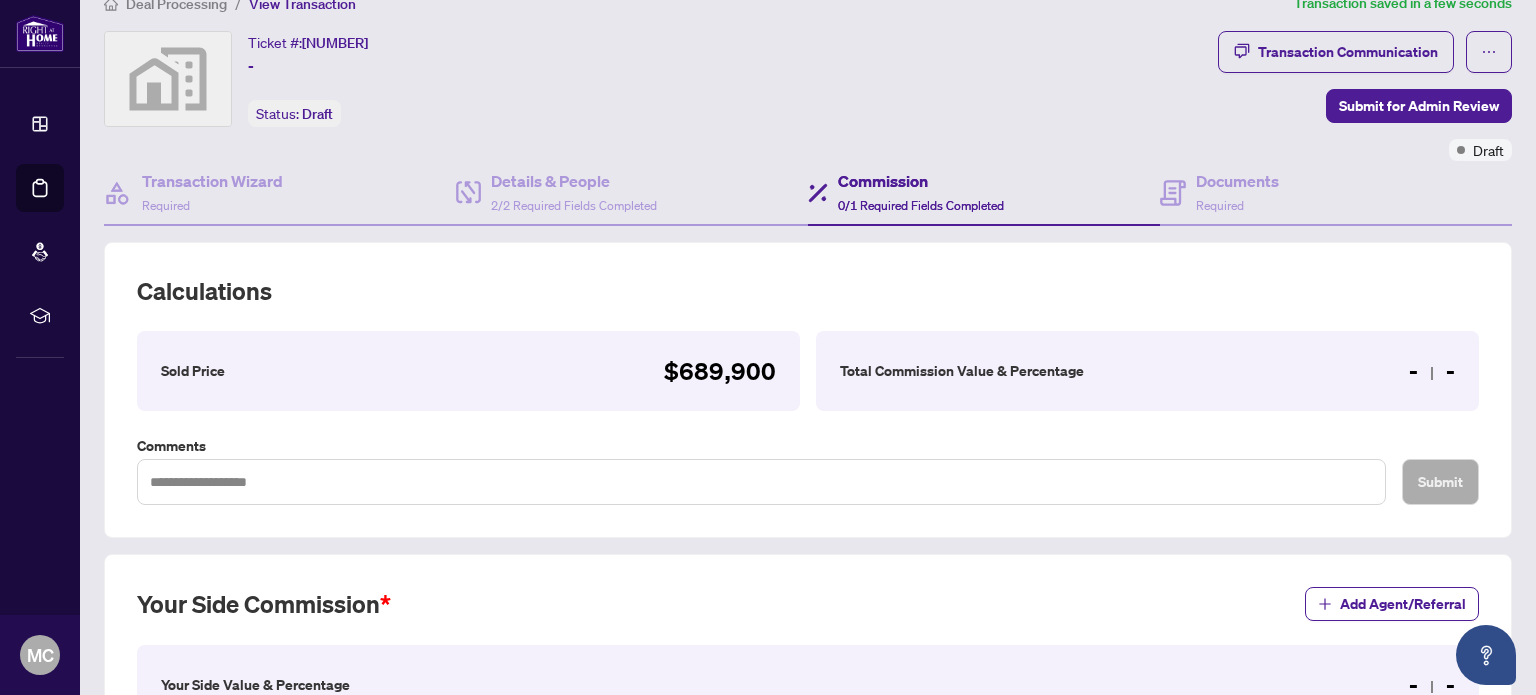 scroll, scrollTop: 492, scrollLeft: 0, axis: vertical 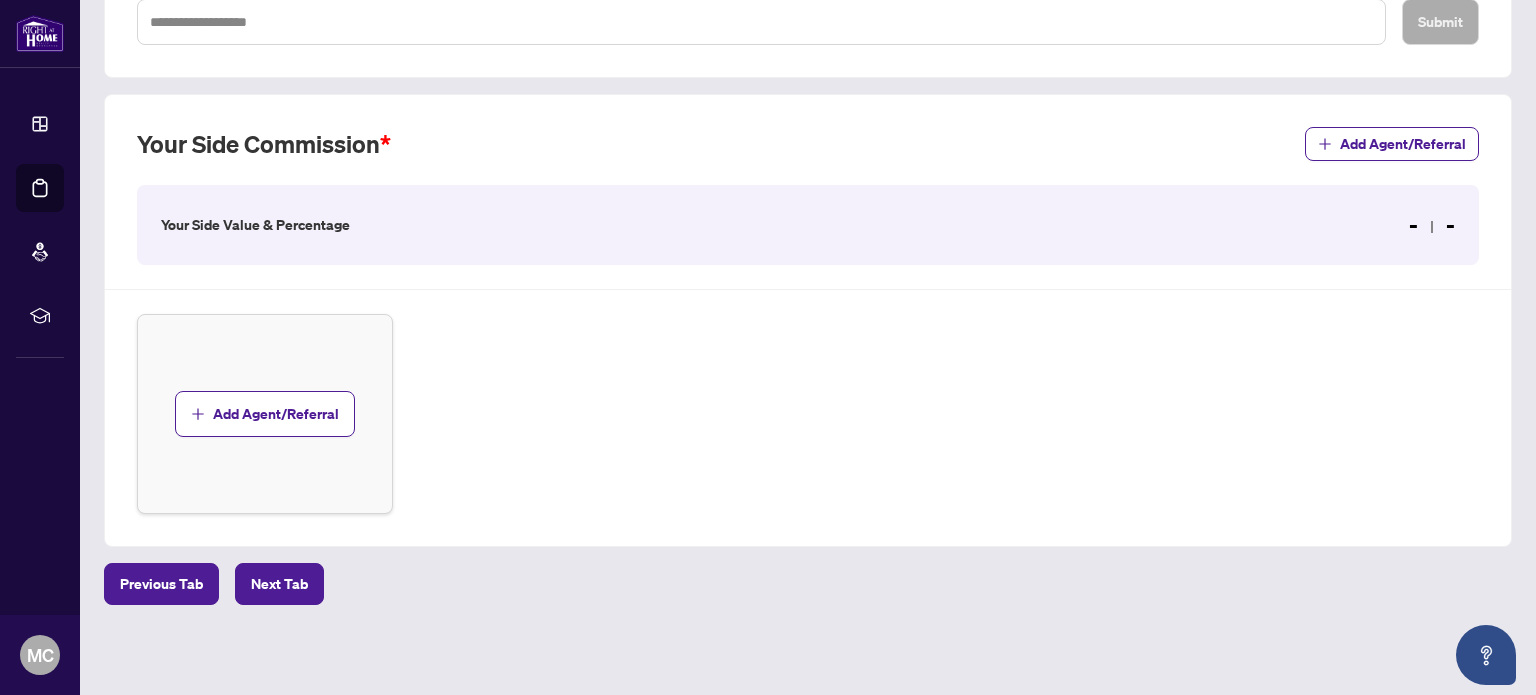 click on "-     -" at bounding box center [1432, 225] 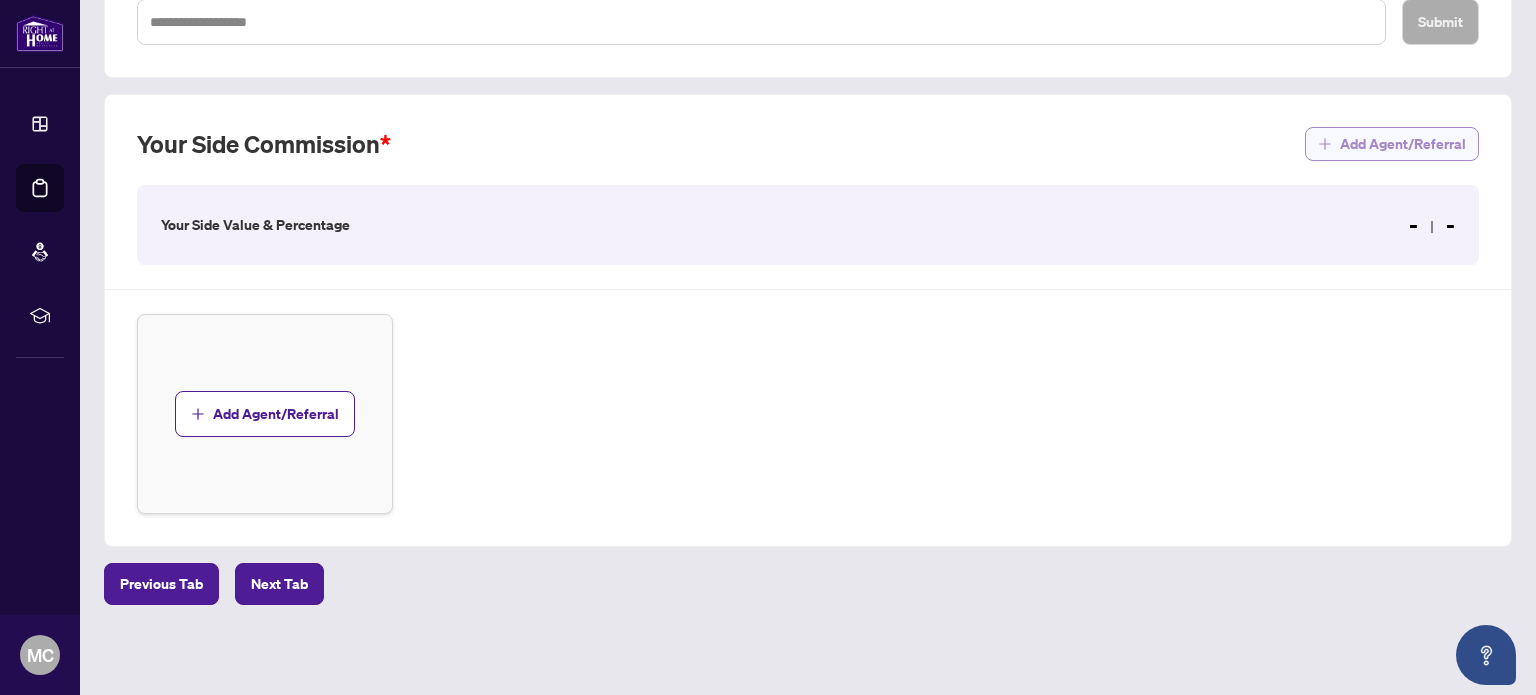 click on "Add Agent/Referral" at bounding box center [1403, 144] 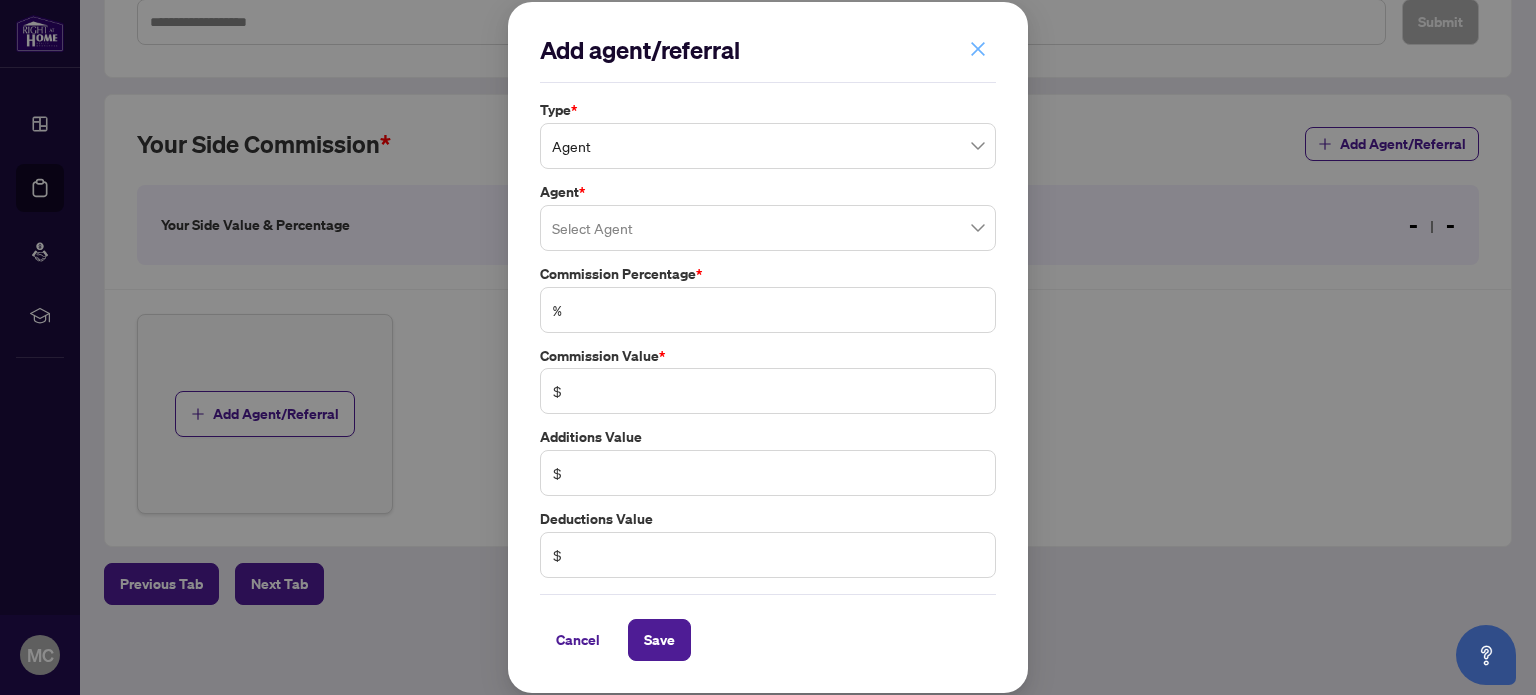 click at bounding box center (978, 49) 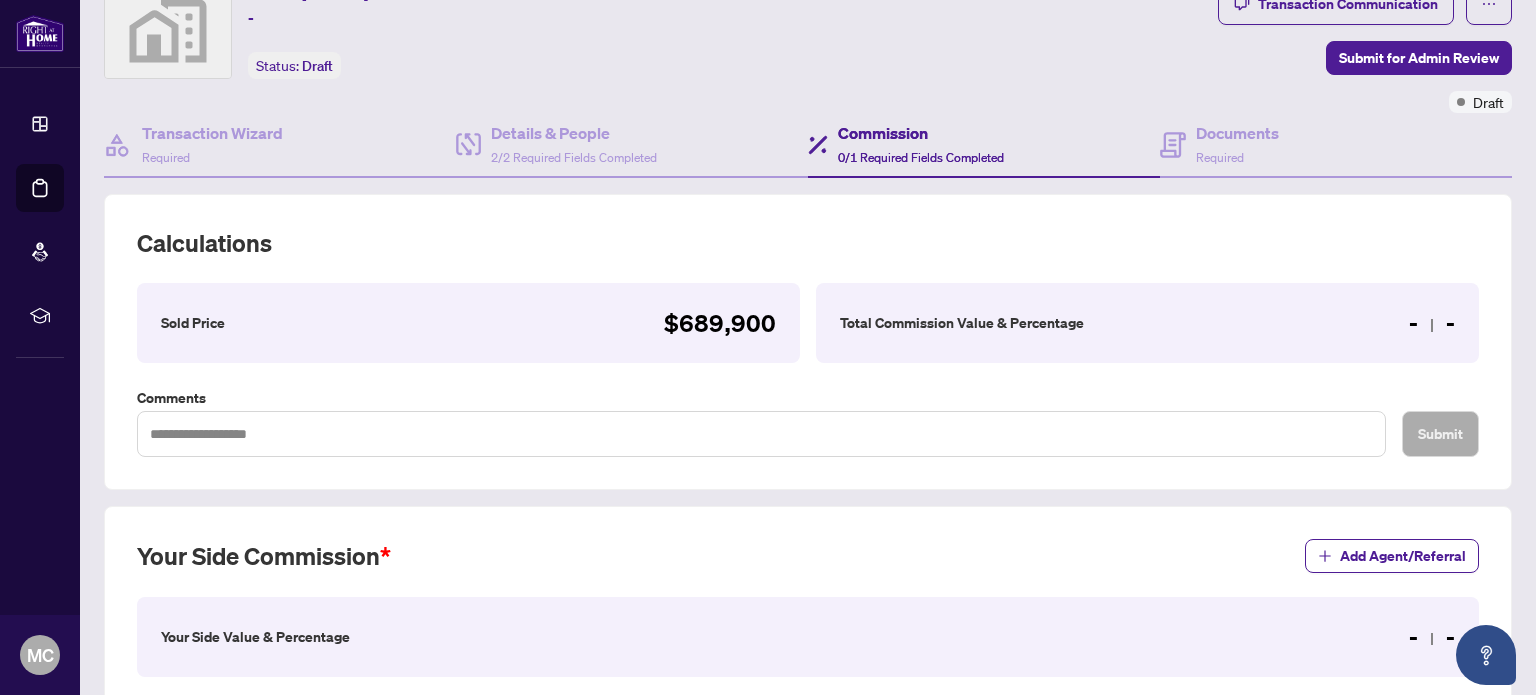 scroll, scrollTop: 200, scrollLeft: 0, axis: vertical 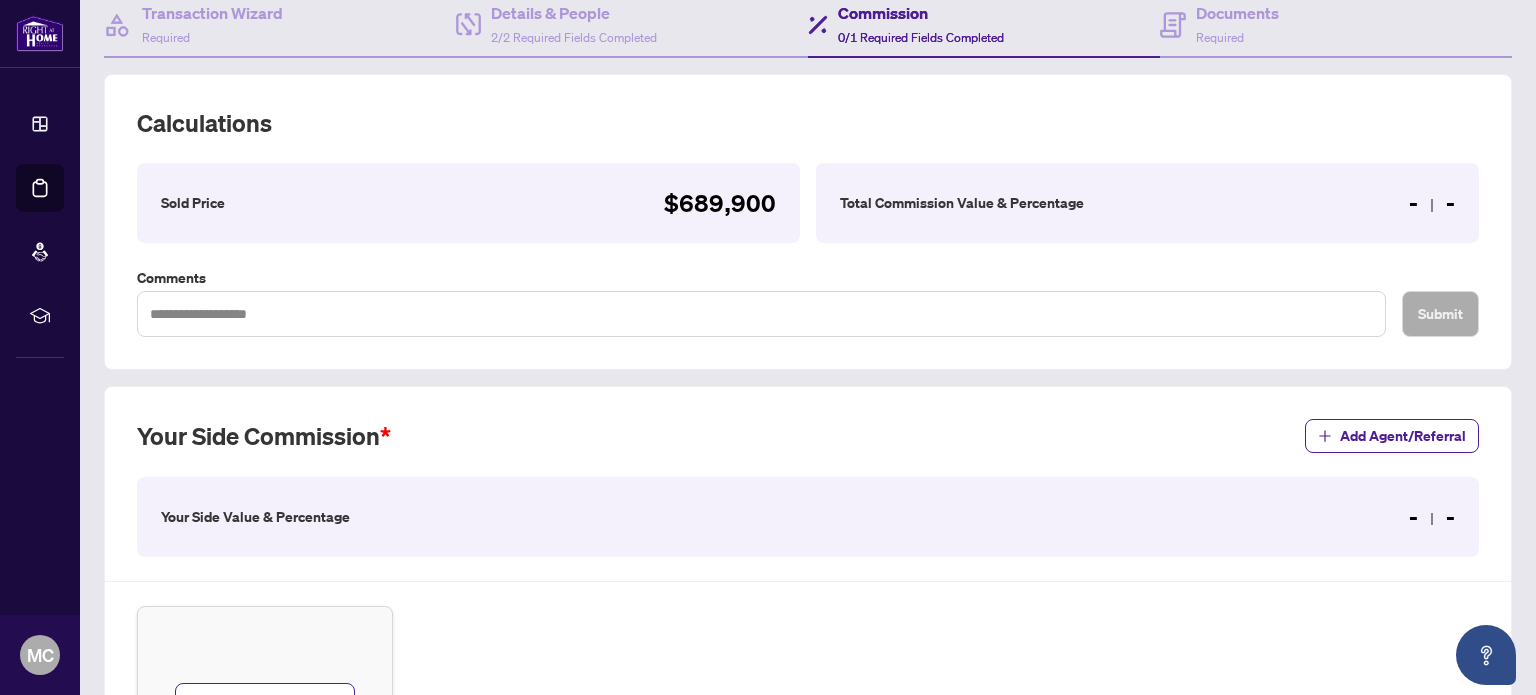 click on "Total Commission Value & Percentage -     -" at bounding box center [1147, 203] 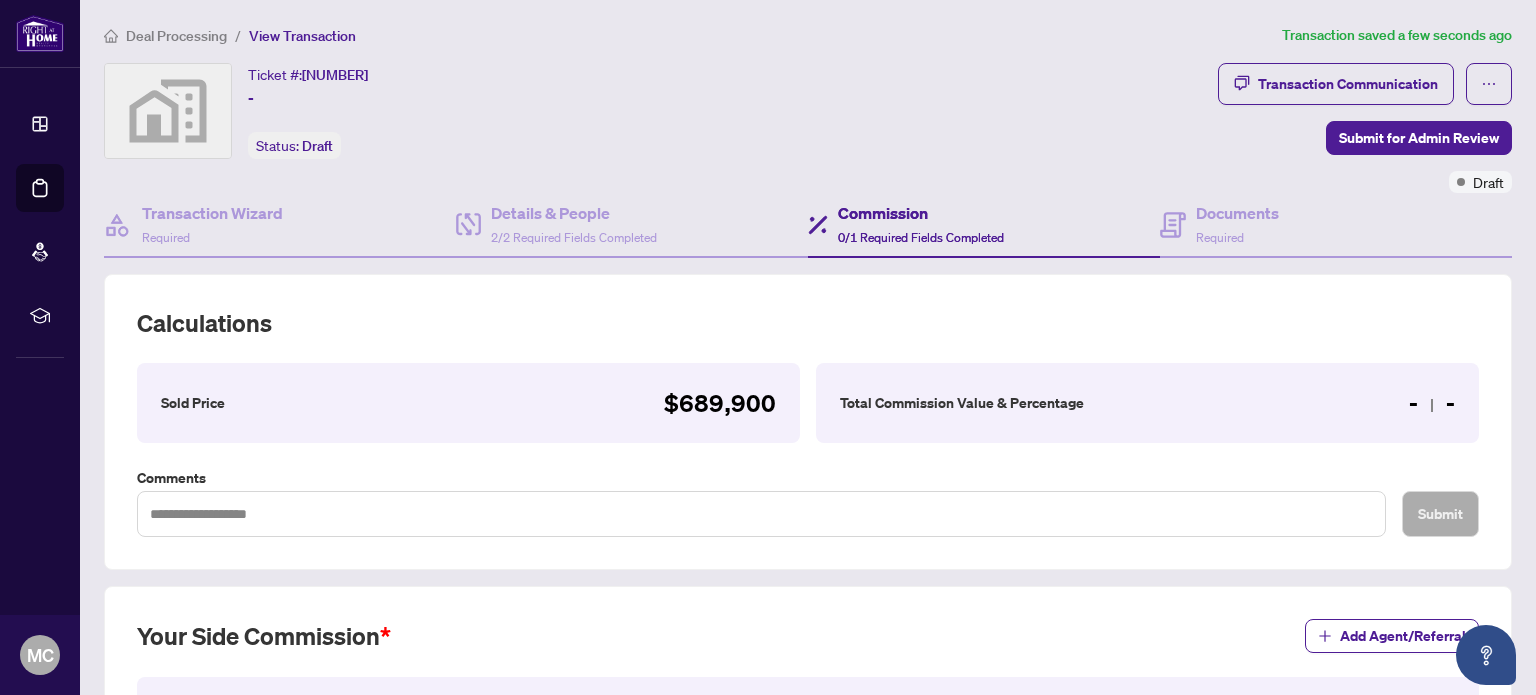 click on "Commission" at bounding box center (921, 213) 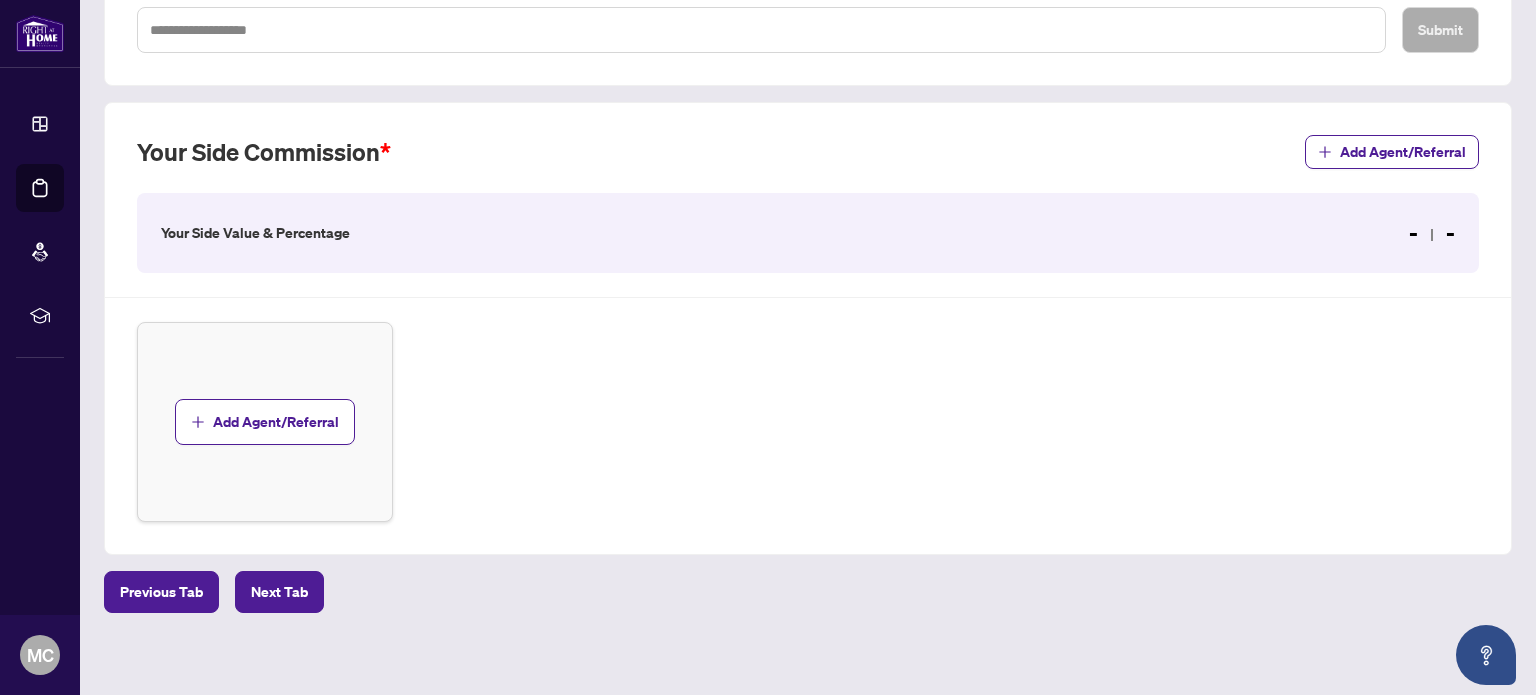 scroll, scrollTop: 492, scrollLeft: 0, axis: vertical 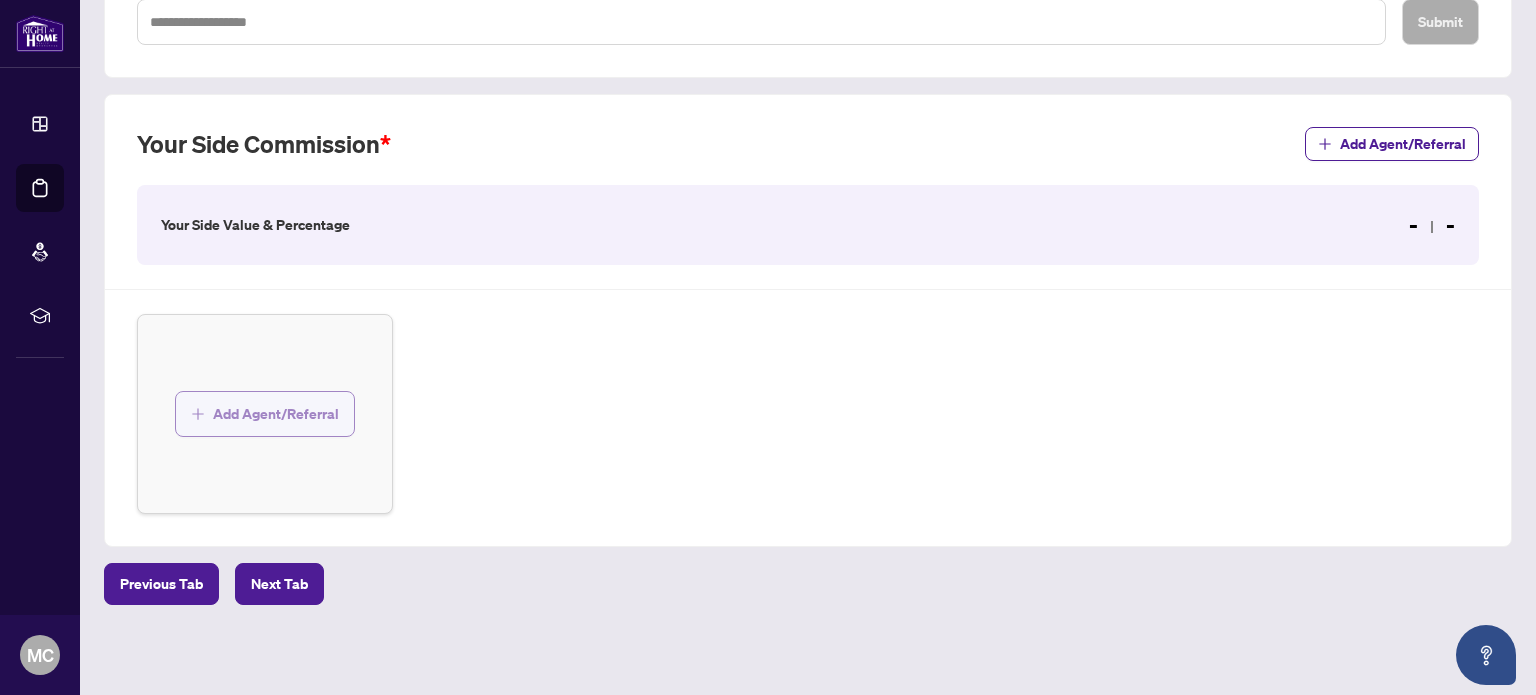 click on "Add Agent/Referral" at bounding box center [276, 414] 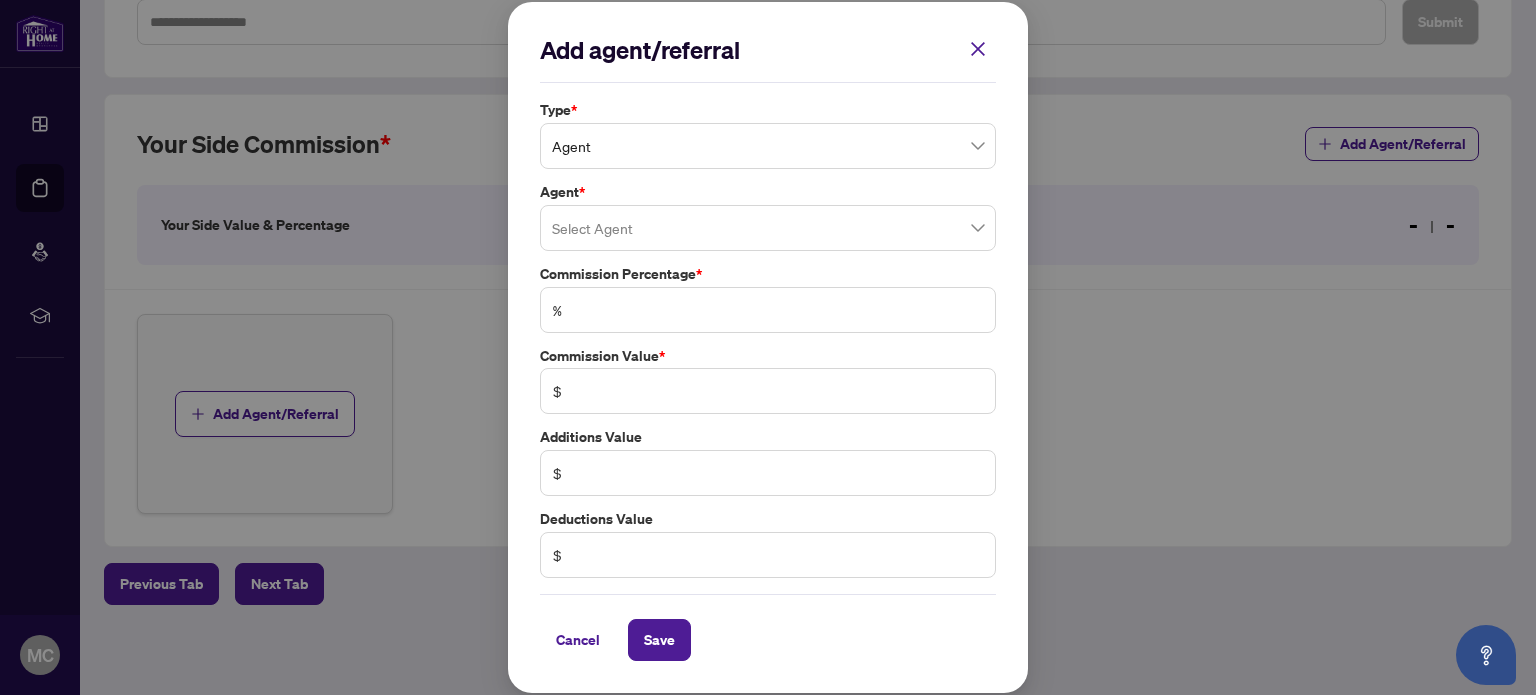 click on "Agent" at bounding box center [768, 146] 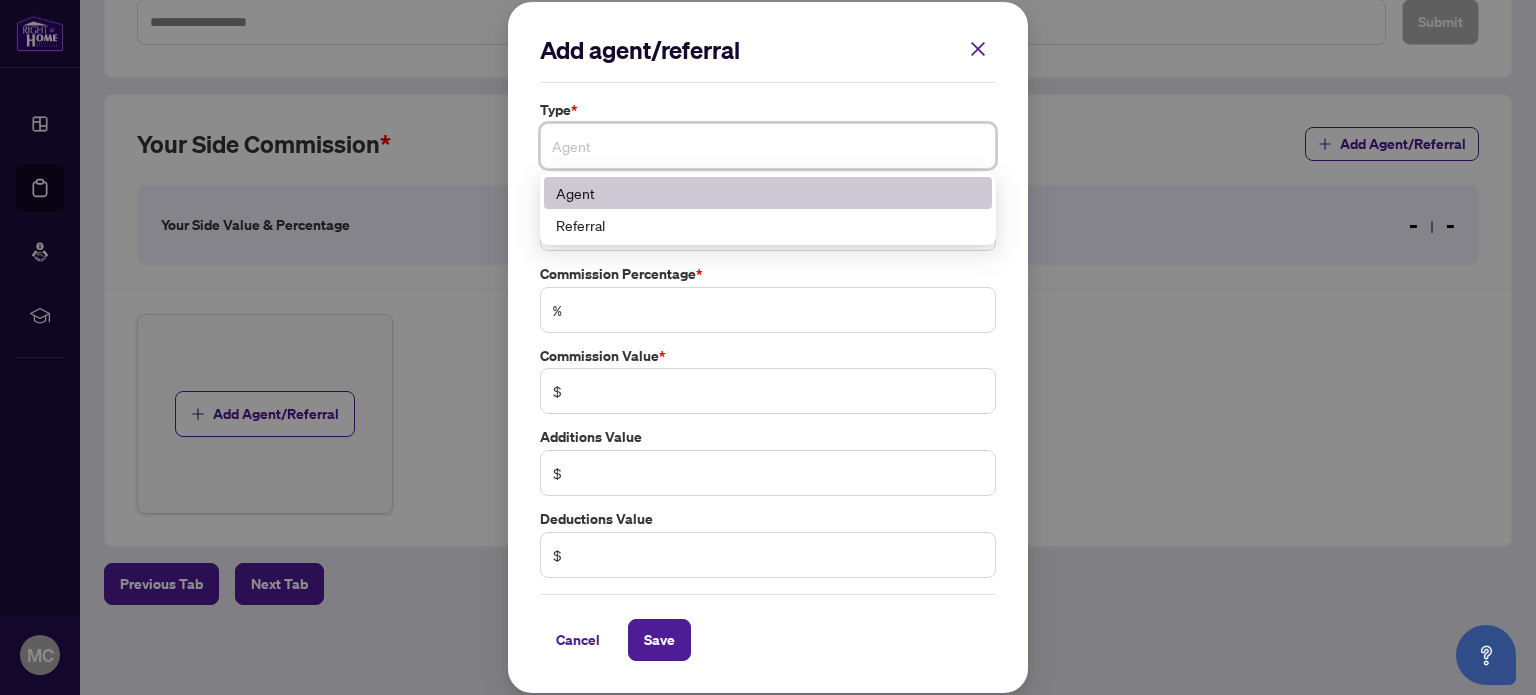 click on "Agent" at bounding box center [768, 193] 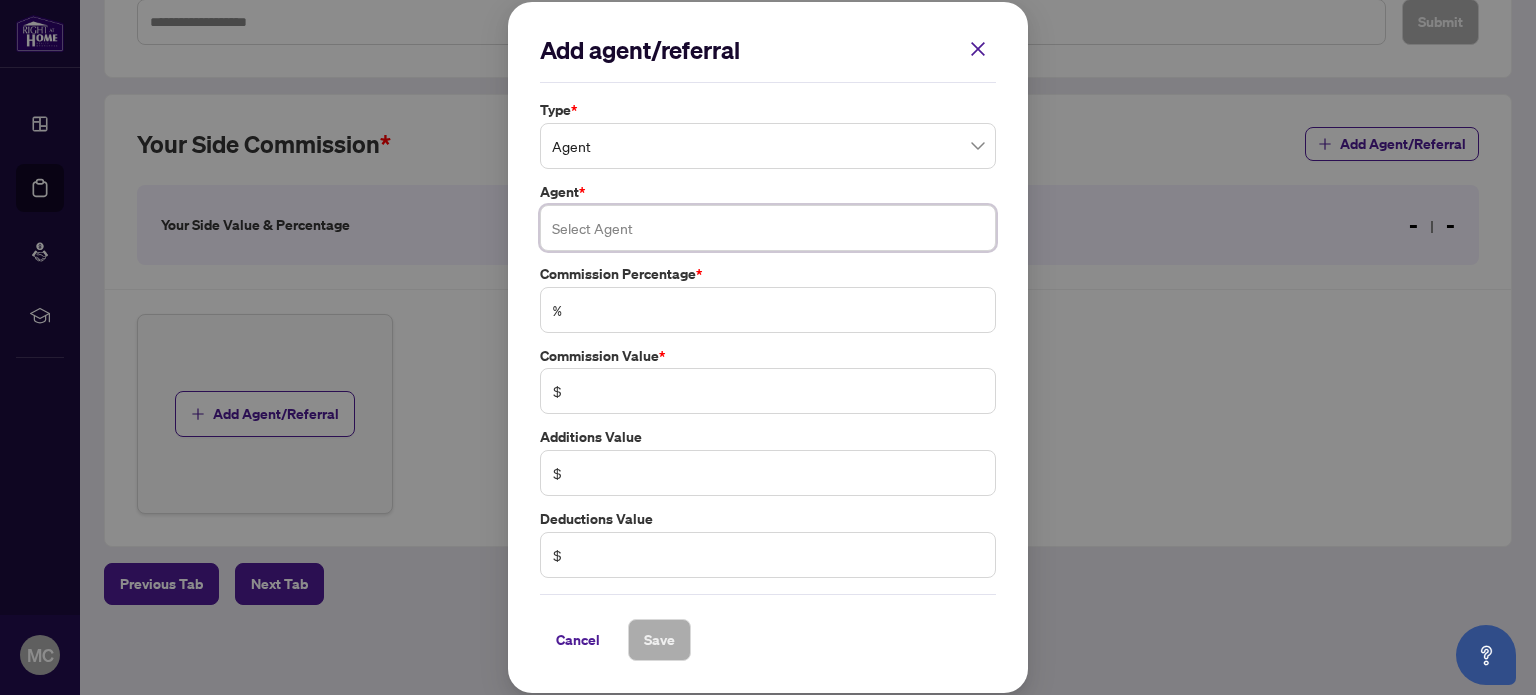 click at bounding box center (768, 228) 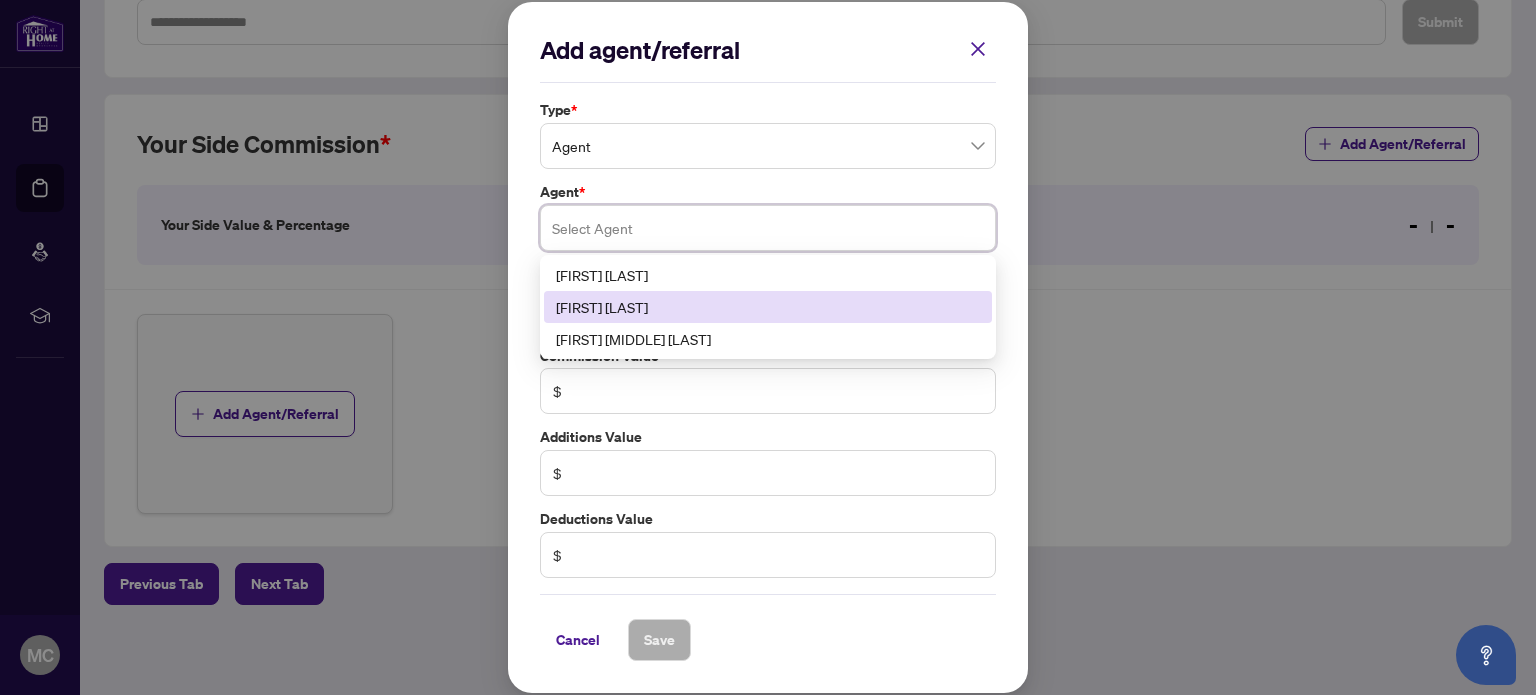 click on "[FIRST] [LAST]" at bounding box center (768, 307) 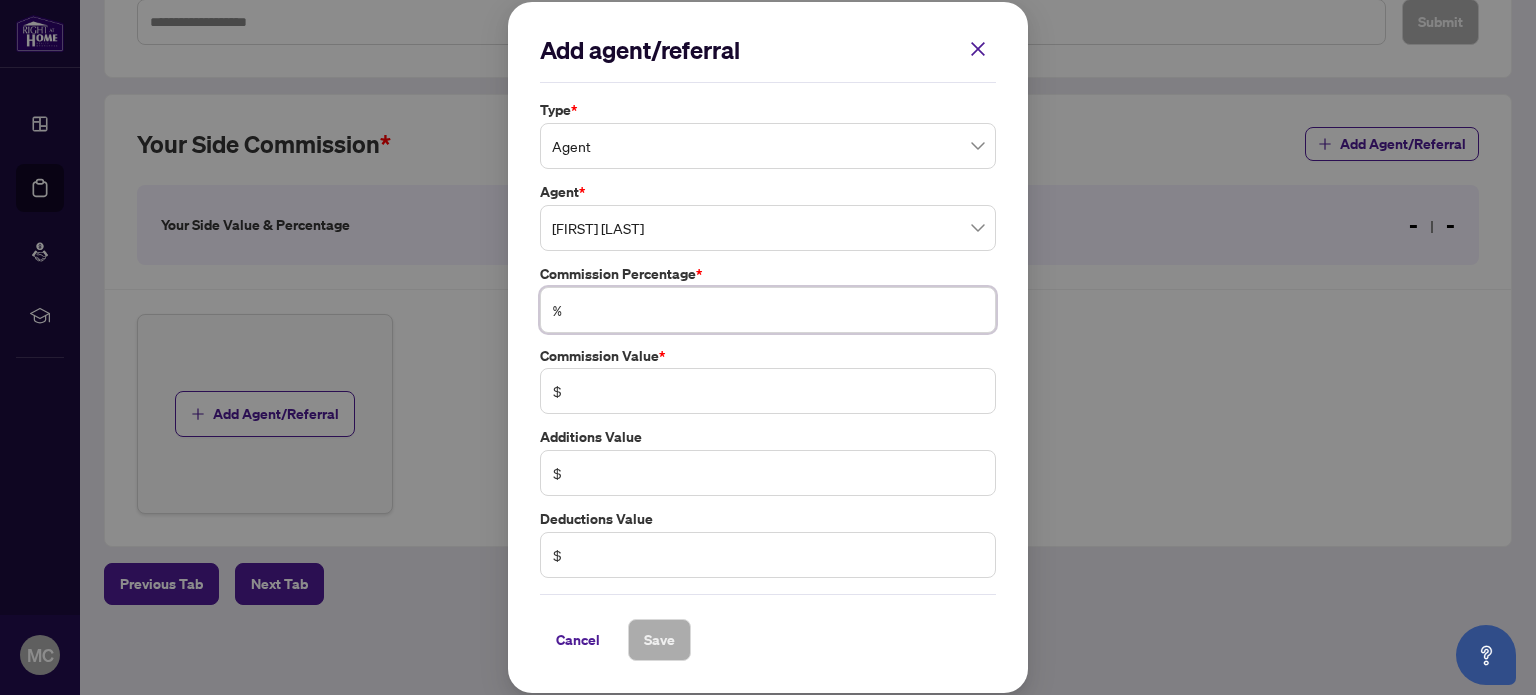 click at bounding box center [778, 310] 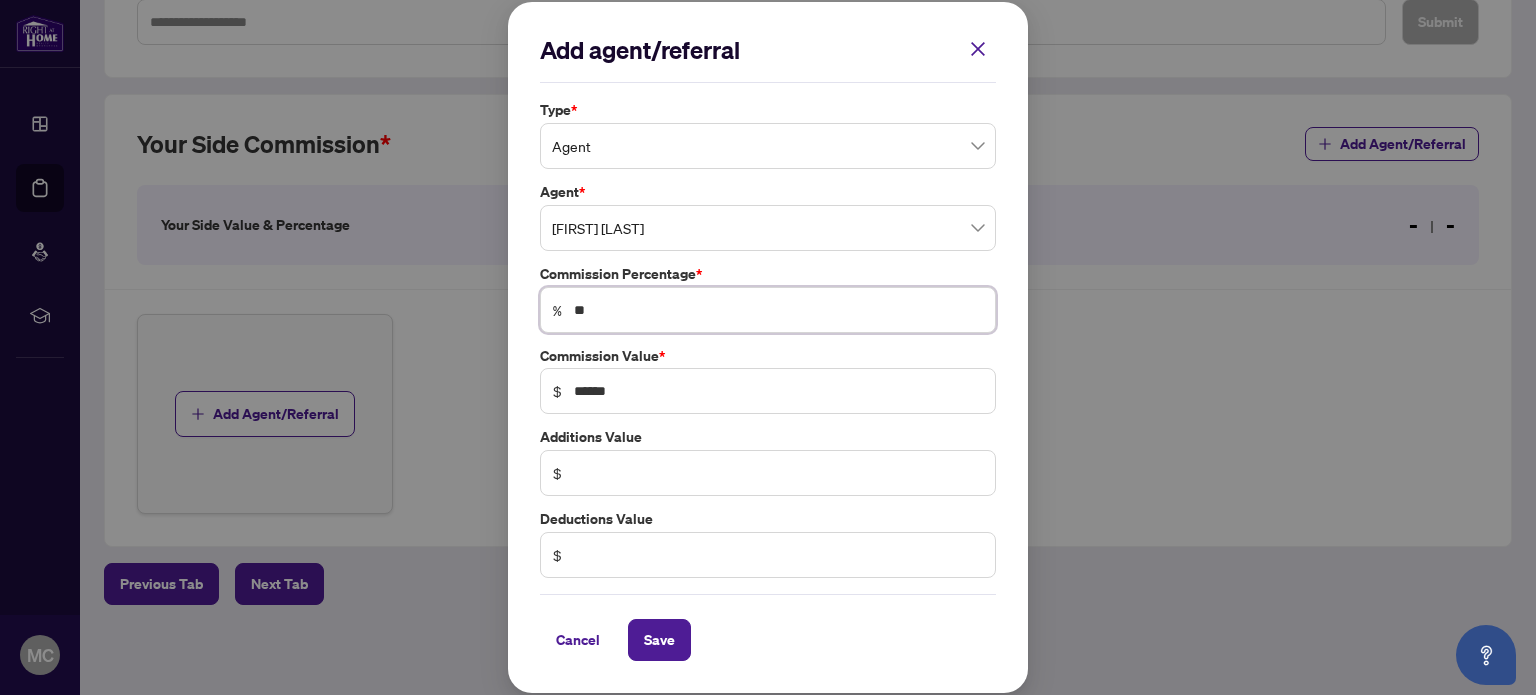 type on "***" 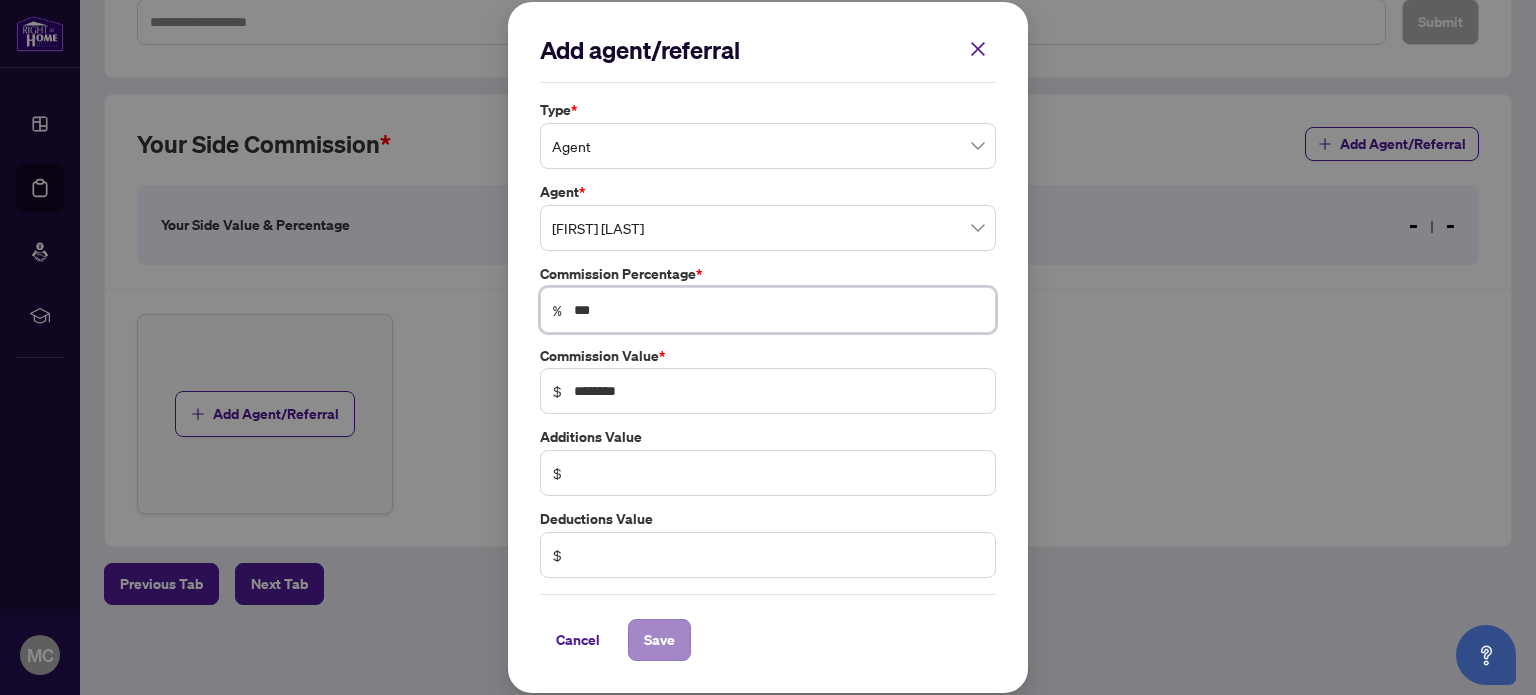 type on "***" 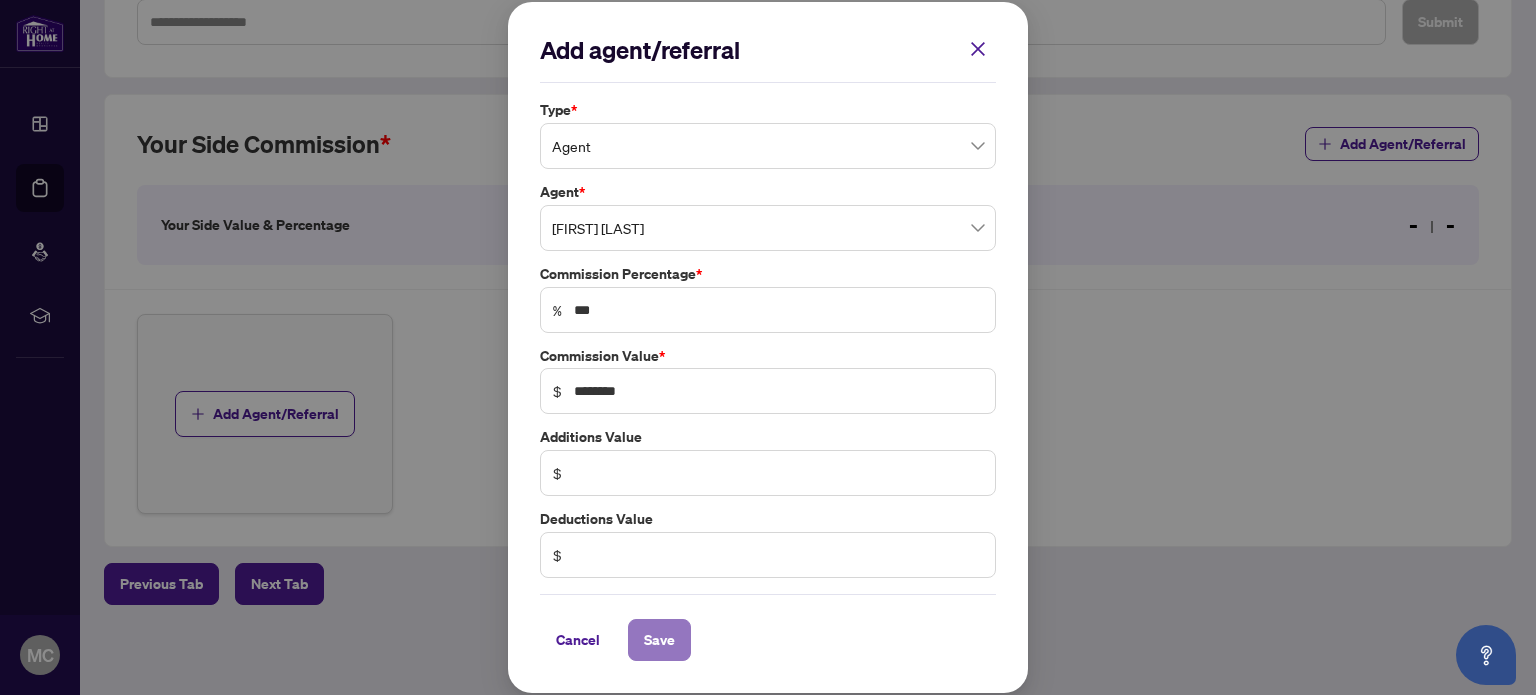 click on "Save" at bounding box center [659, 640] 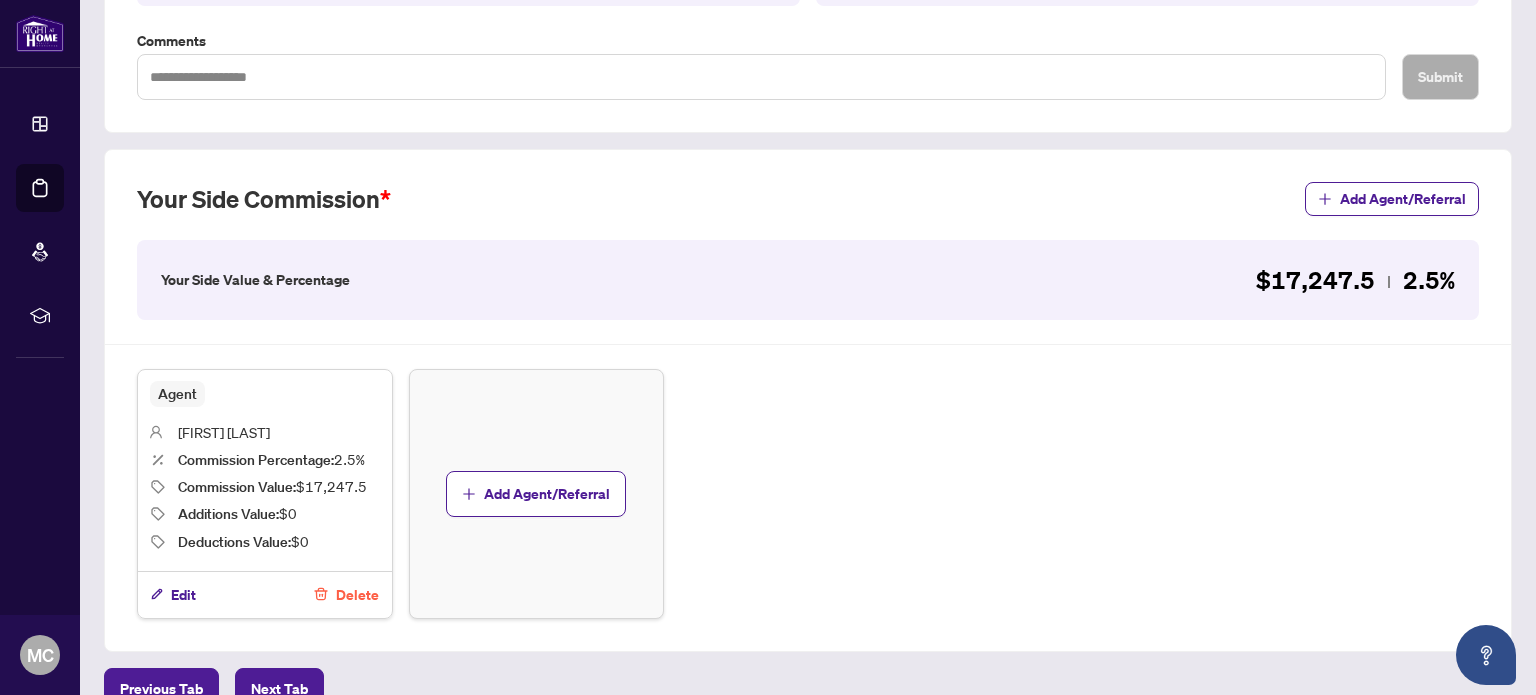 scroll, scrollTop: 440, scrollLeft: 0, axis: vertical 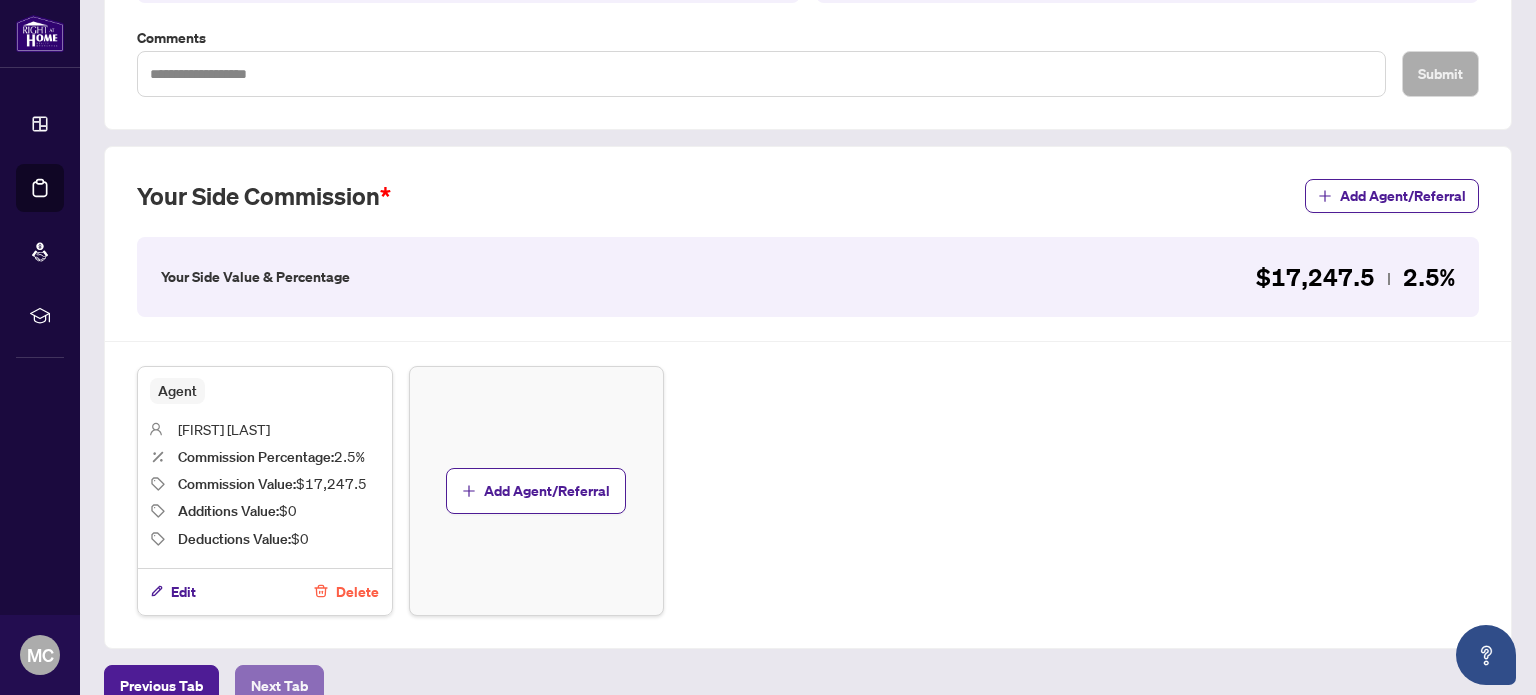 click on "Next Tab" at bounding box center (279, 686) 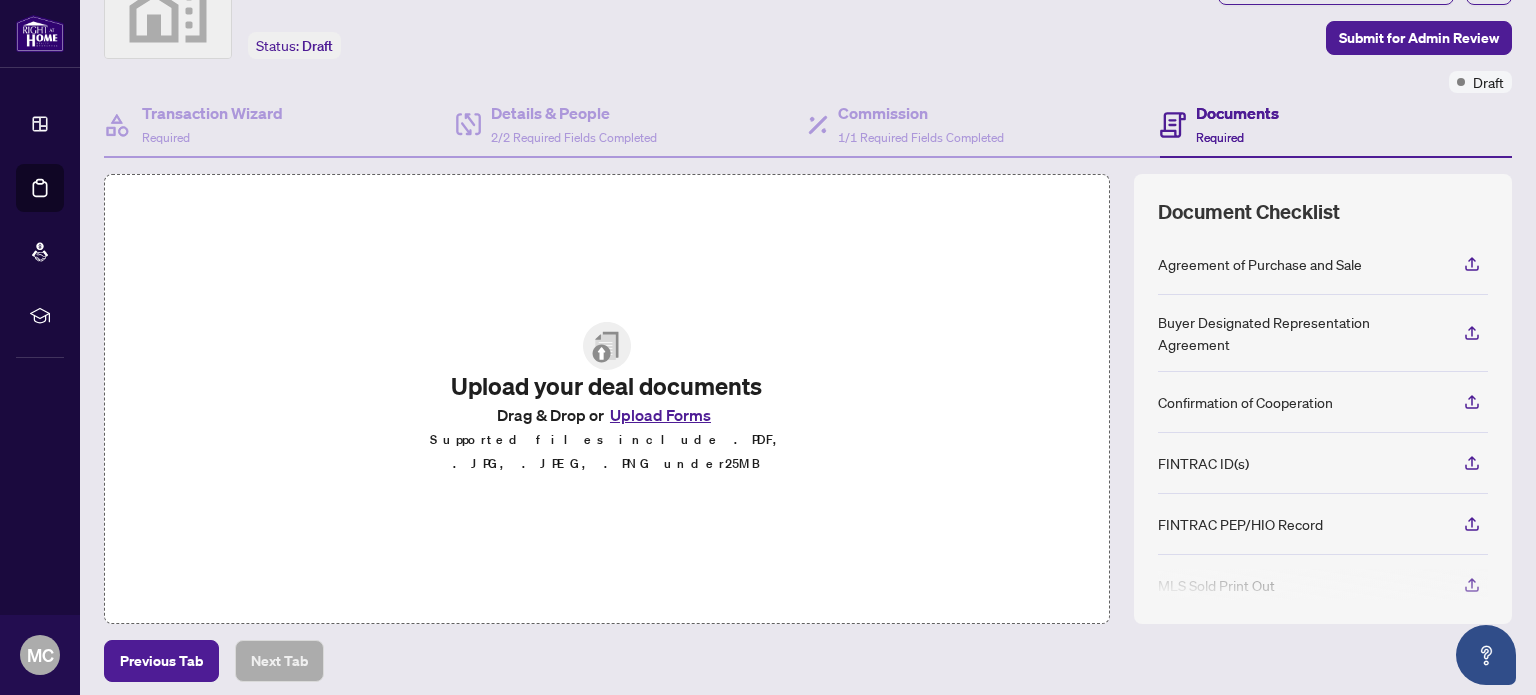 scroll, scrollTop: 179, scrollLeft: 0, axis: vertical 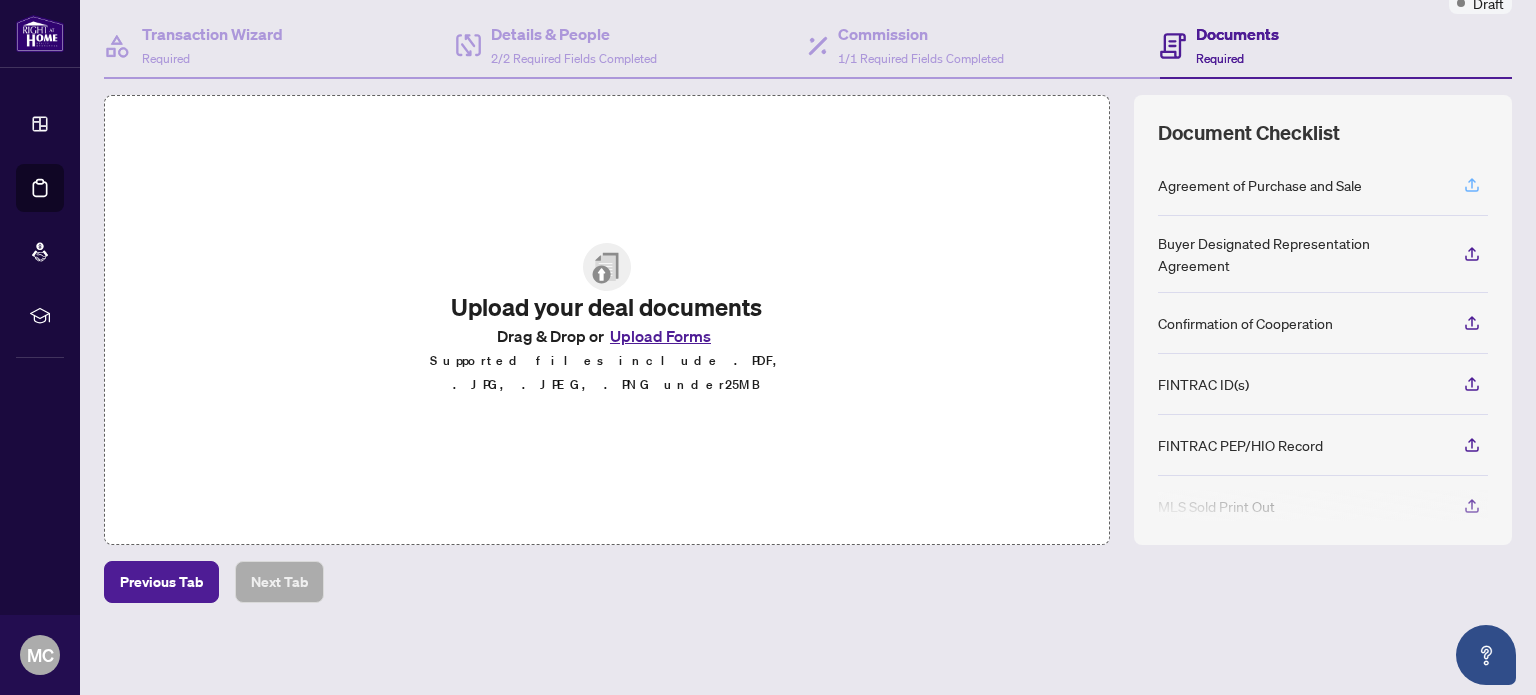 click 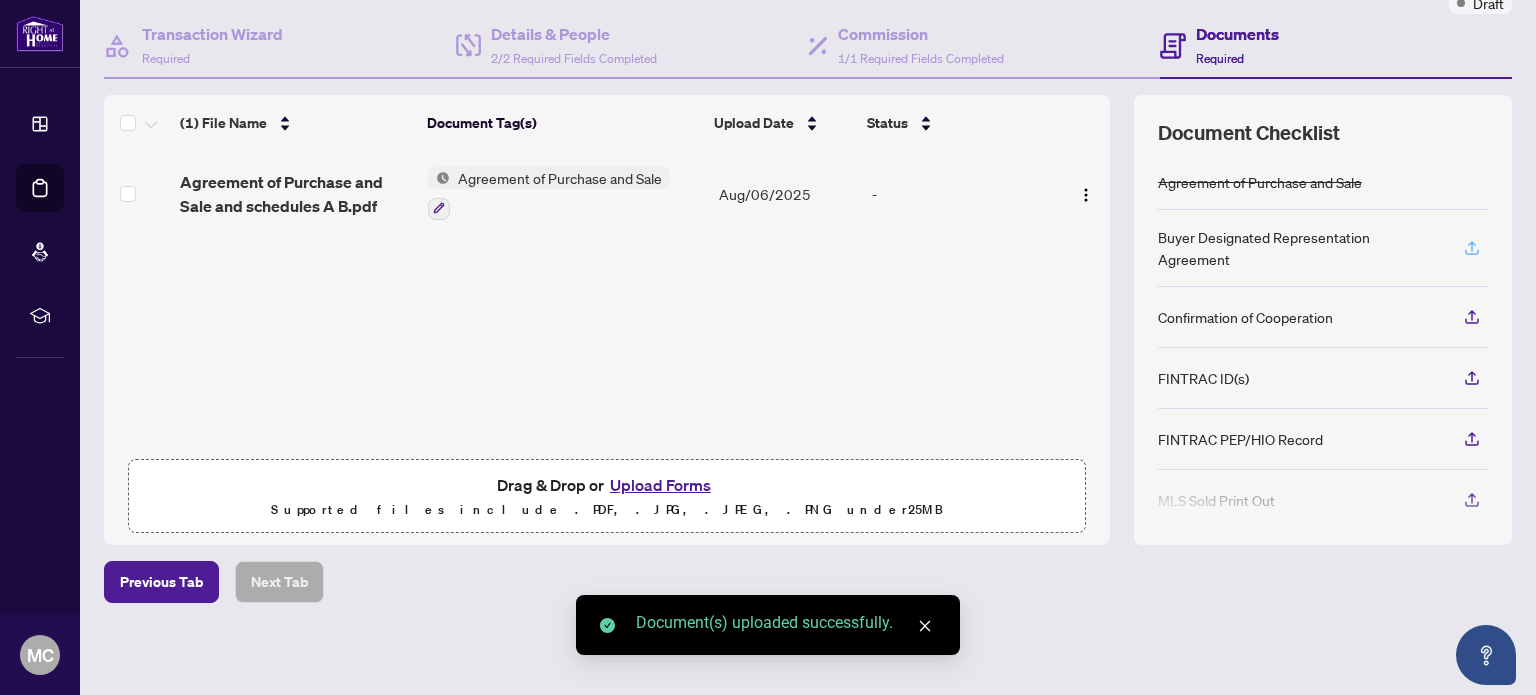click 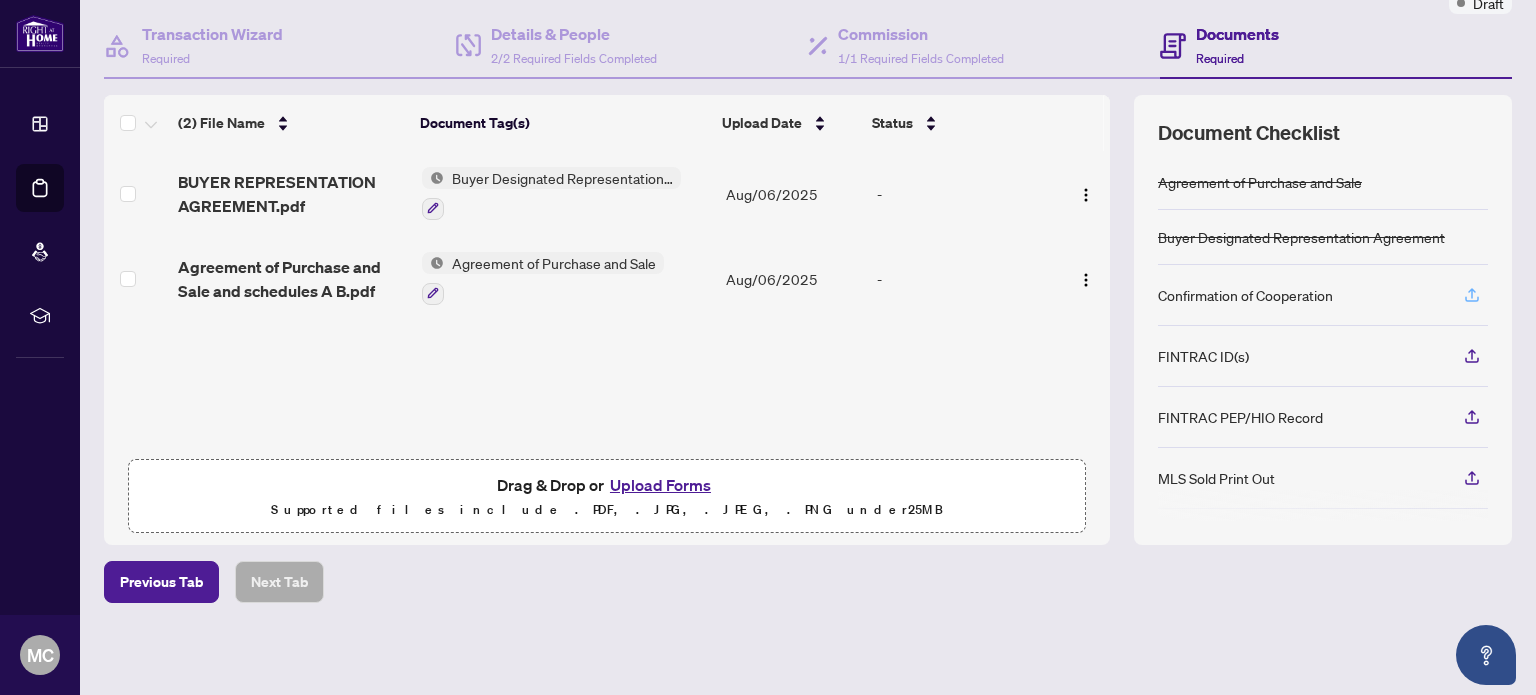 click 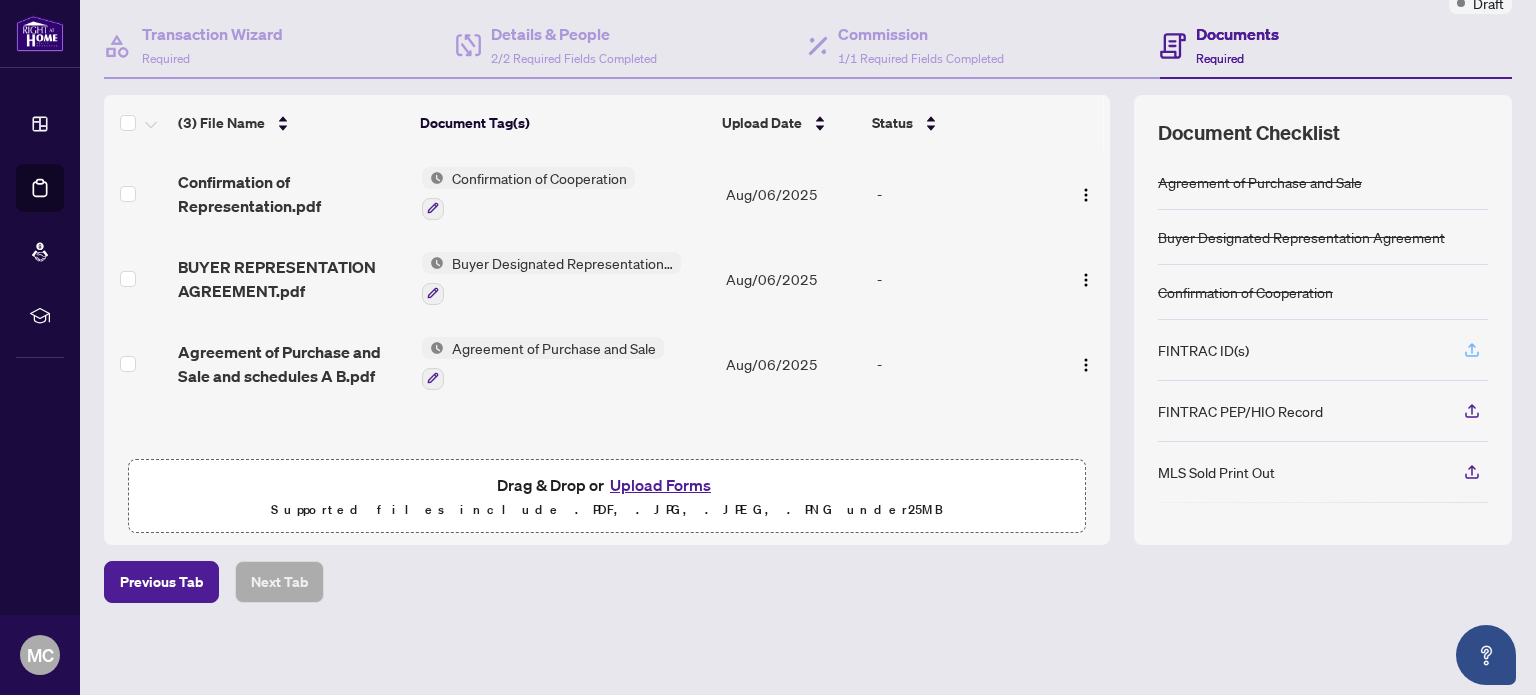 click 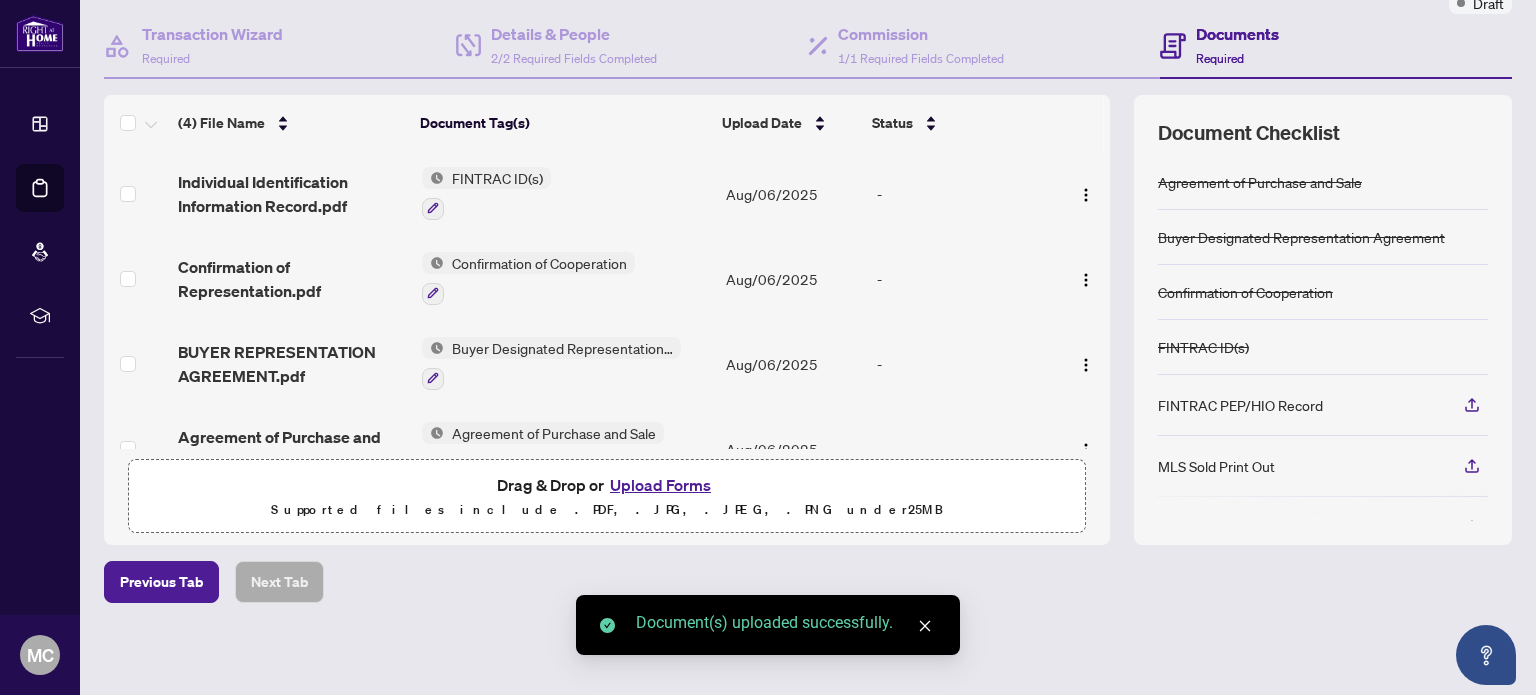 scroll, scrollTop: 100, scrollLeft: 0, axis: vertical 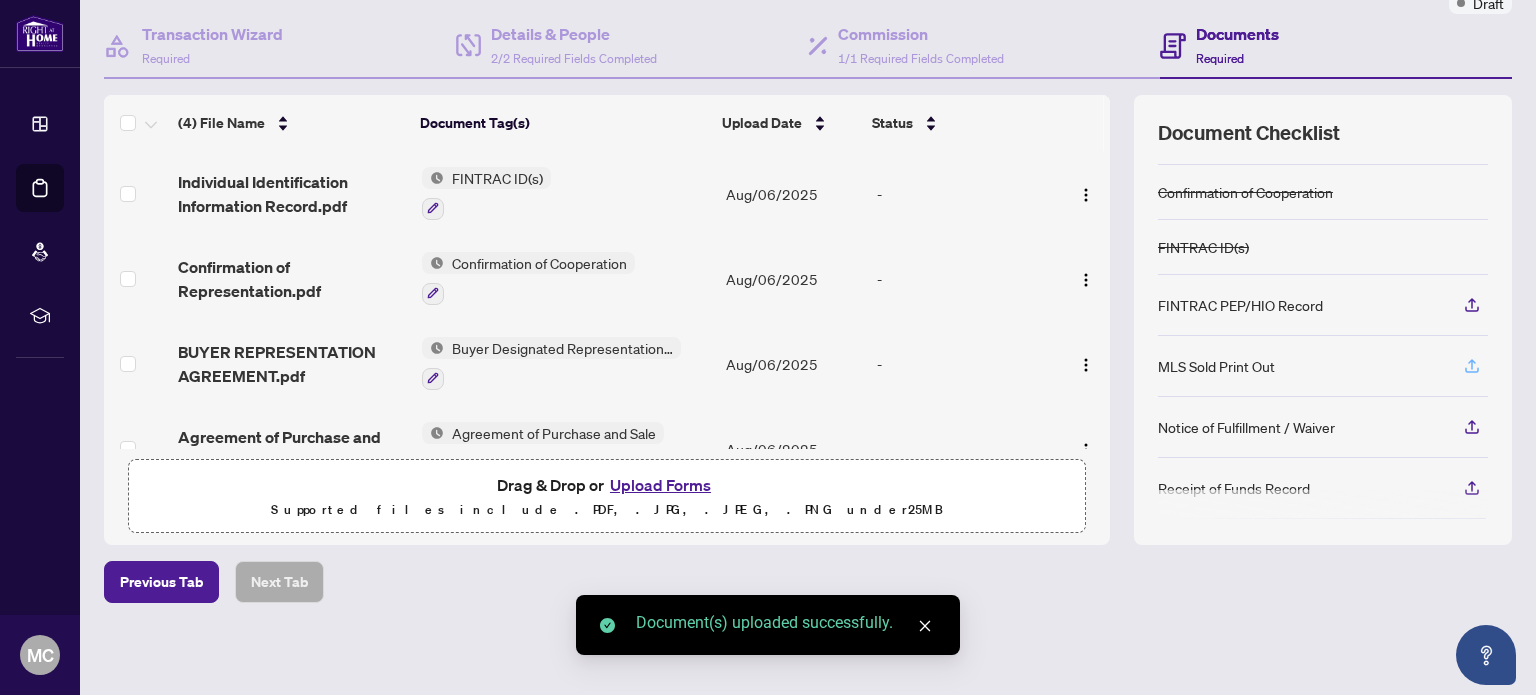 click 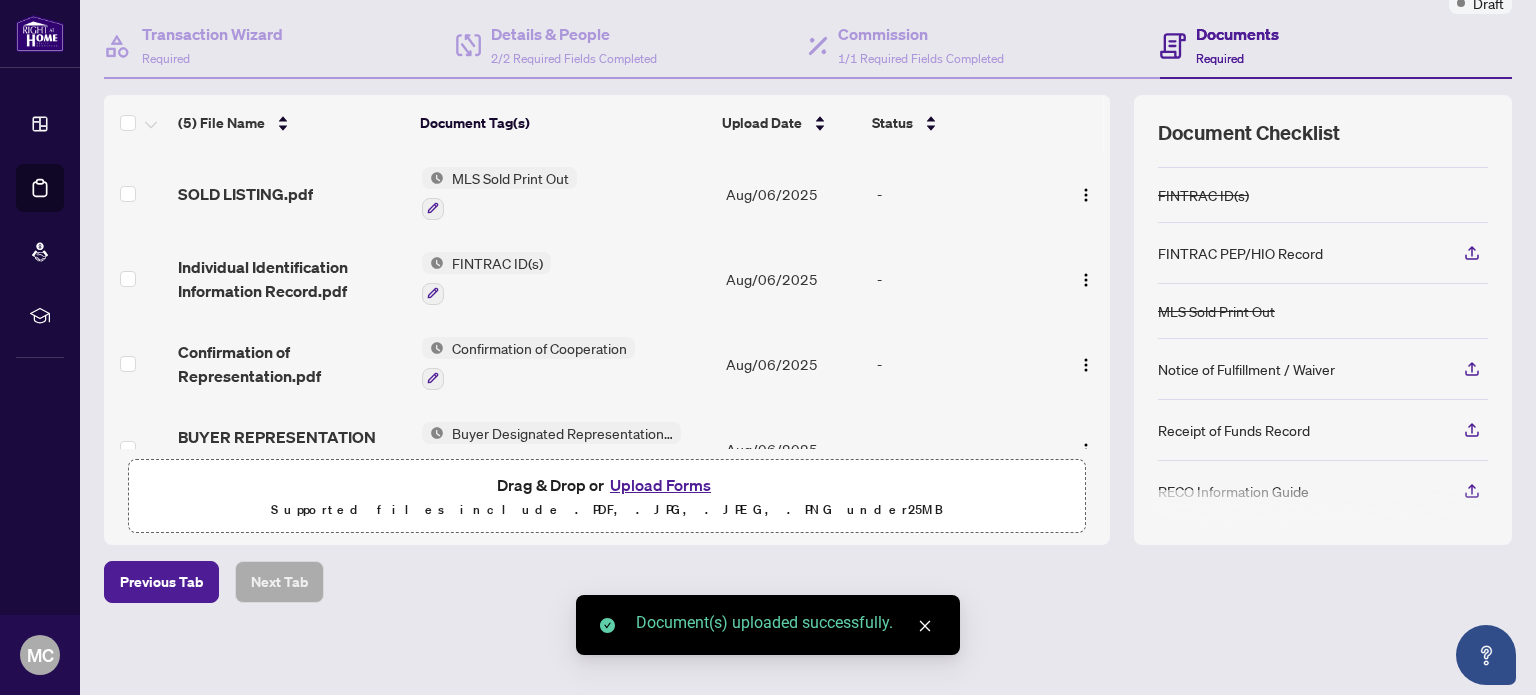 scroll, scrollTop: 156, scrollLeft: 0, axis: vertical 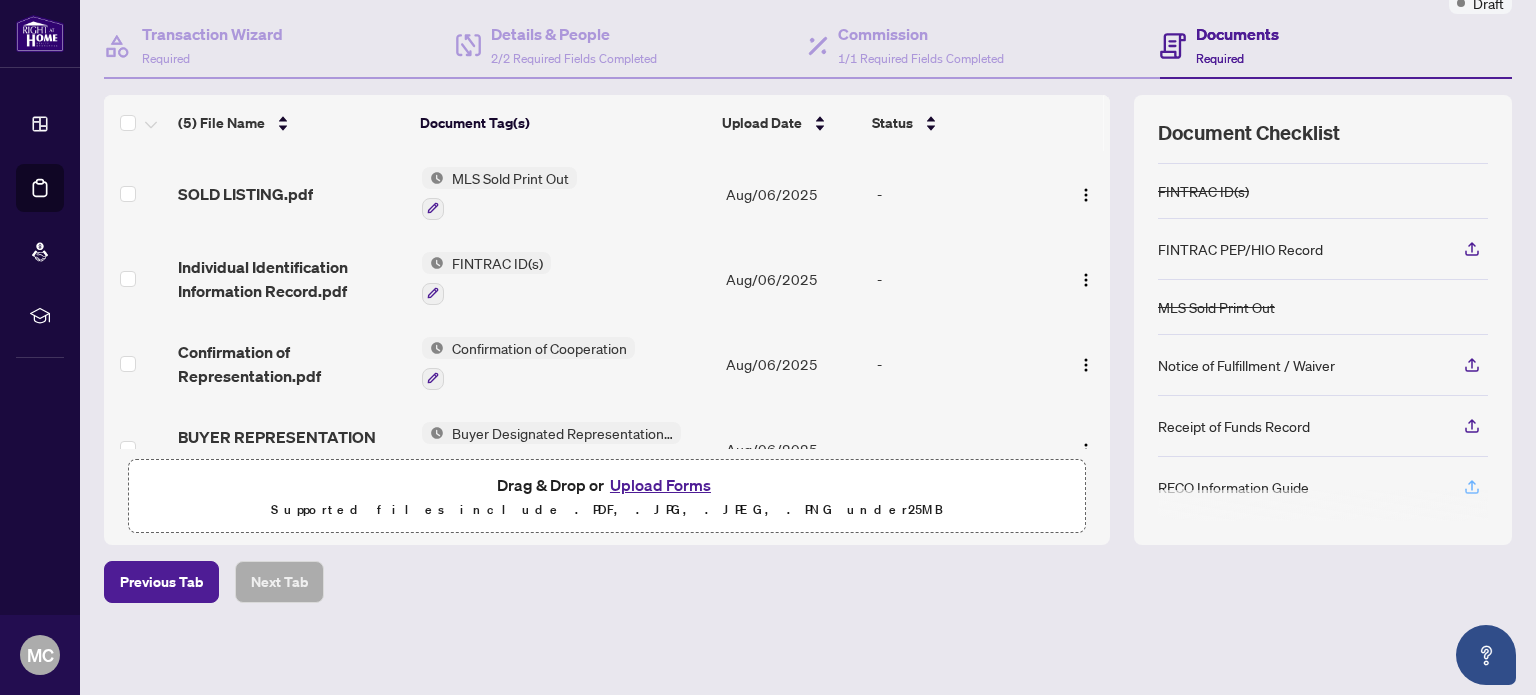 click 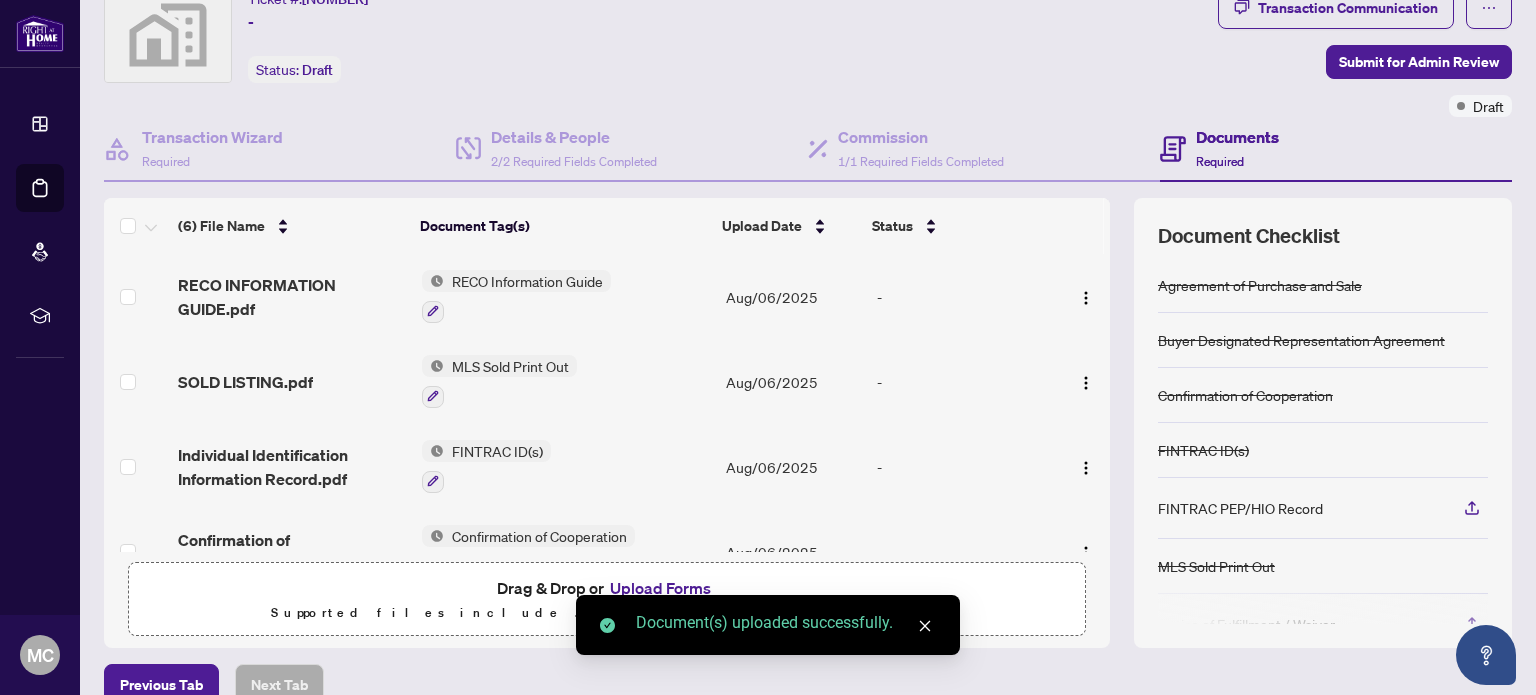 scroll, scrollTop: 0, scrollLeft: 0, axis: both 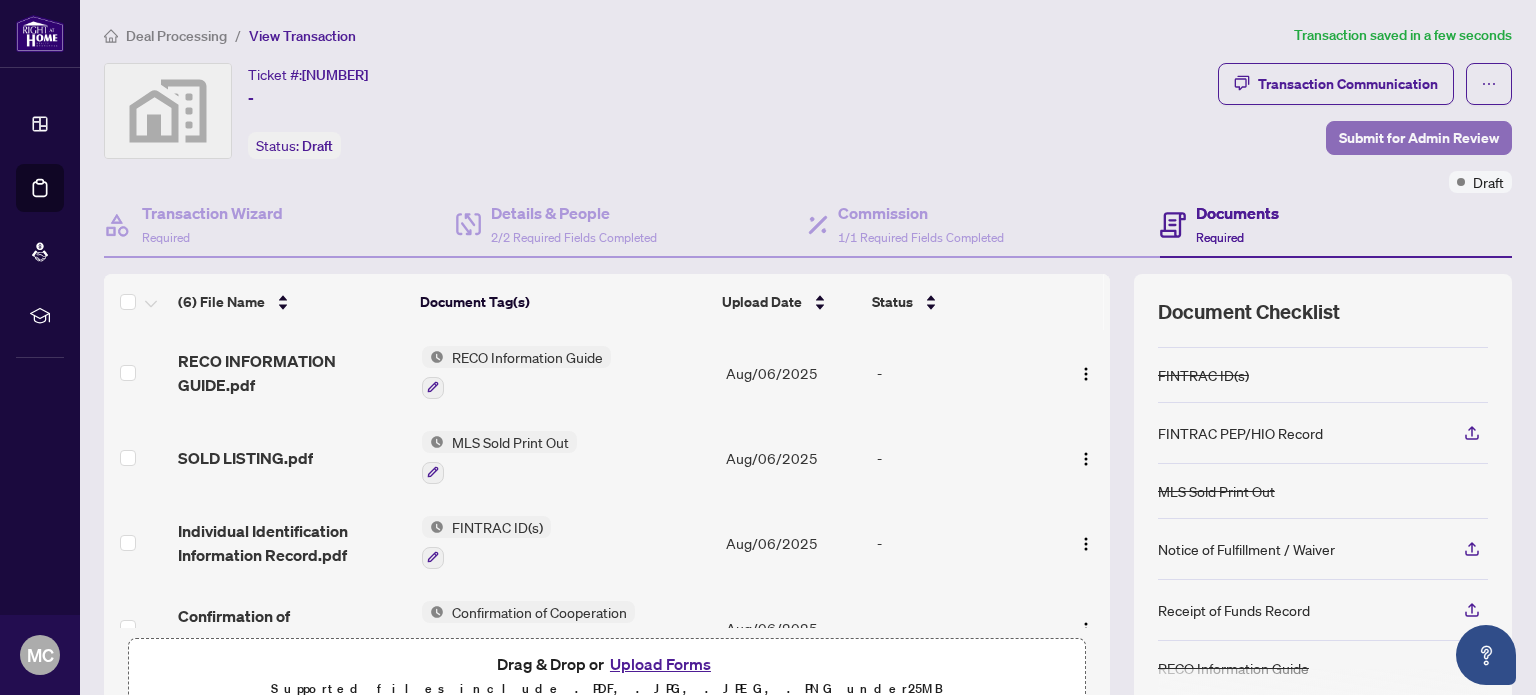 click on "Submit for Admin Review" at bounding box center (1419, 138) 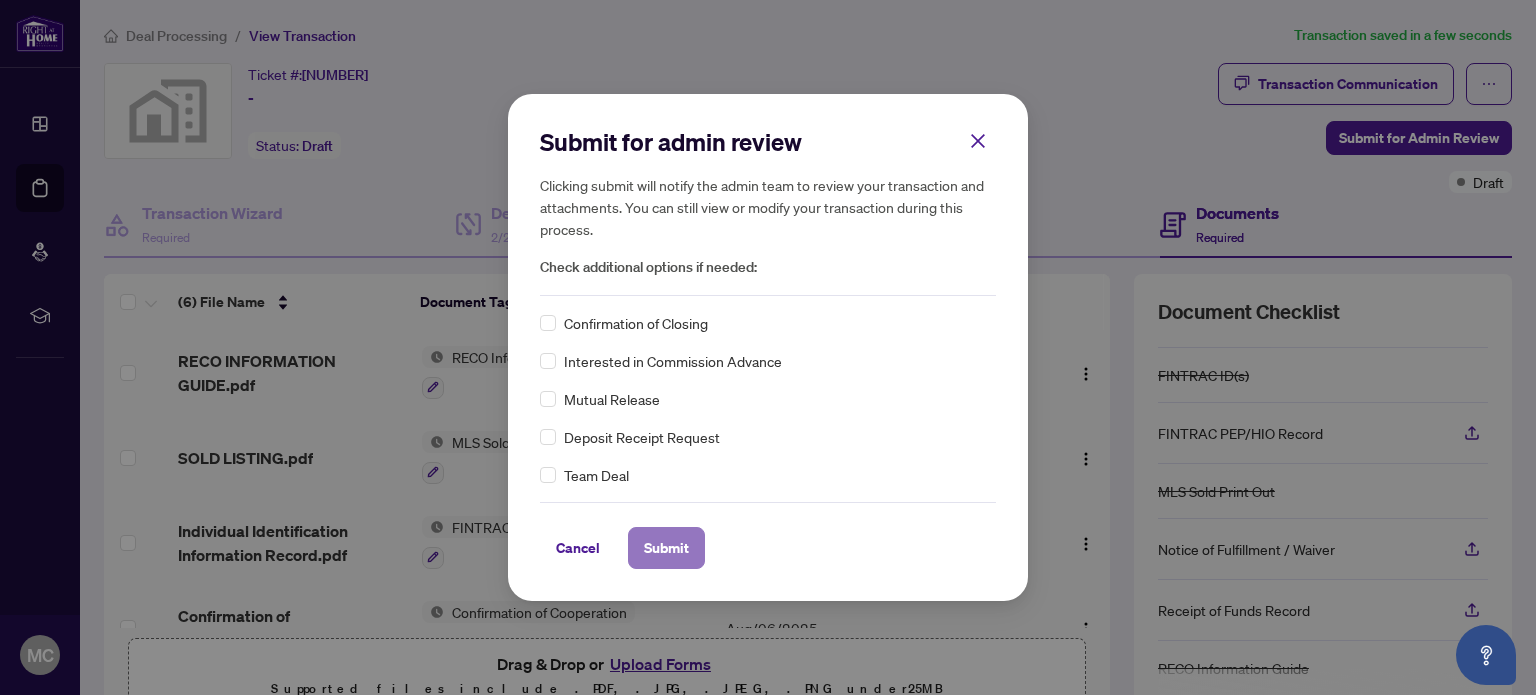 click on "Submit" at bounding box center [666, 548] 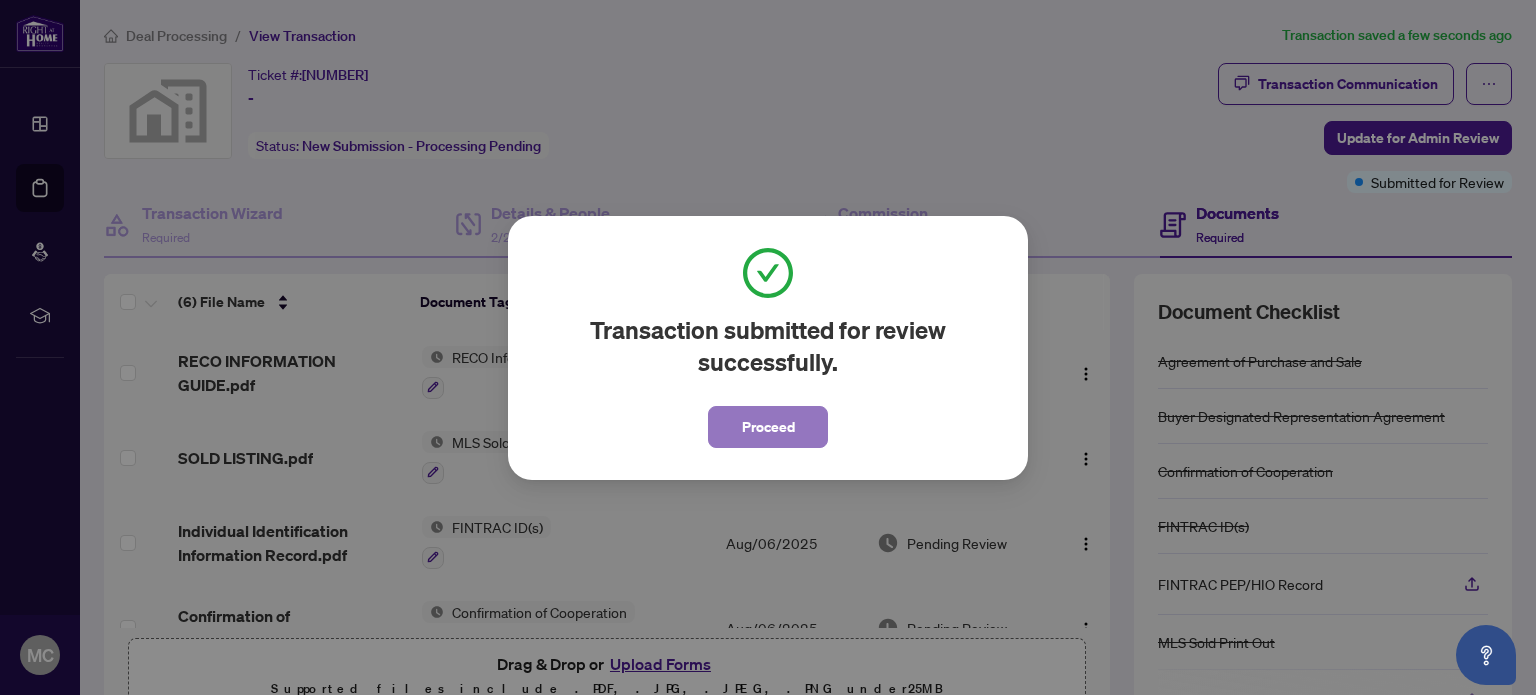 click on "Proceed" at bounding box center (768, 427) 